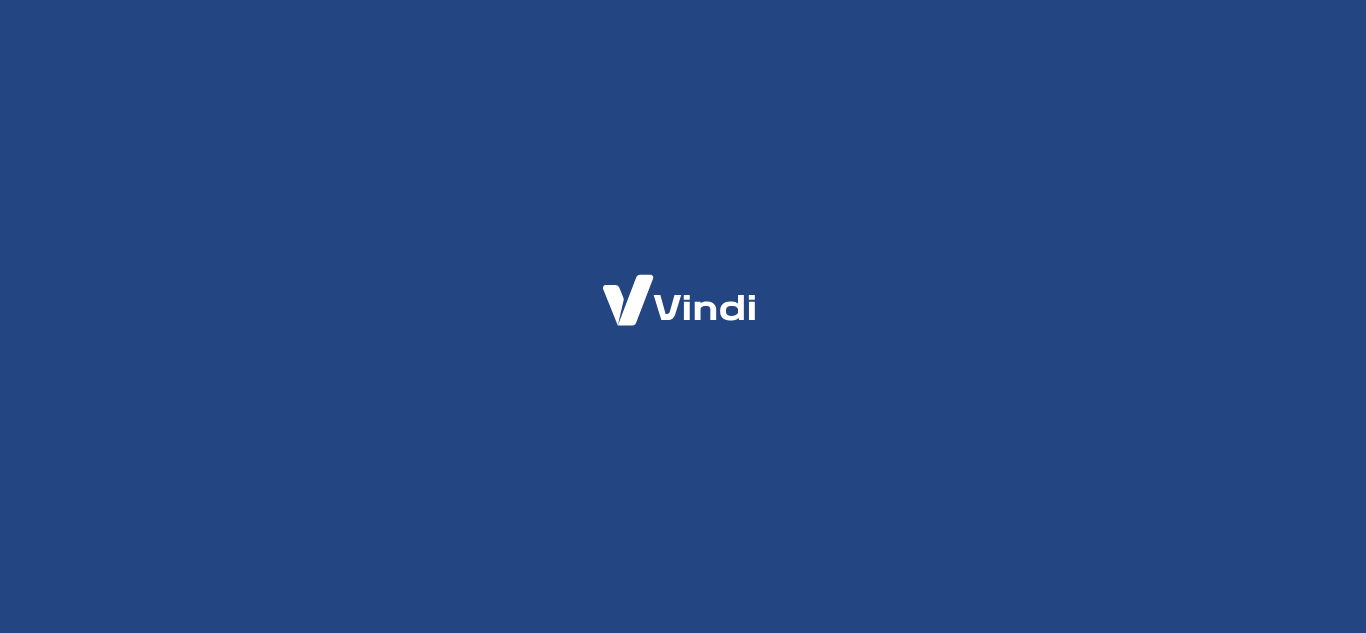 scroll, scrollTop: 0, scrollLeft: 0, axis: both 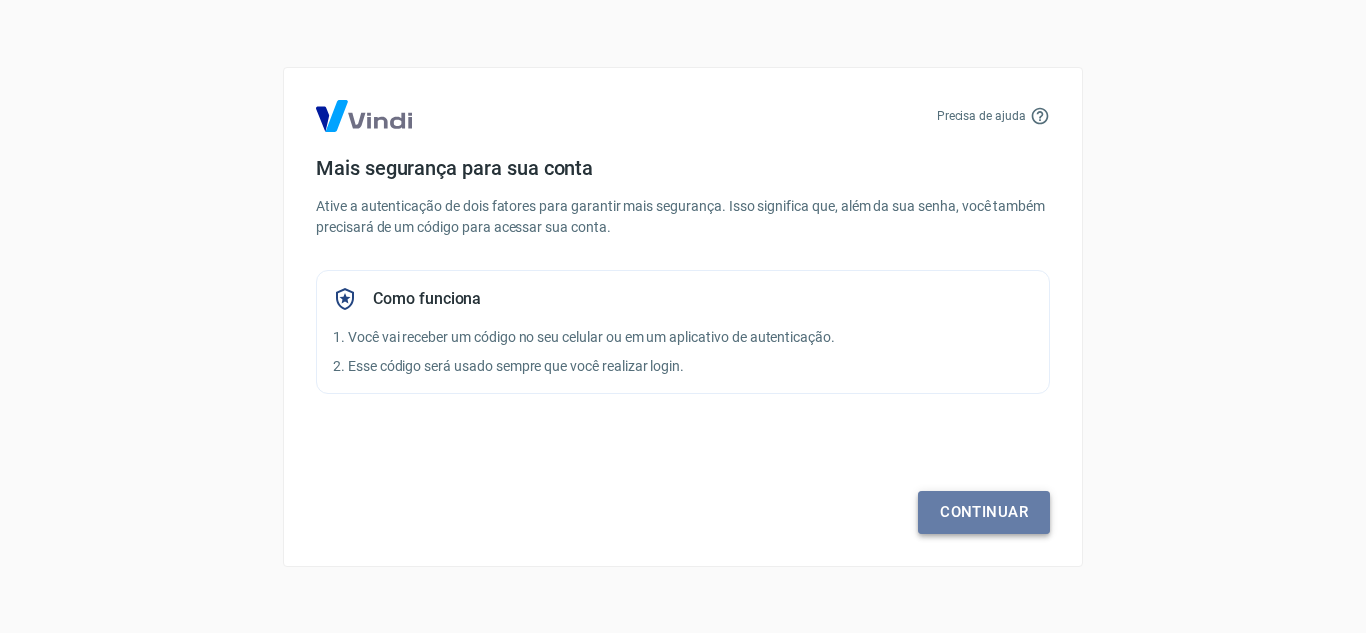 click on "Continuar" at bounding box center (984, 512) 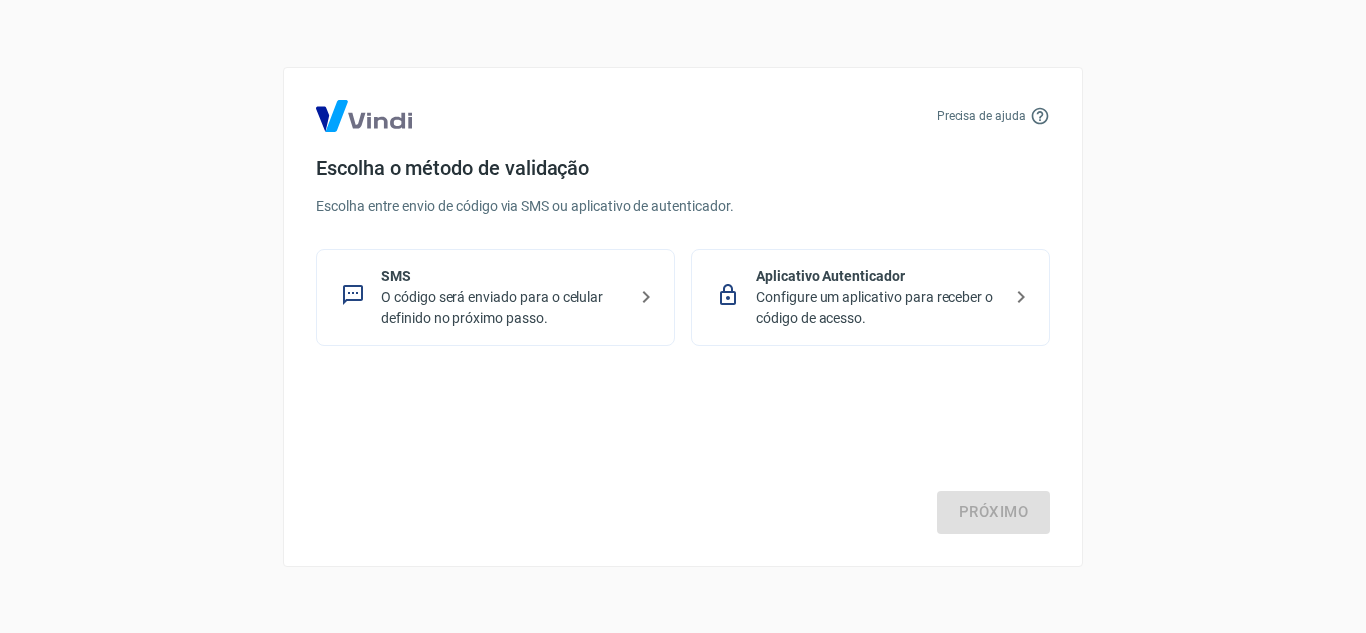 click on "O código será enviado para o celular definido no próximo passo." at bounding box center (503, 308) 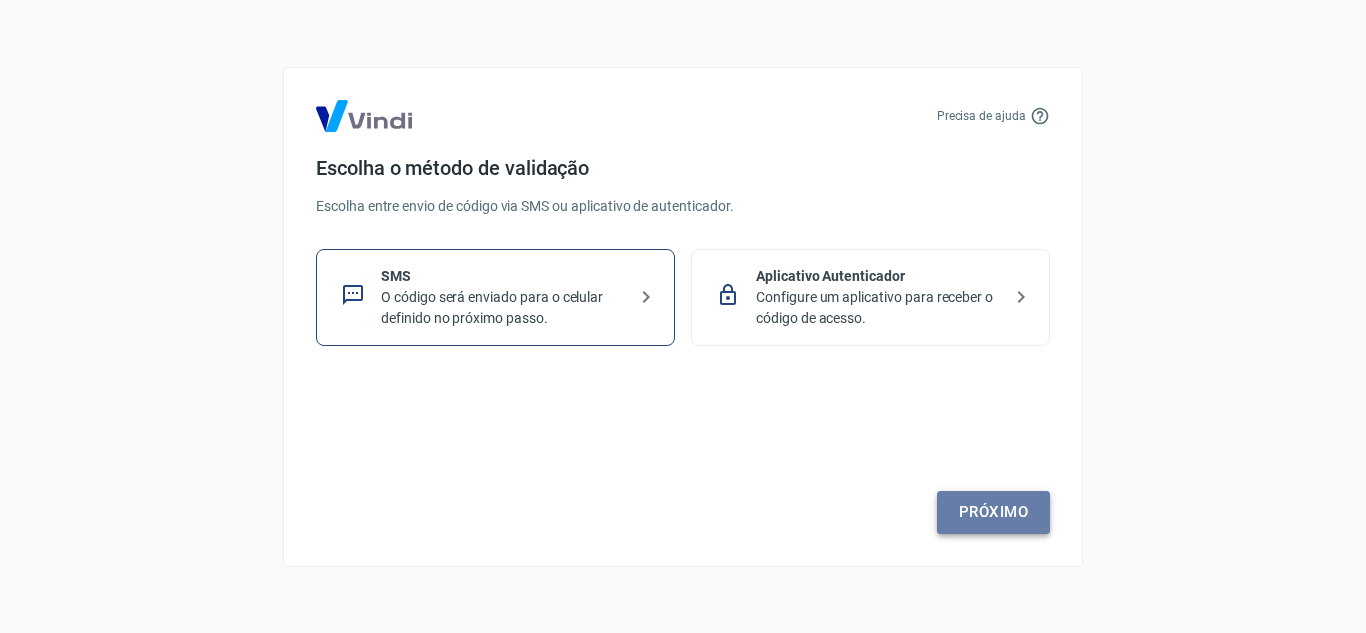 click on "Próximo" at bounding box center [993, 512] 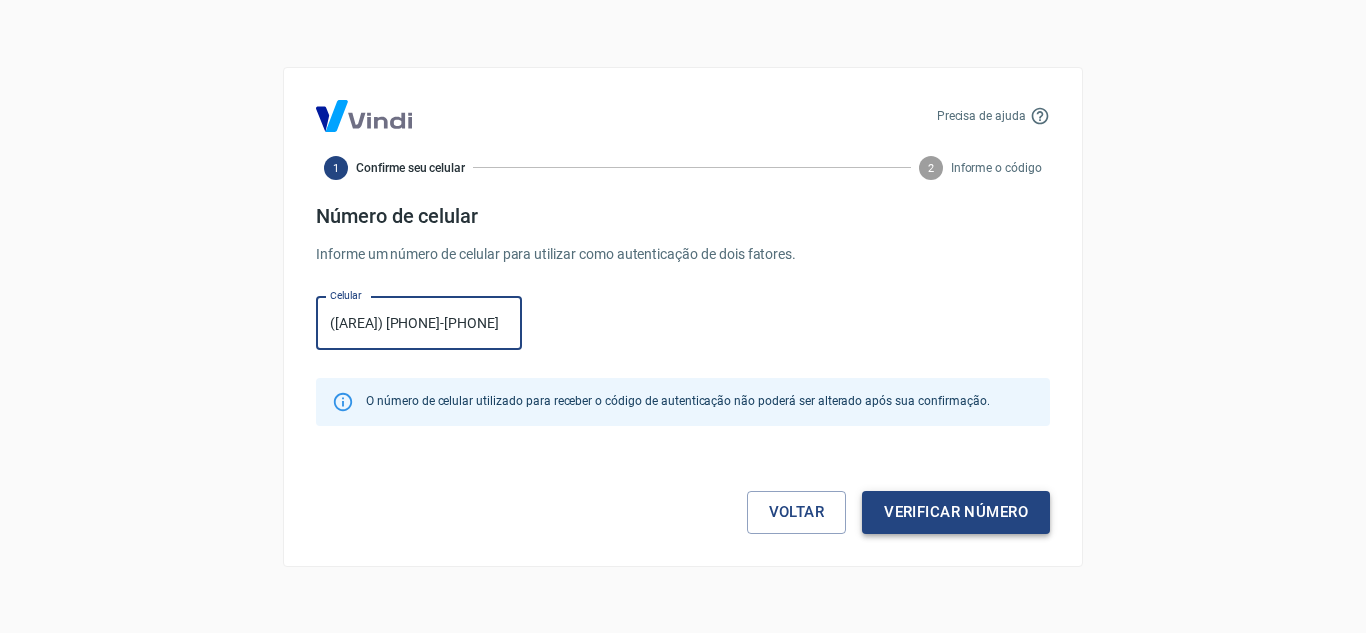 type on "(37) 99959-0248" 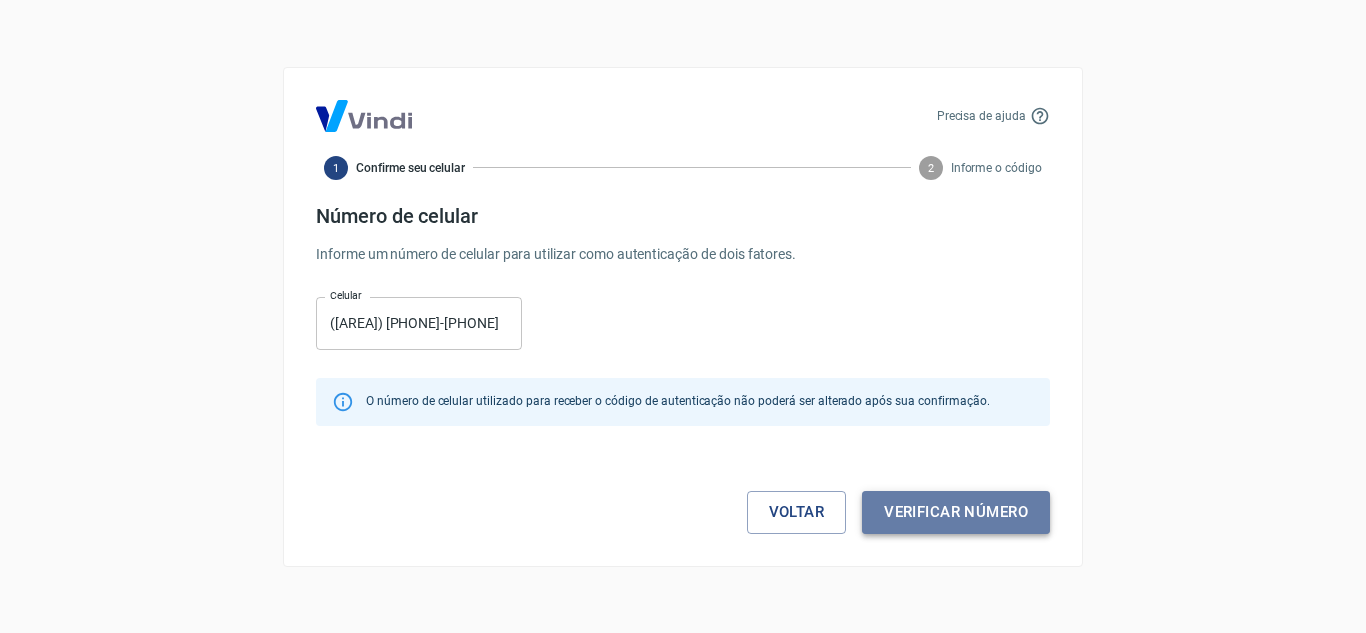 click on "Verificar número" at bounding box center [956, 512] 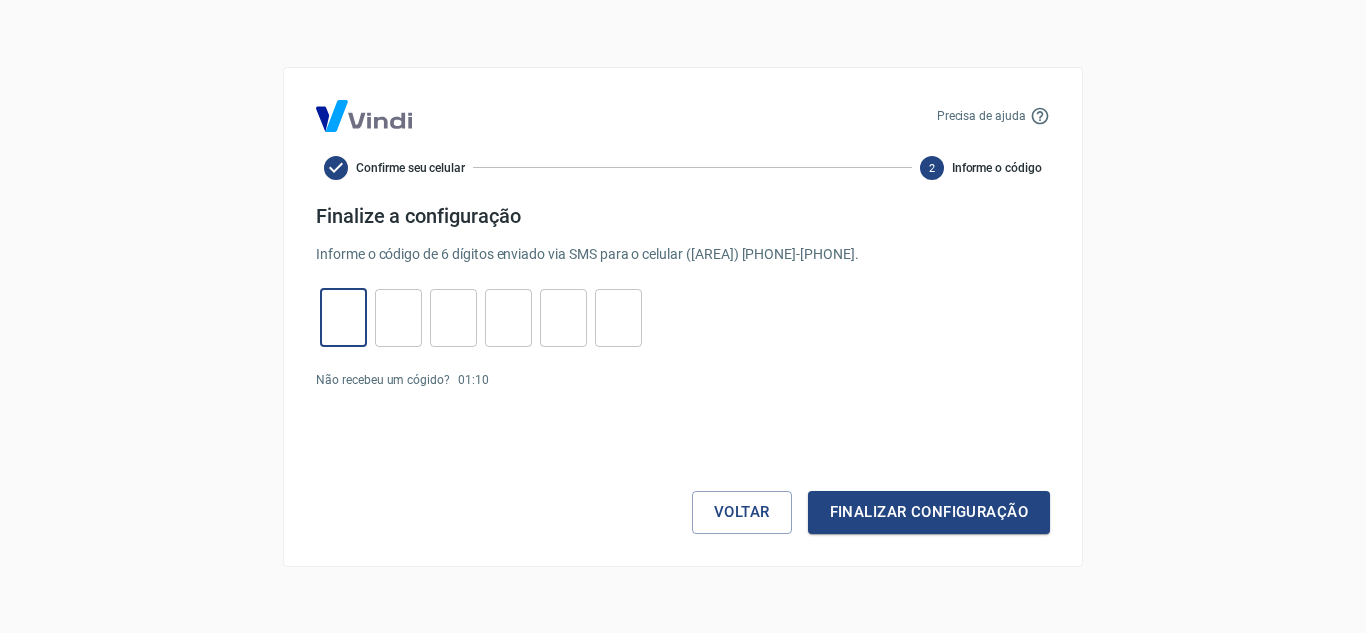 click at bounding box center [343, 317] 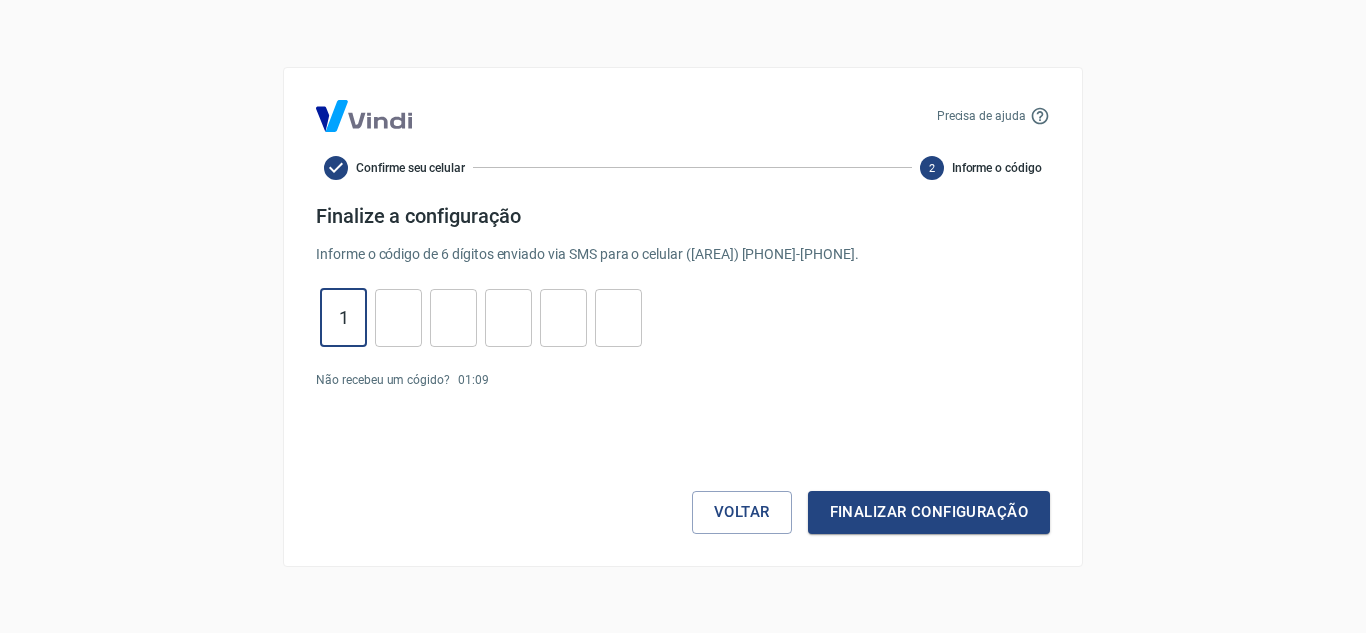 type on "1" 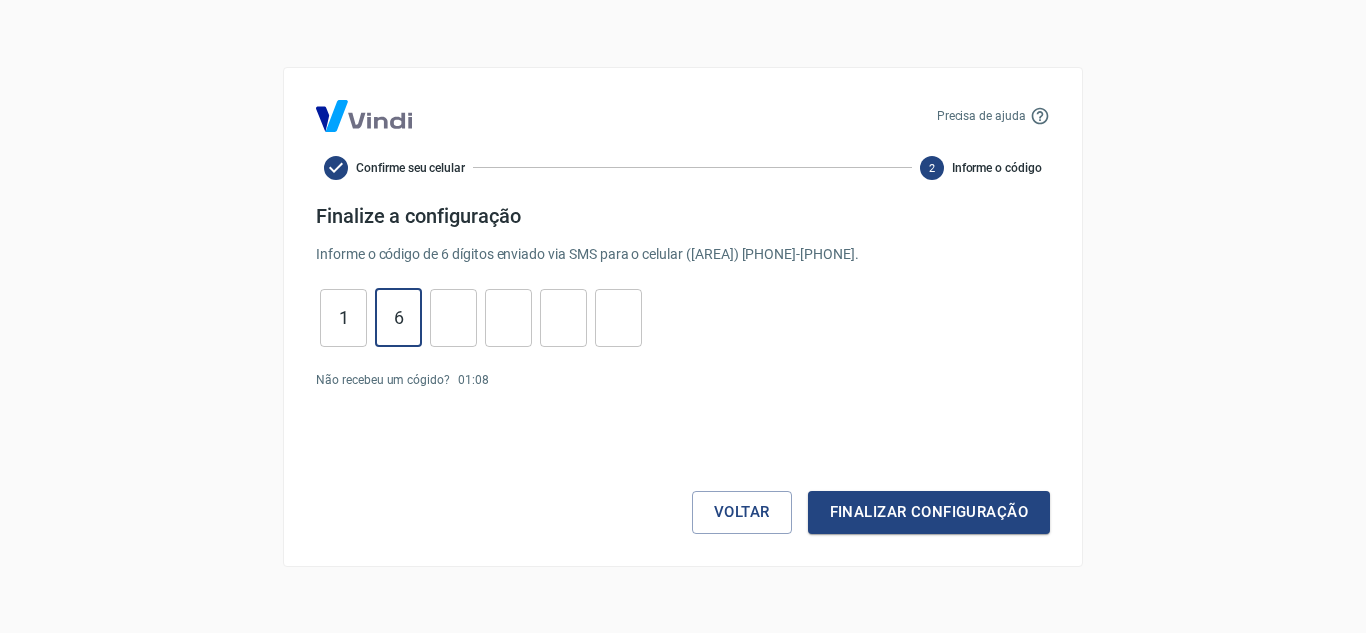 type on "6" 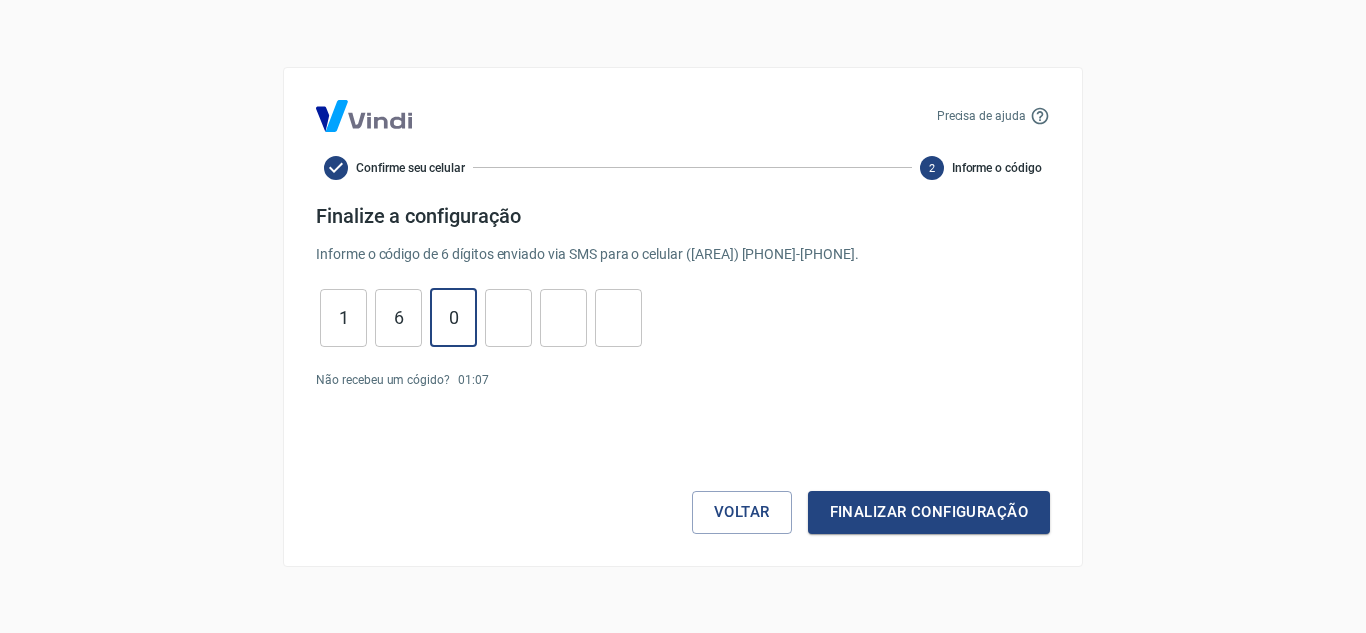 type on "0" 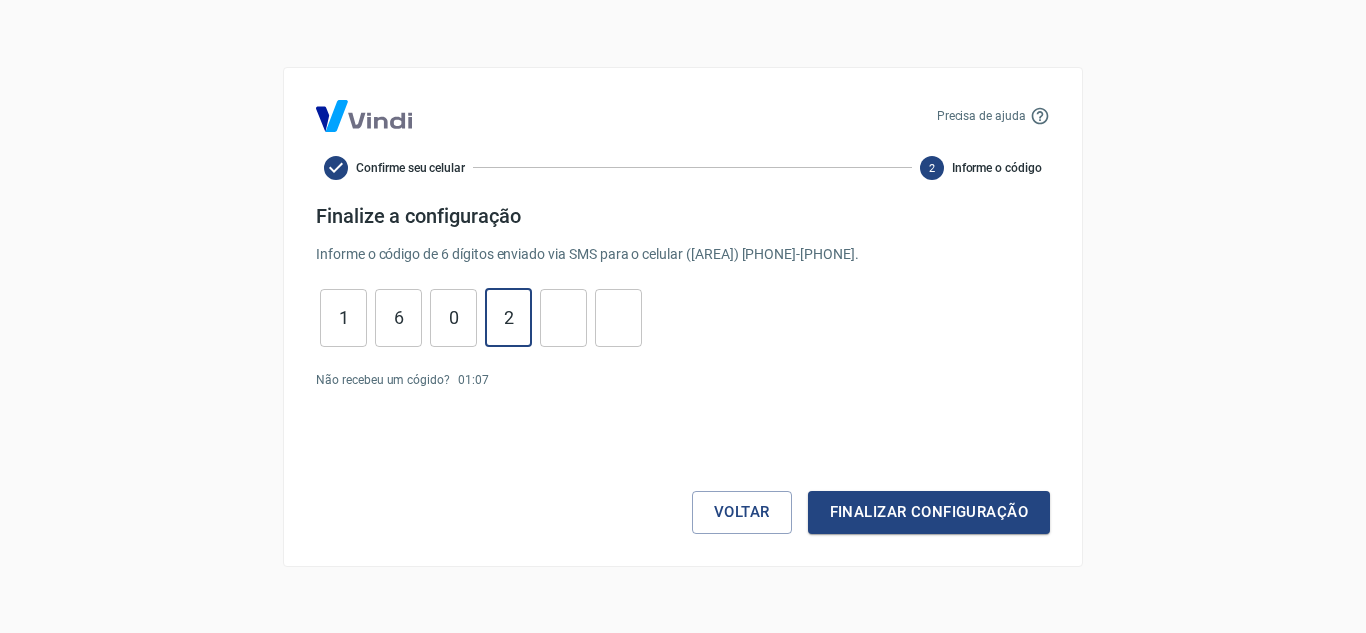 type on "2" 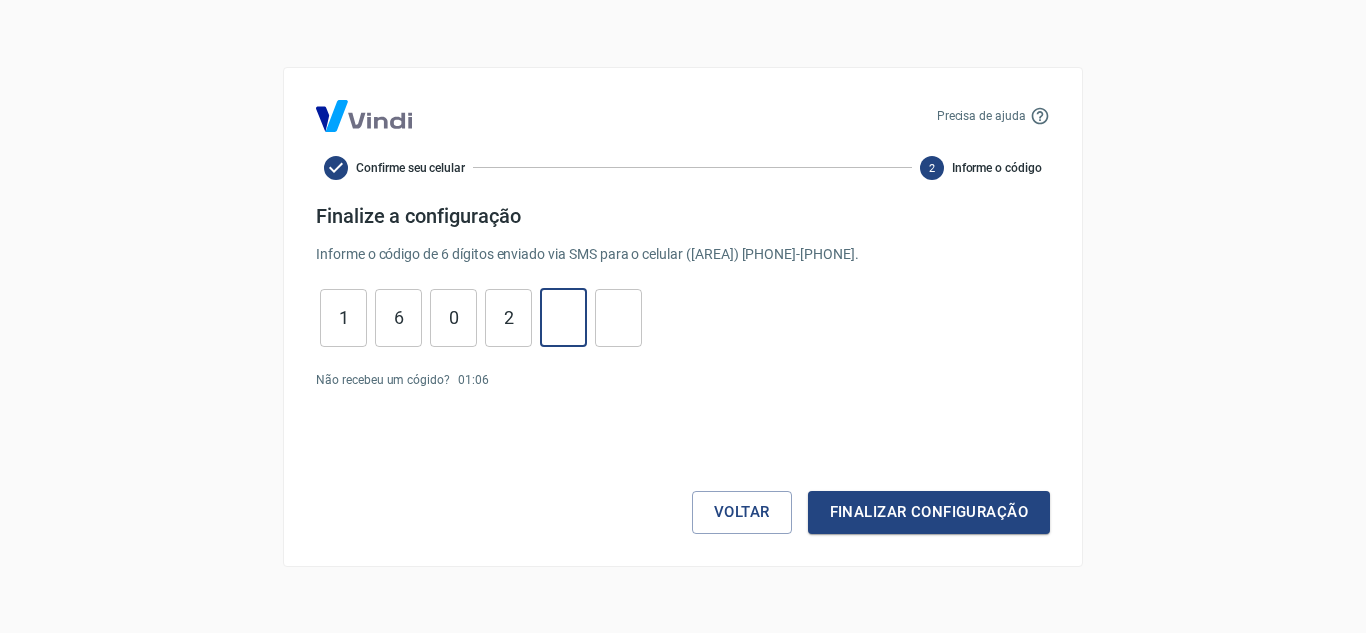 type on "3" 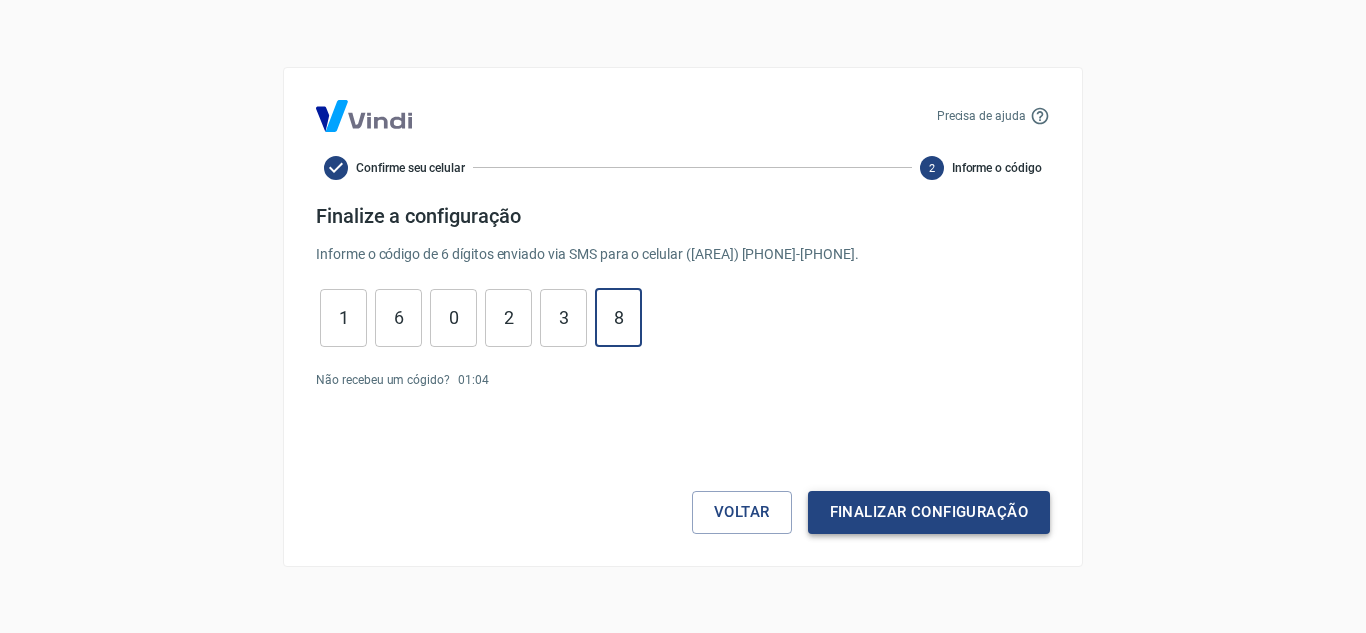 type on "8" 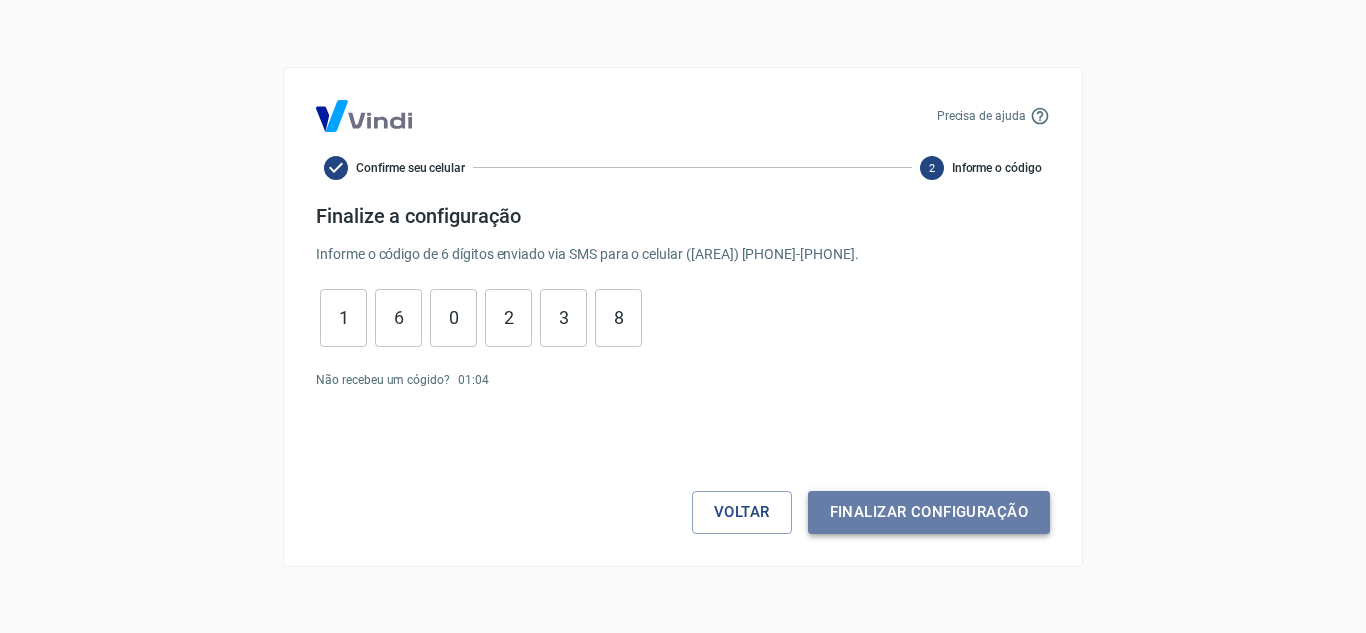 click on "Finalizar configuração" at bounding box center [929, 512] 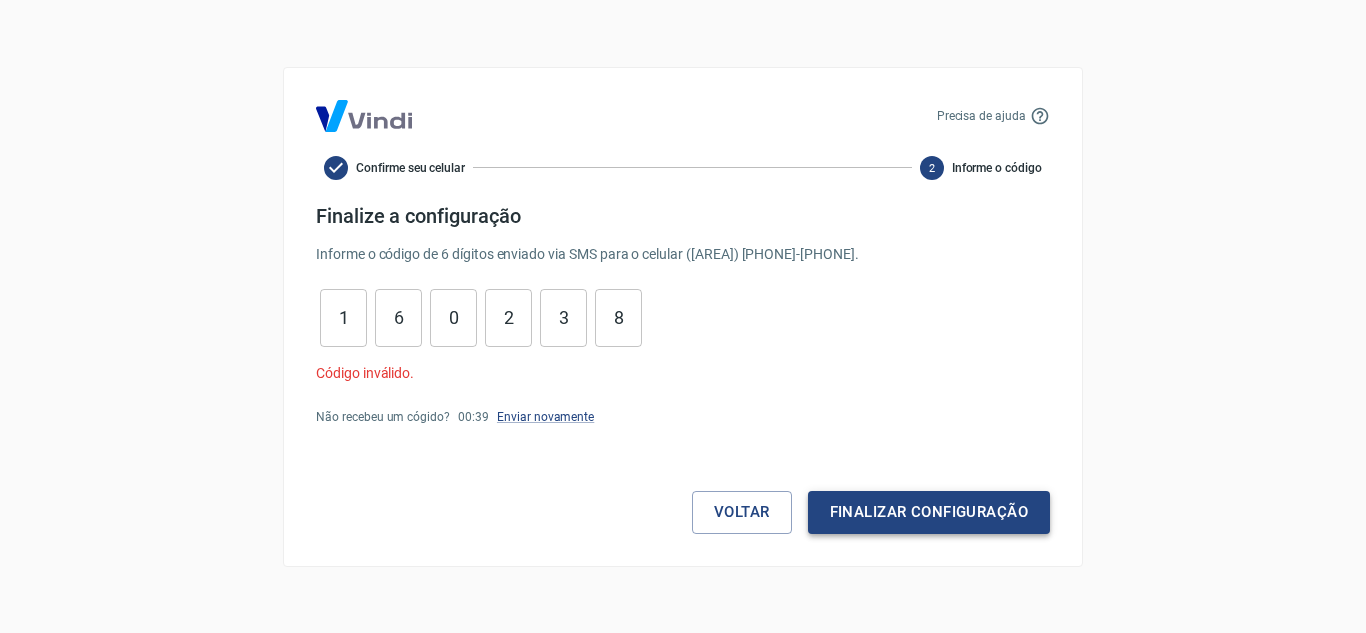 click on "Finalizar configuração" at bounding box center [929, 512] 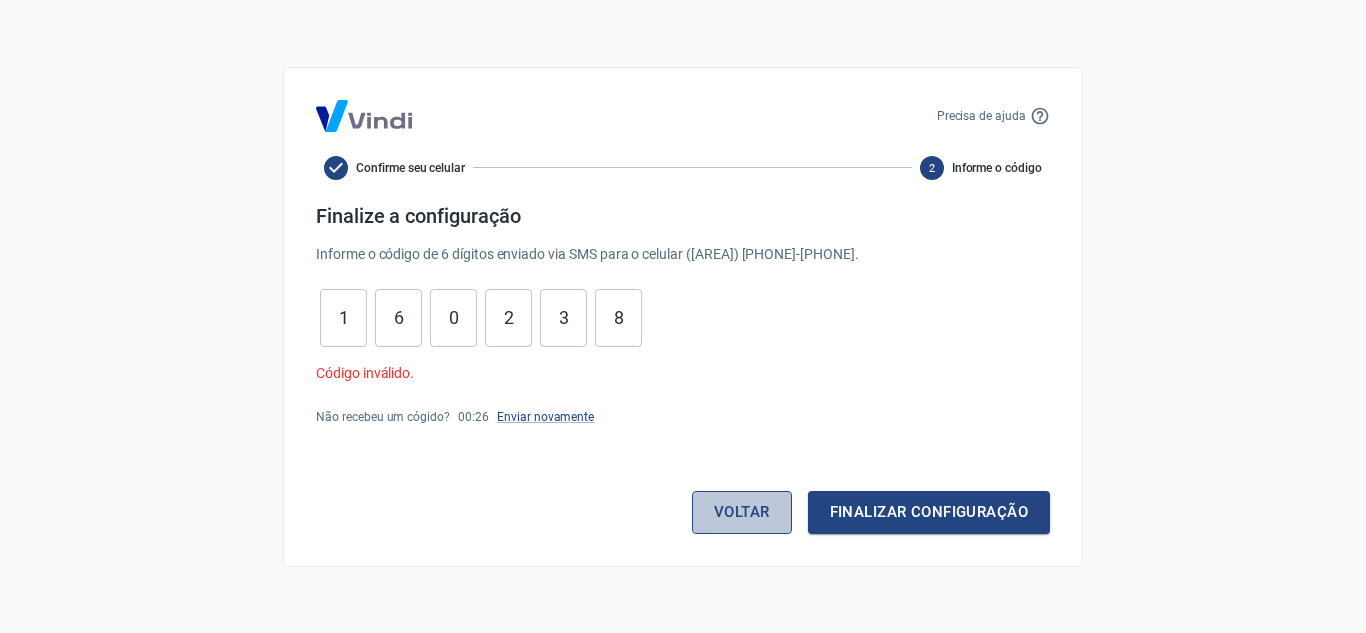 click on "Voltar" at bounding box center [742, 512] 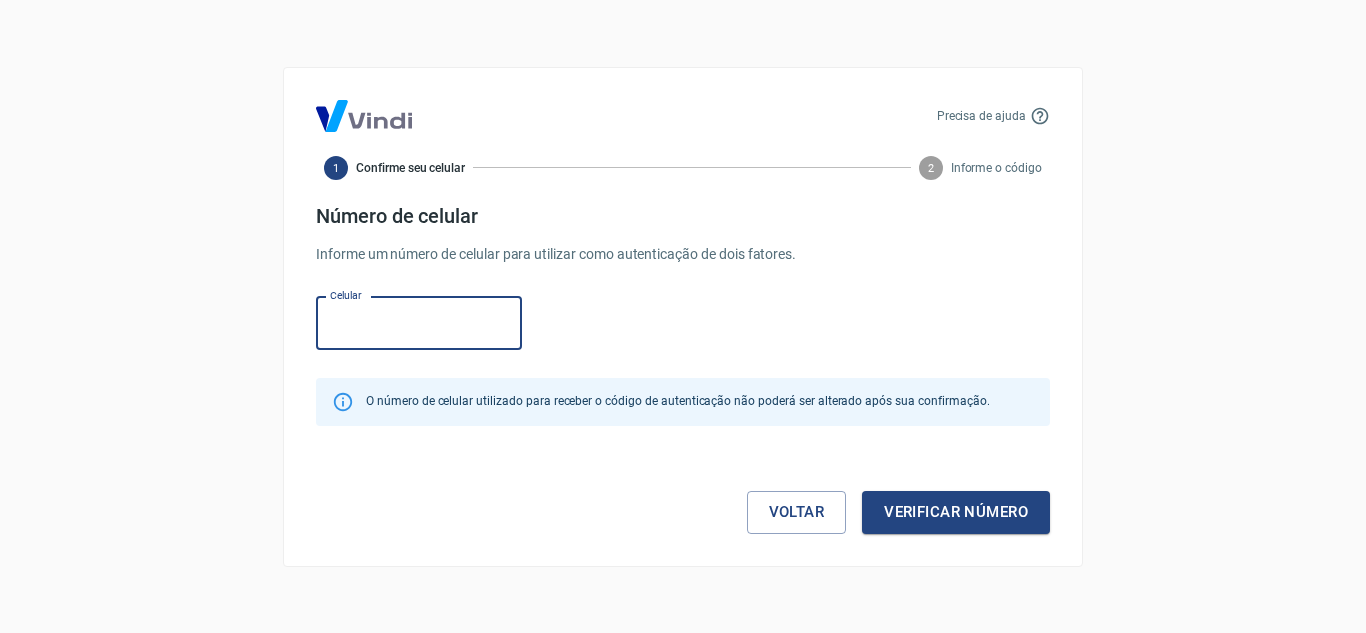 click on "Celular" at bounding box center [419, 323] 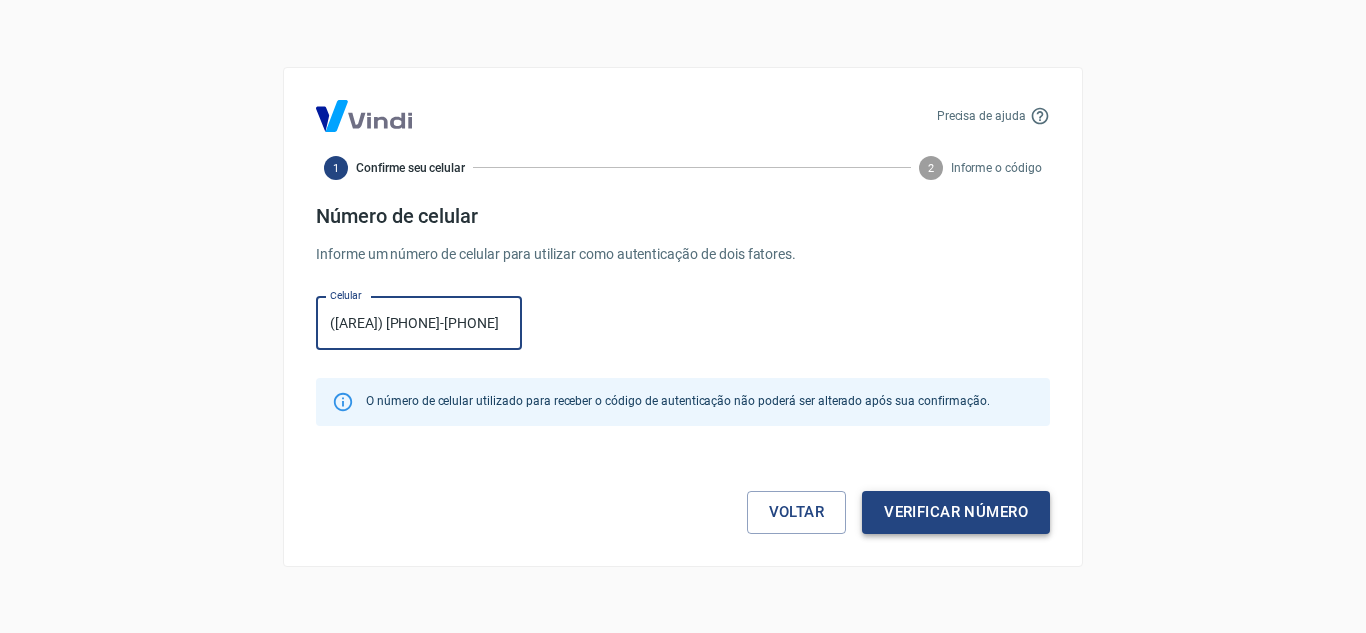 type on "(37) 99804-0817" 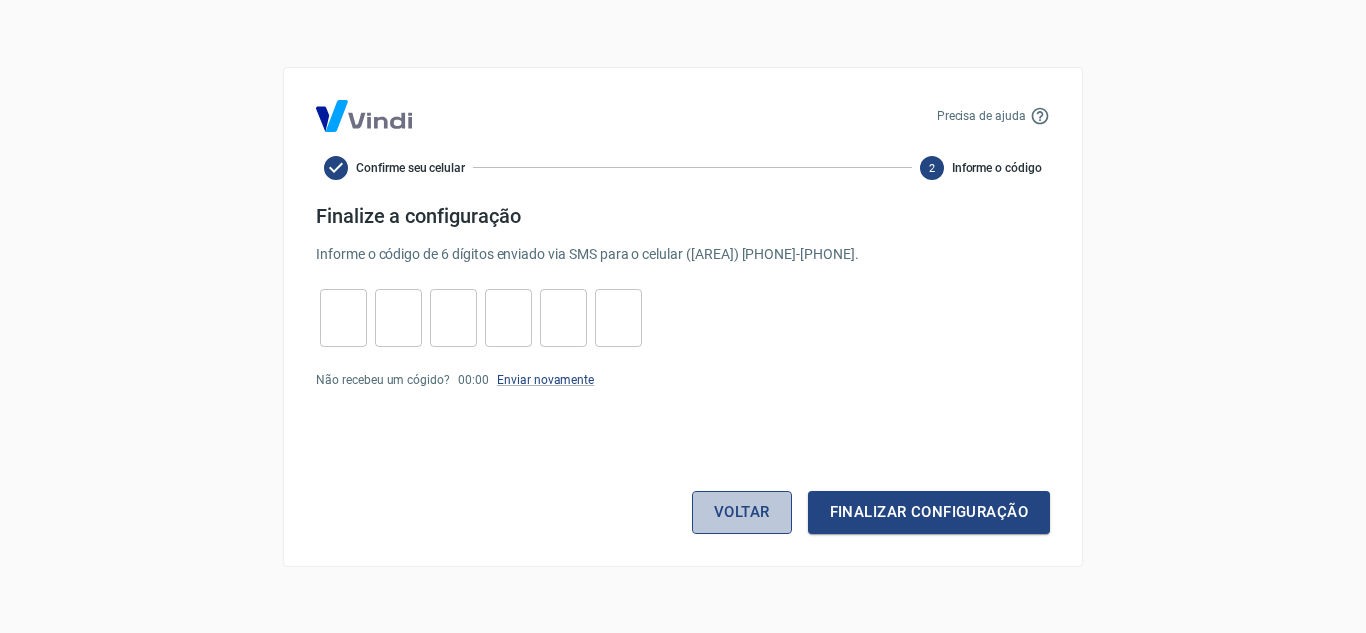 click on "Voltar" at bounding box center [742, 512] 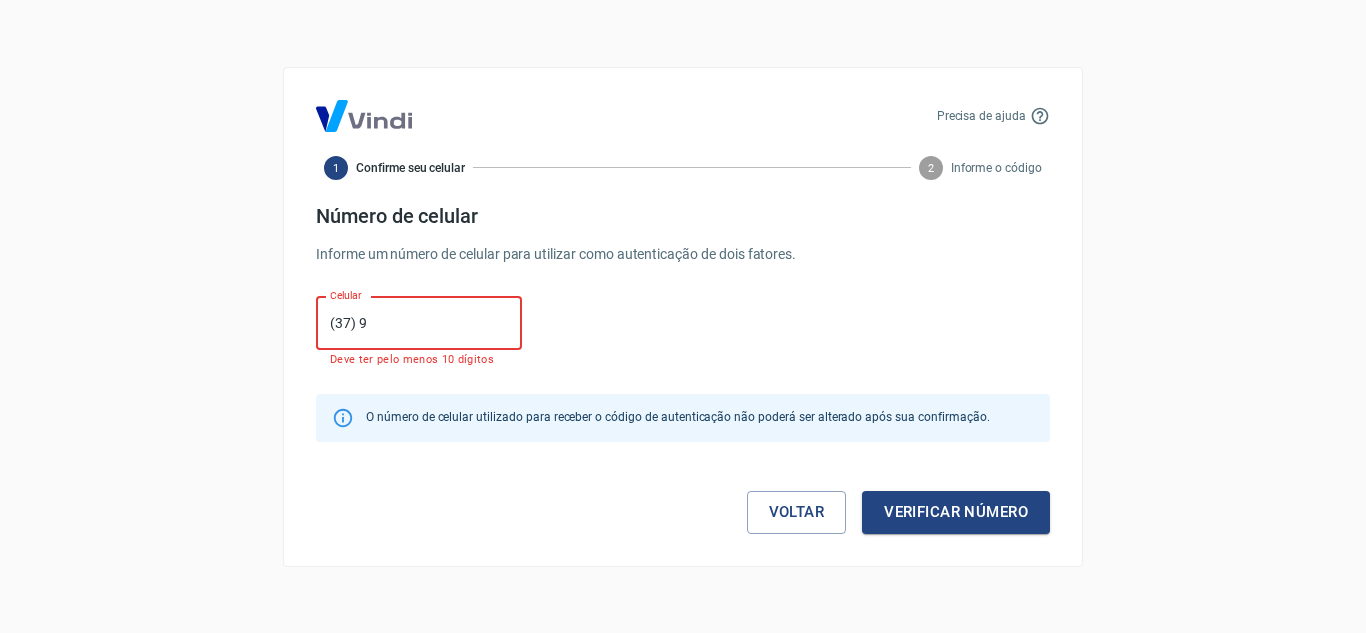 type on "[PHONE]" 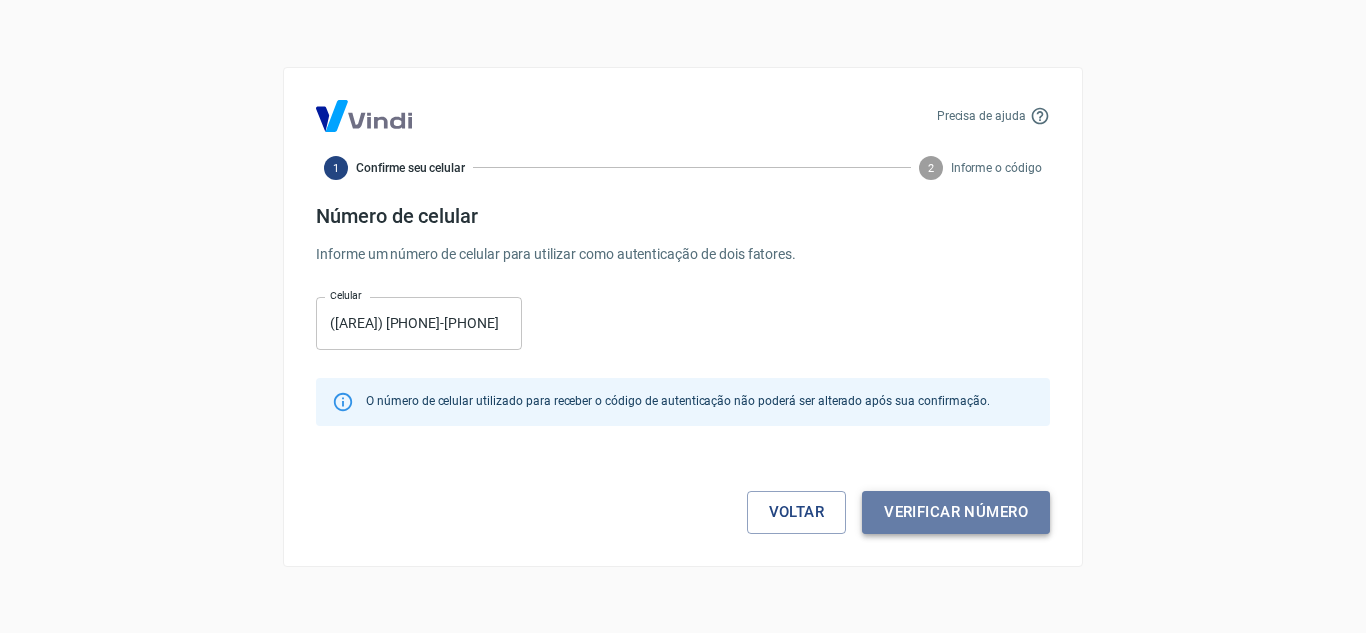 click on "Verificar número" at bounding box center (956, 512) 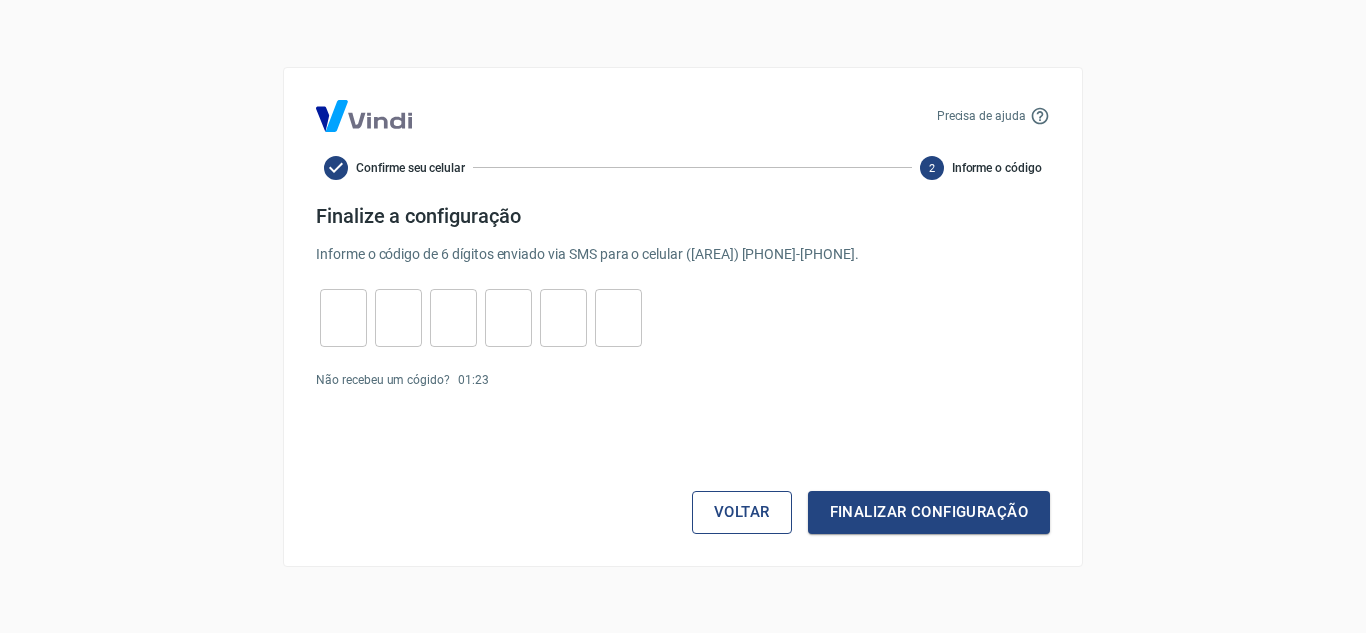 click on "Voltar" at bounding box center [742, 512] 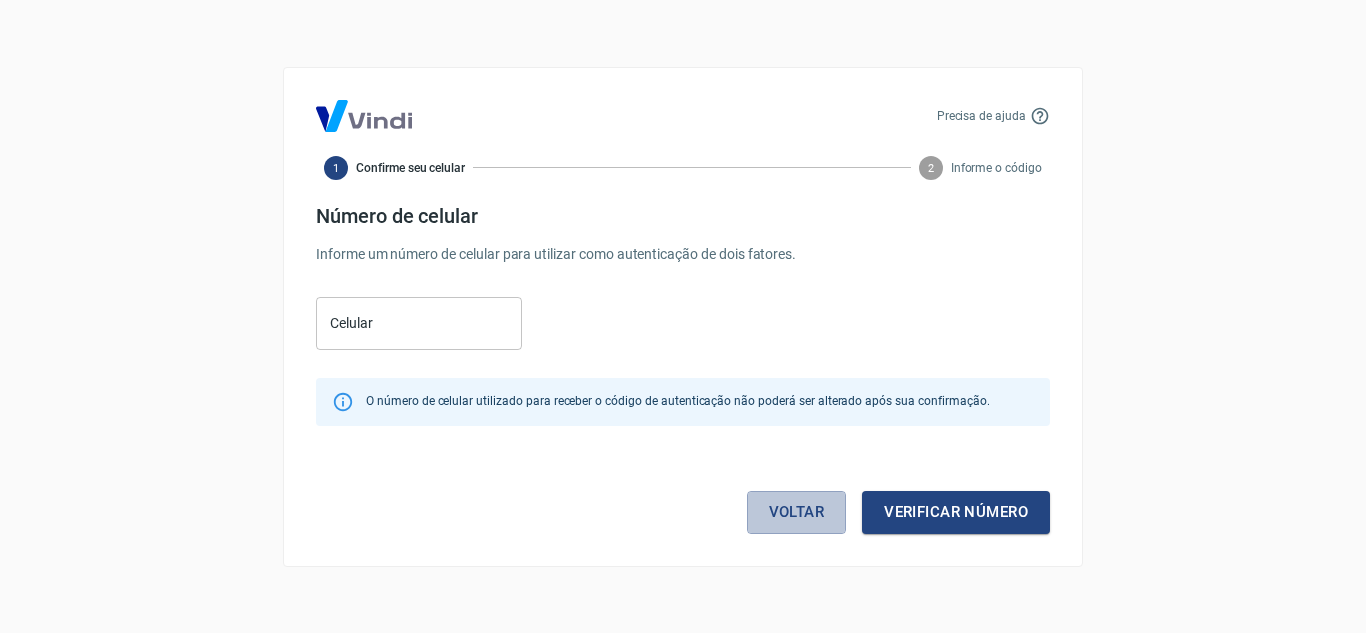click on "Voltar" at bounding box center (797, 512) 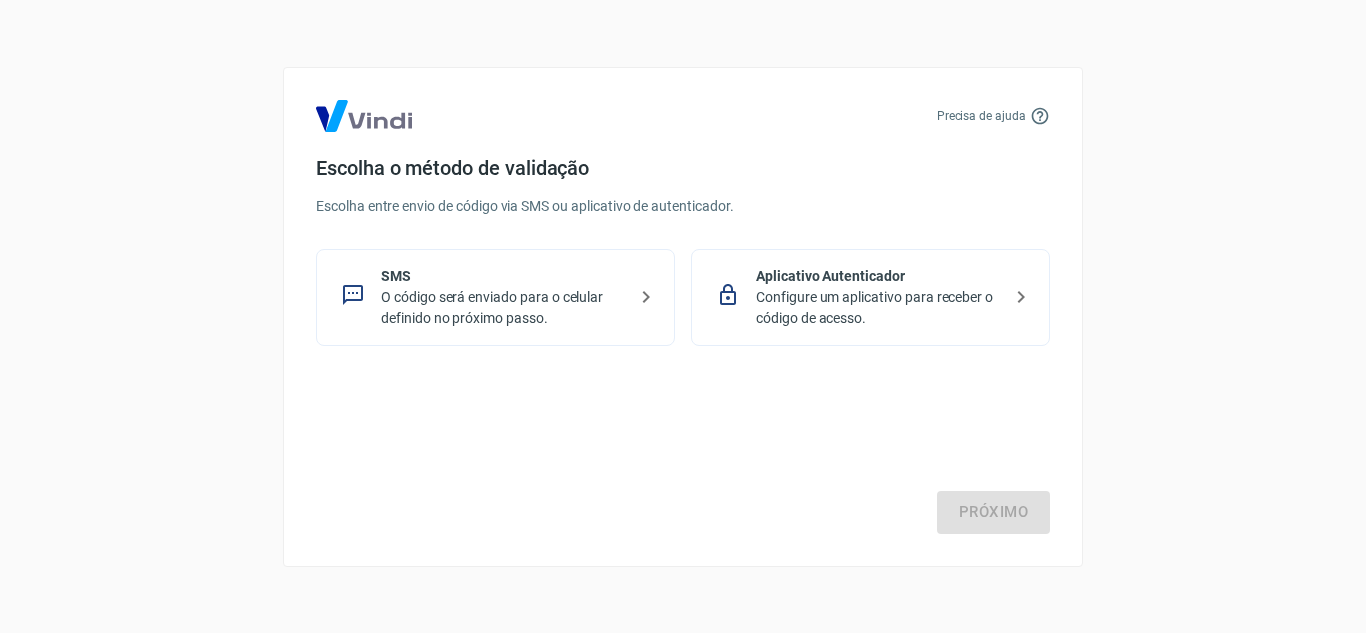 click on "Configure um aplicativo para receber o código de acesso." at bounding box center (878, 308) 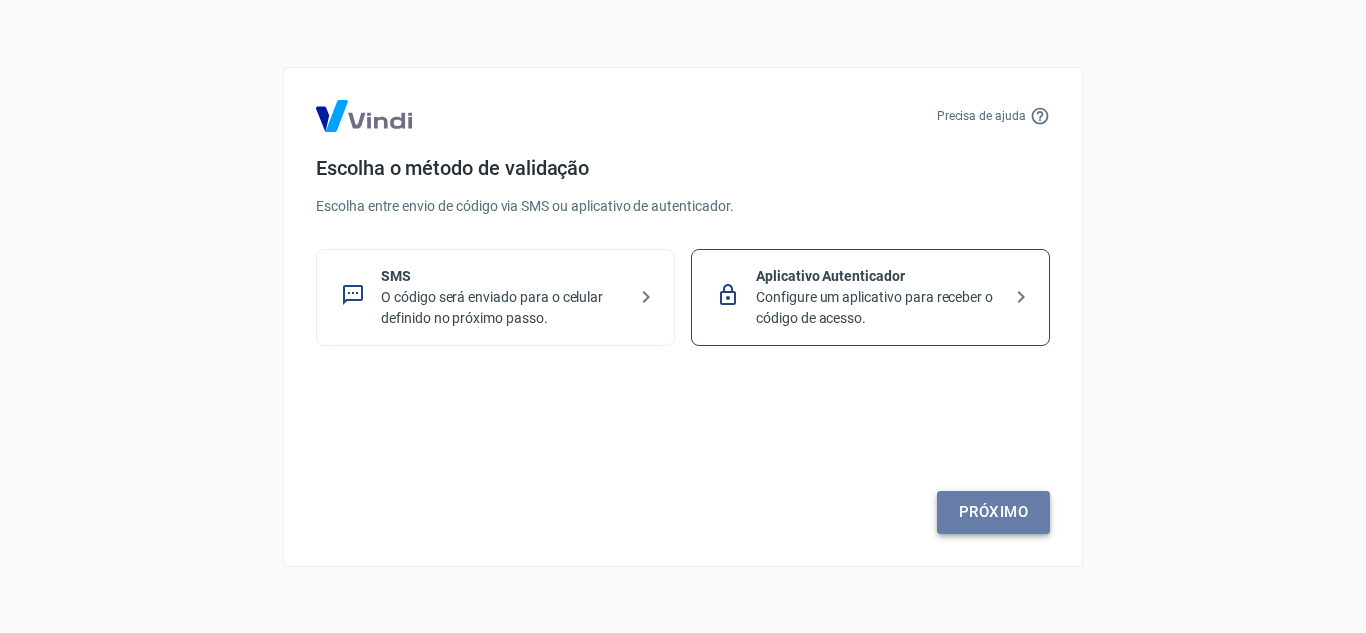 click on "Próximo" at bounding box center [993, 512] 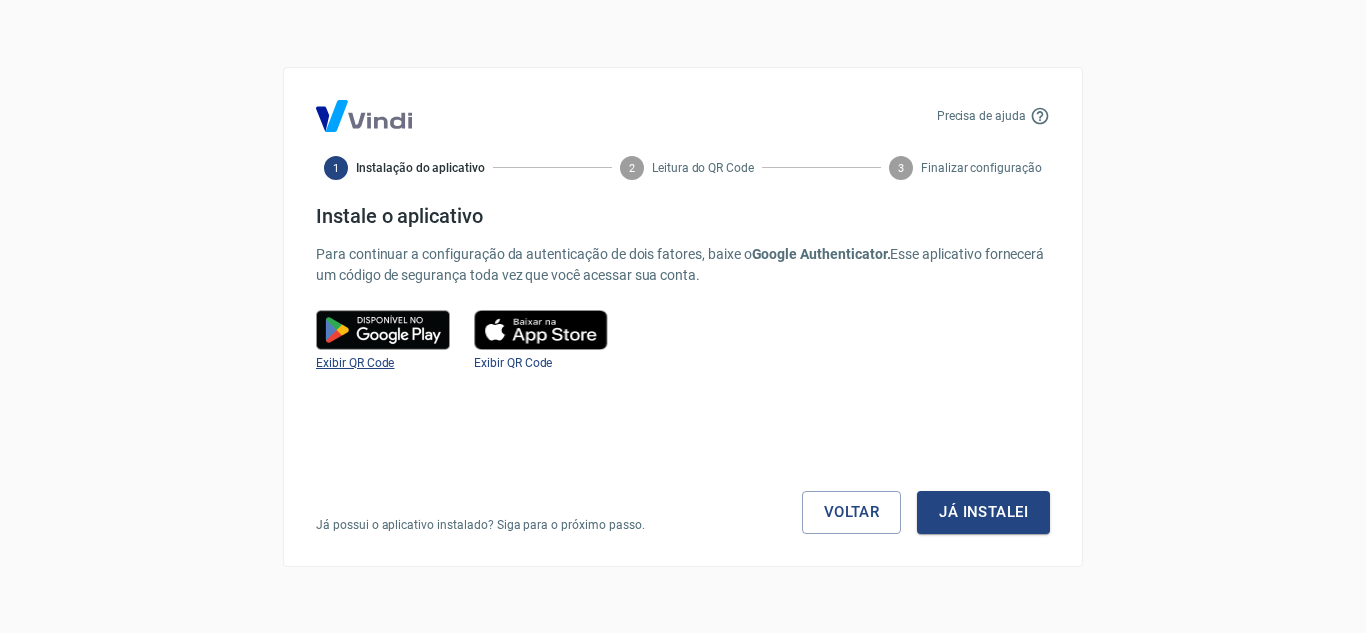 click on "Exibir QR Code" at bounding box center [355, 363] 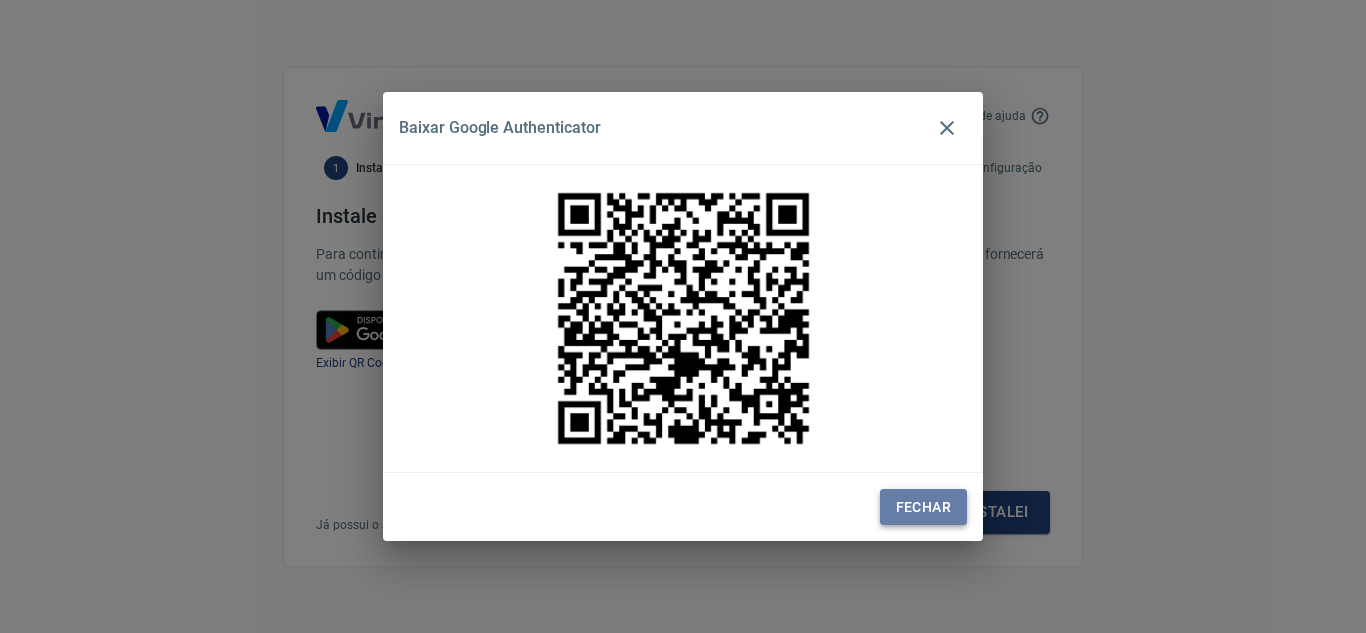 click on "Fechar" at bounding box center (923, 507) 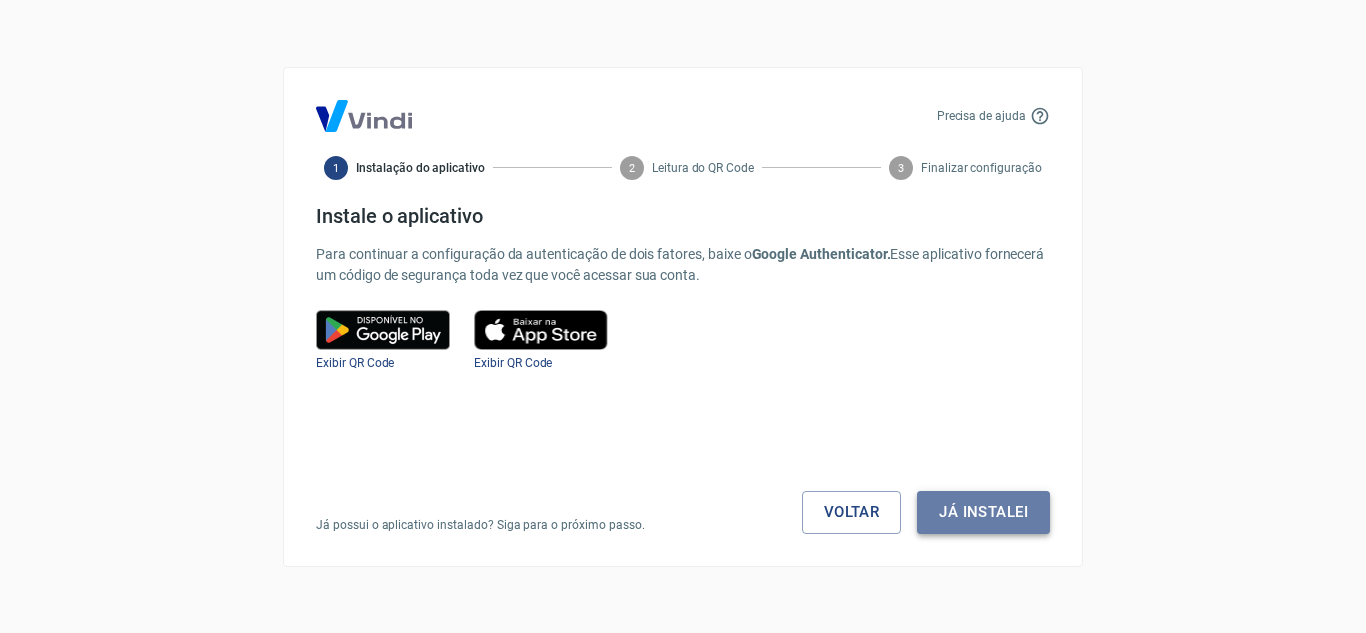 click on "Já instalei" at bounding box center (983, 512) 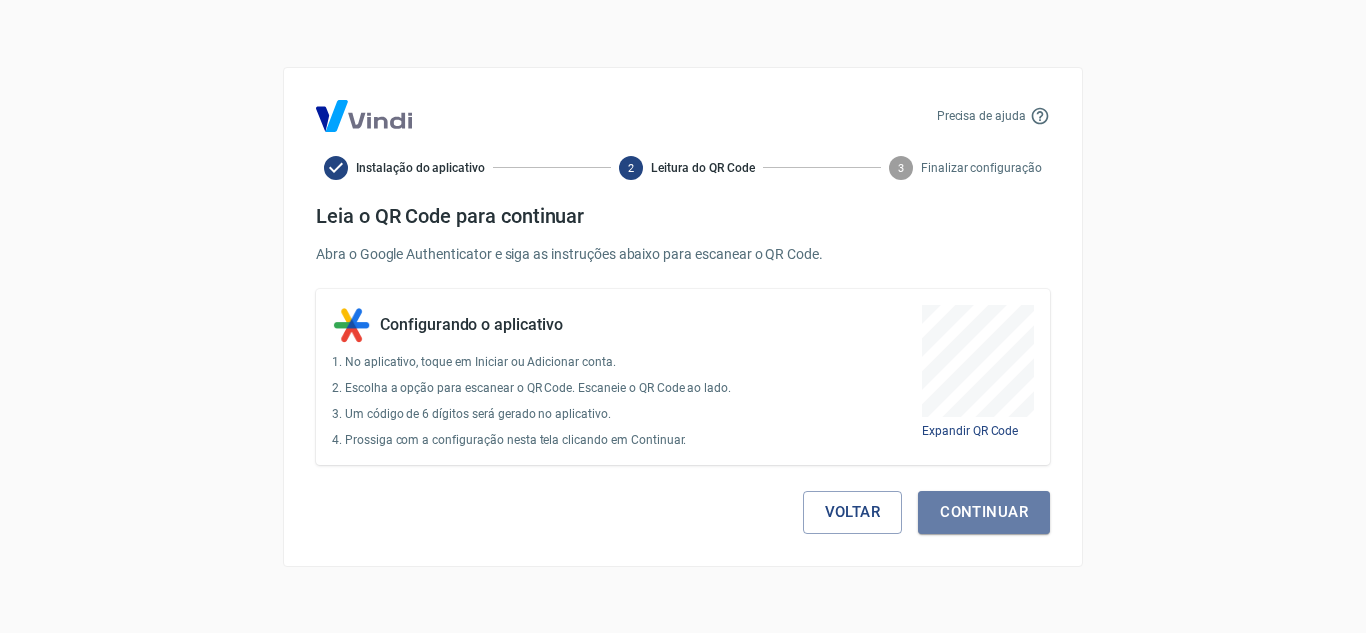 click on "Continuar" at bounding box center [984, 512] 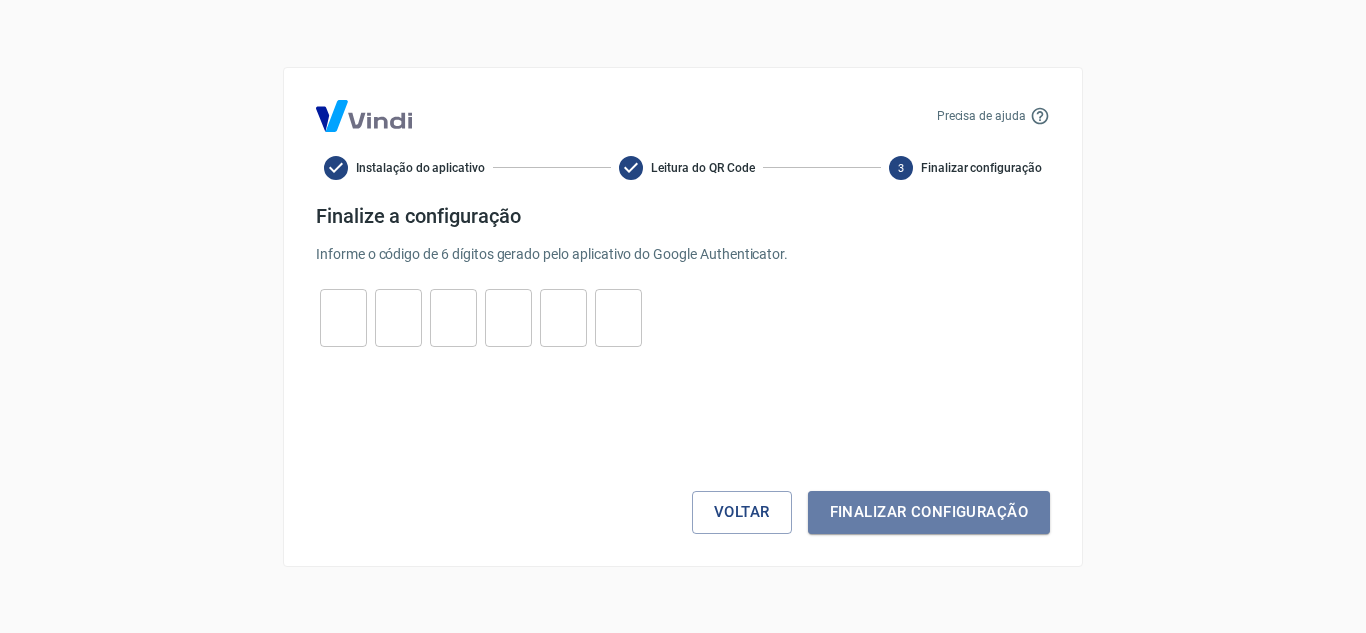 click on "Finalizar configuração" at bounding box center [929, 512] 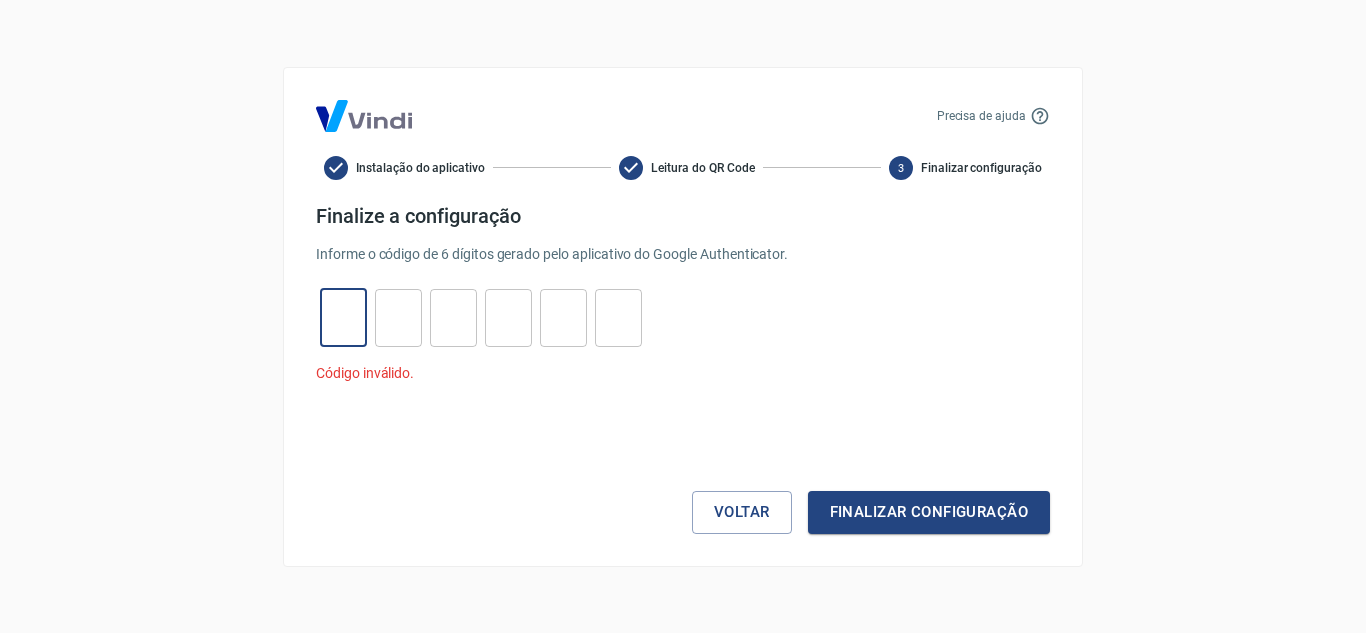 click at bounding box center (343, 317) 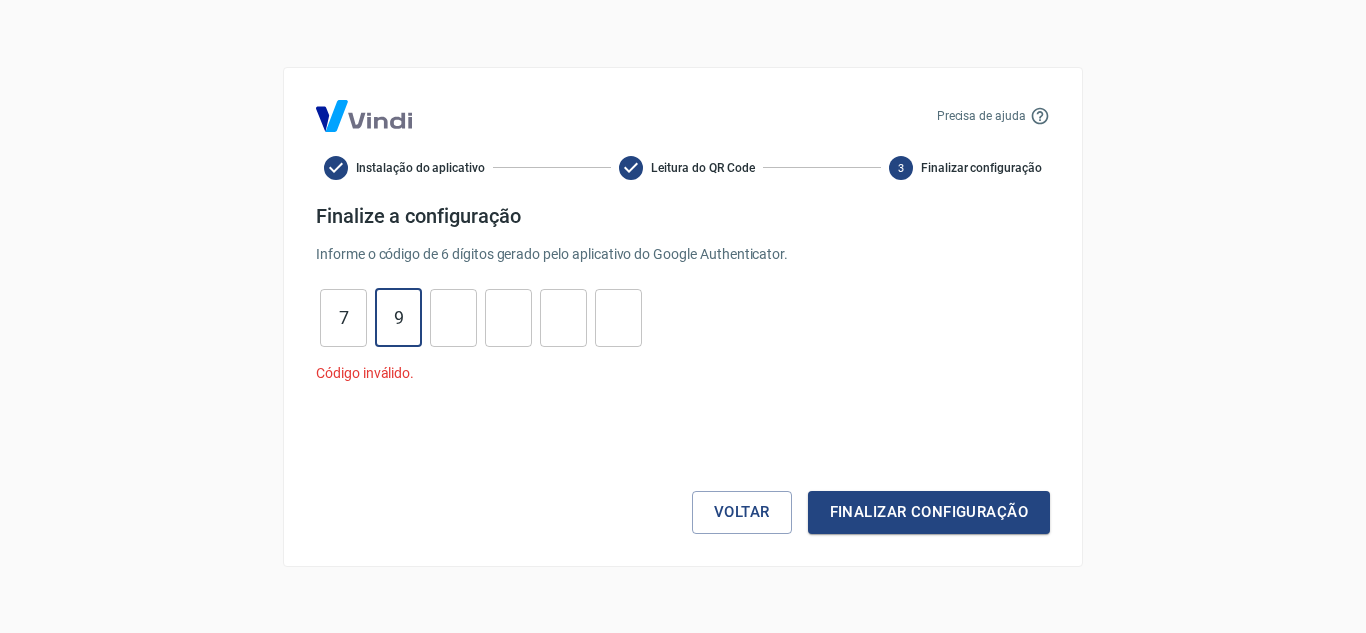 type on "9" 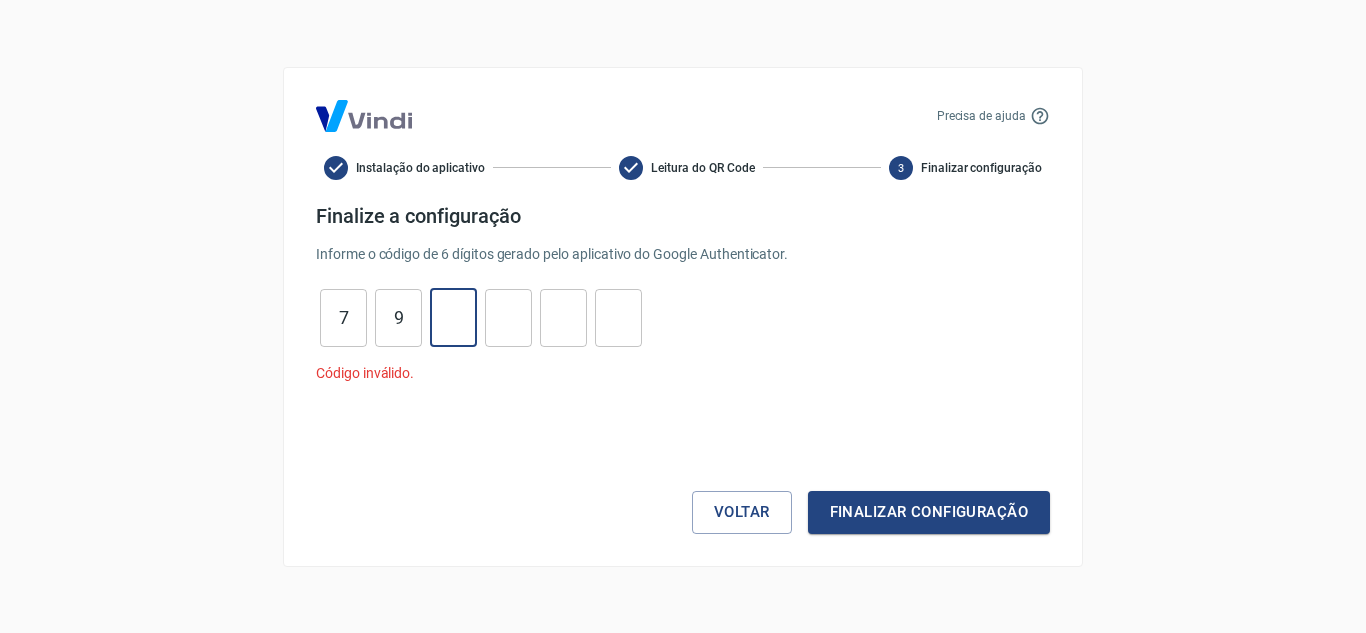 type on "3" 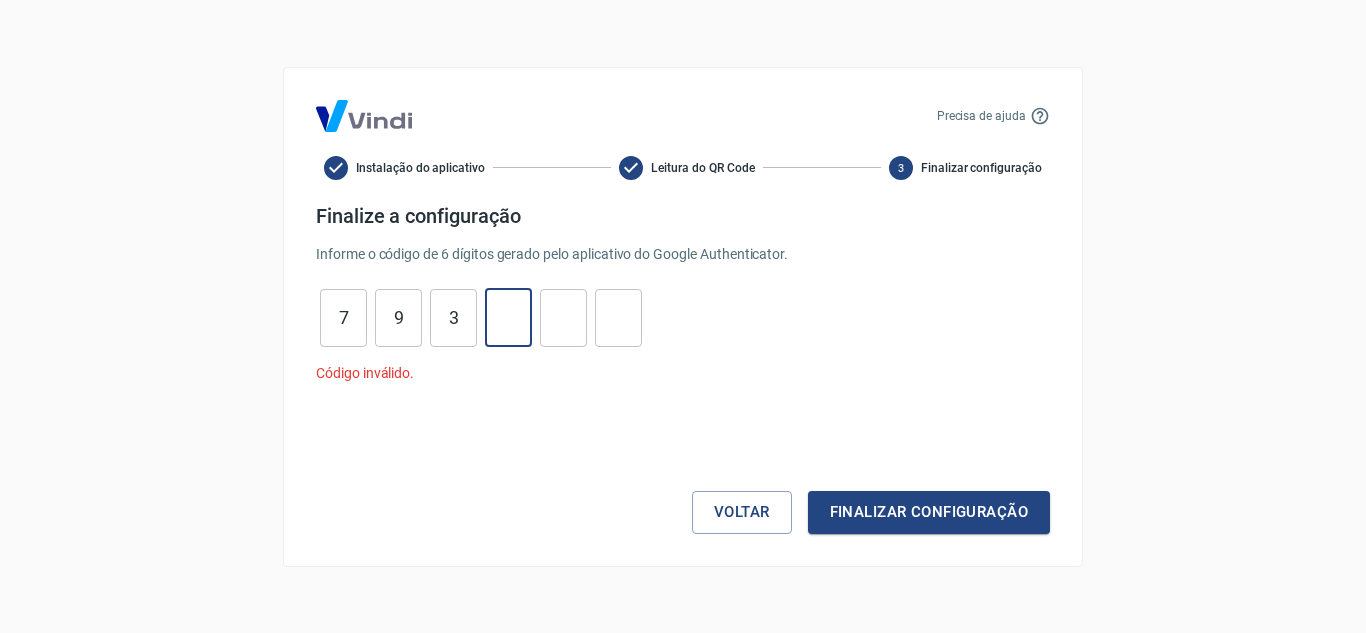 type on "5" 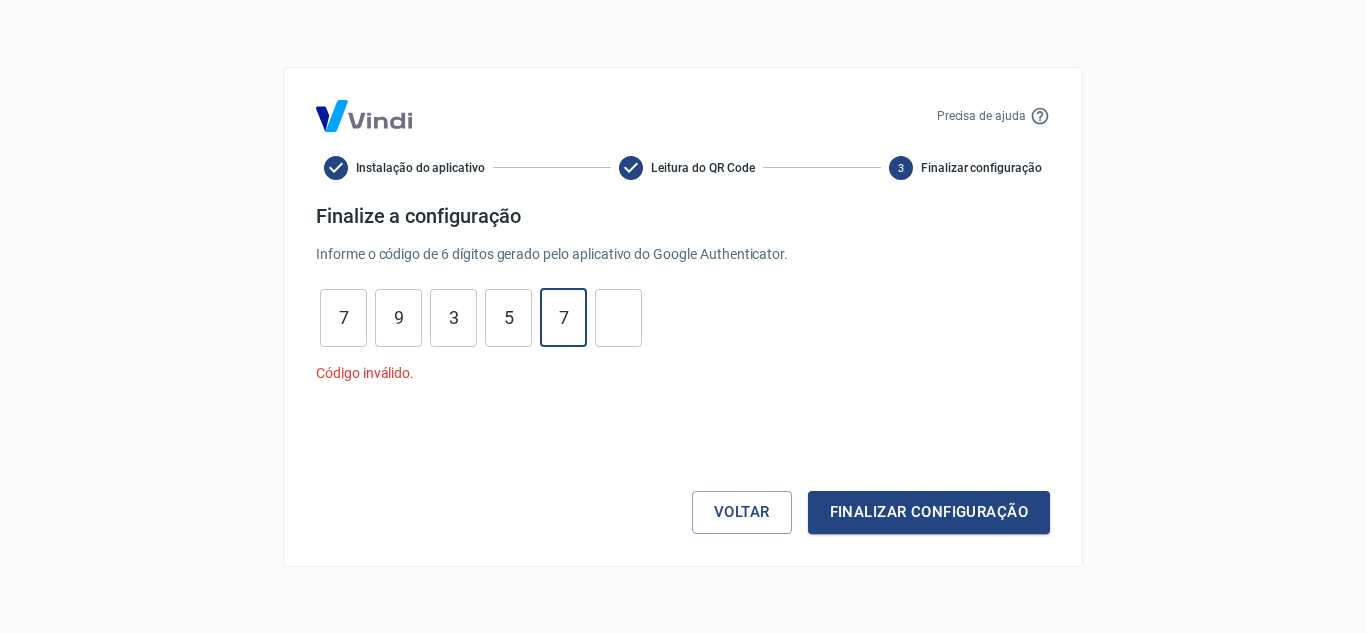 type on "7" 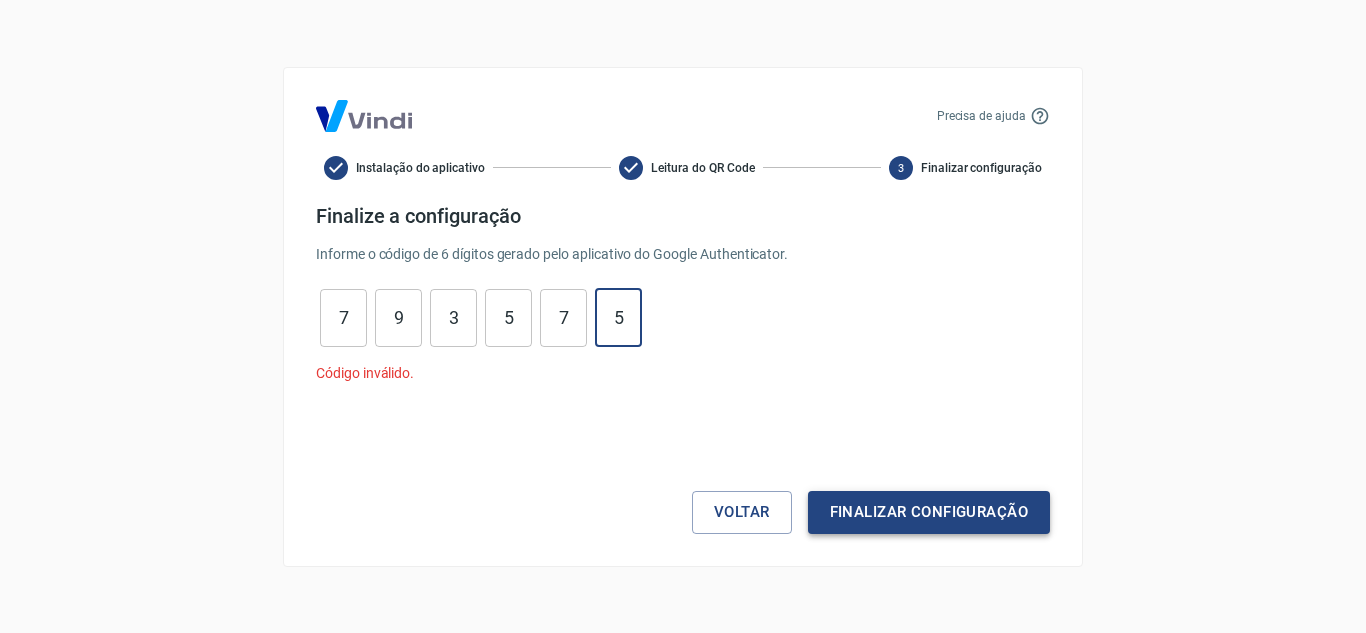 type on "5" 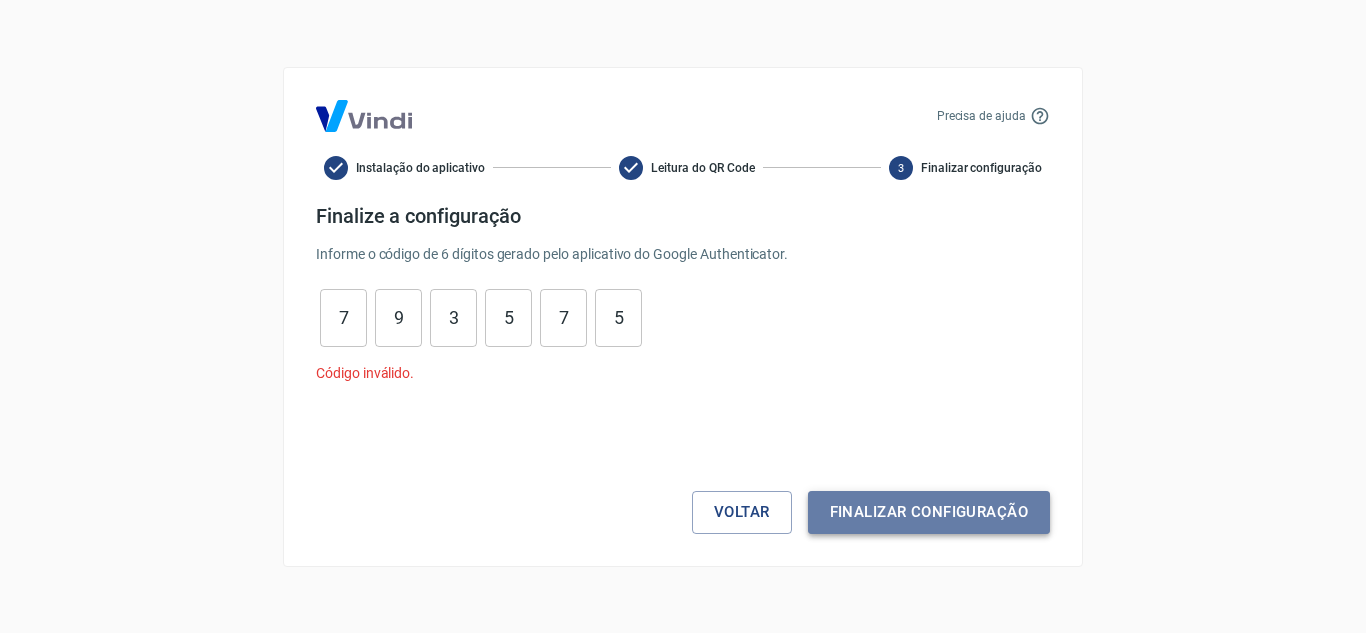 click on "Finalizar configuração" at bounding box center [929, 512] 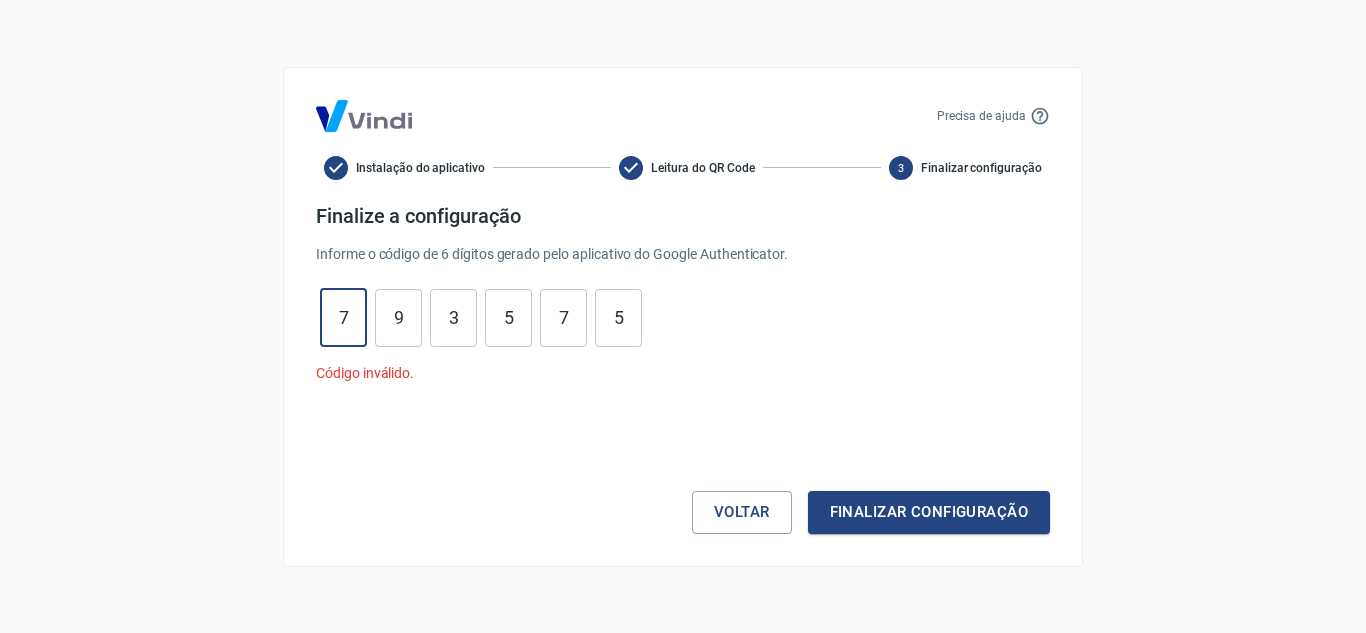 click on "7" at bounding box center (343, 317) 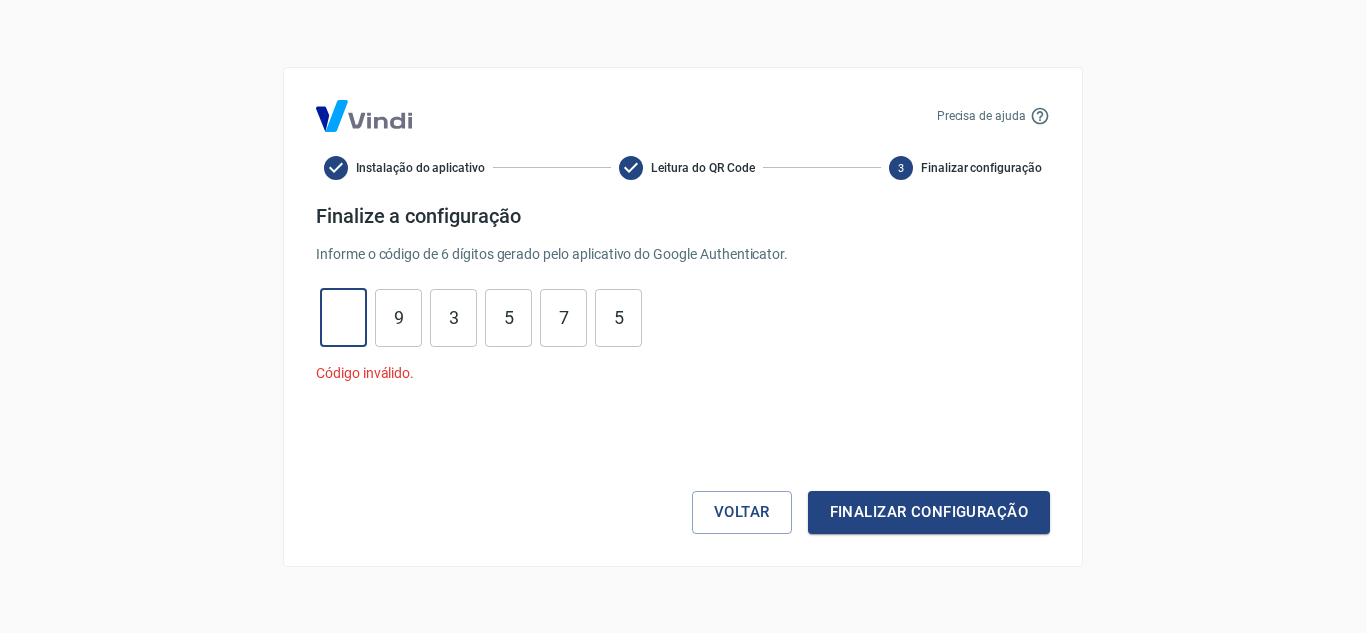 type 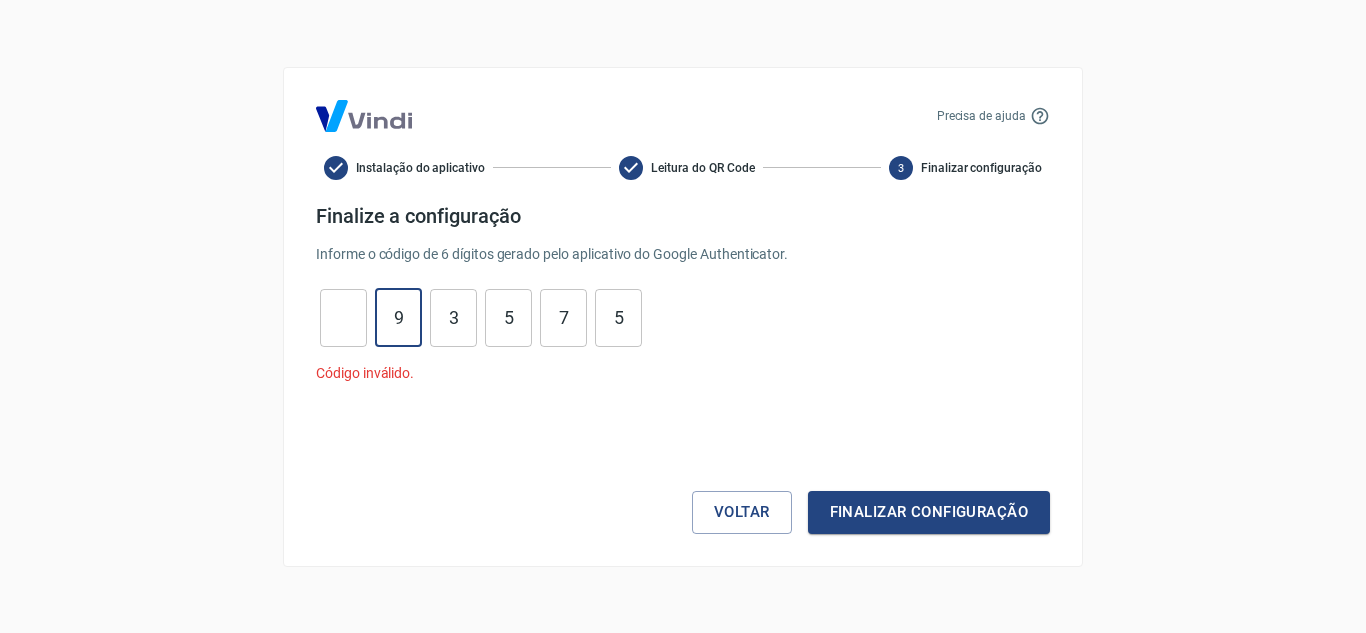 click on "9" at bounding box center (398, 317) 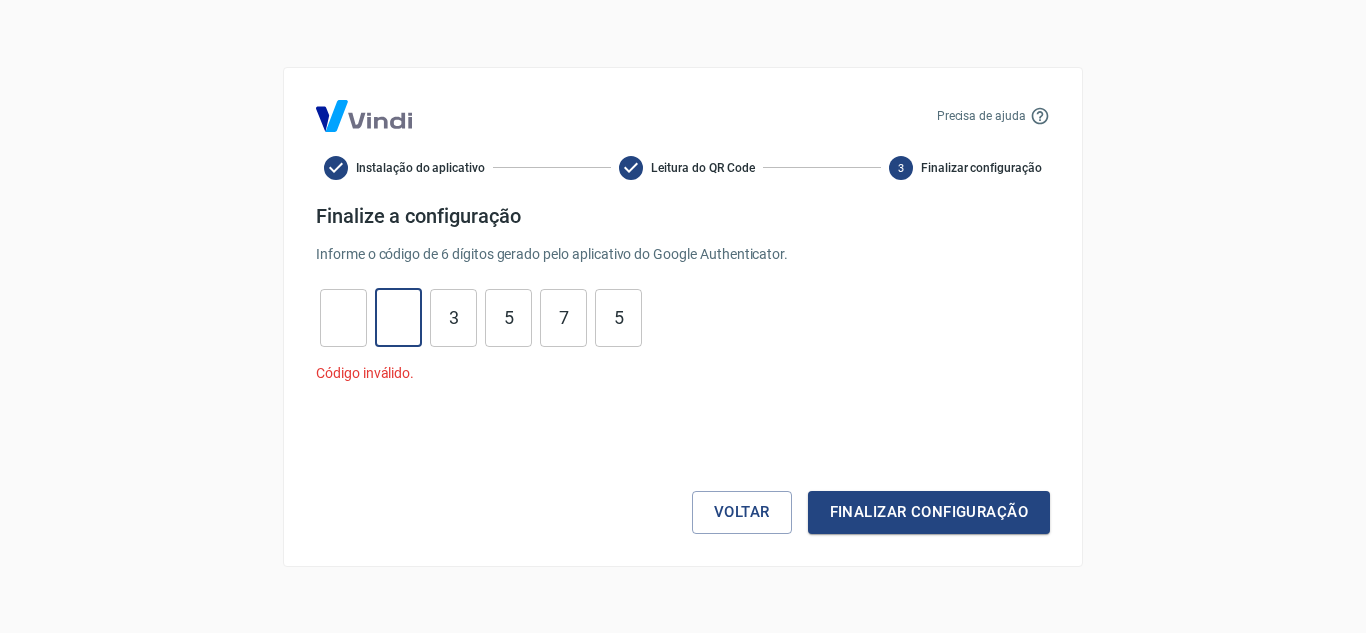 type 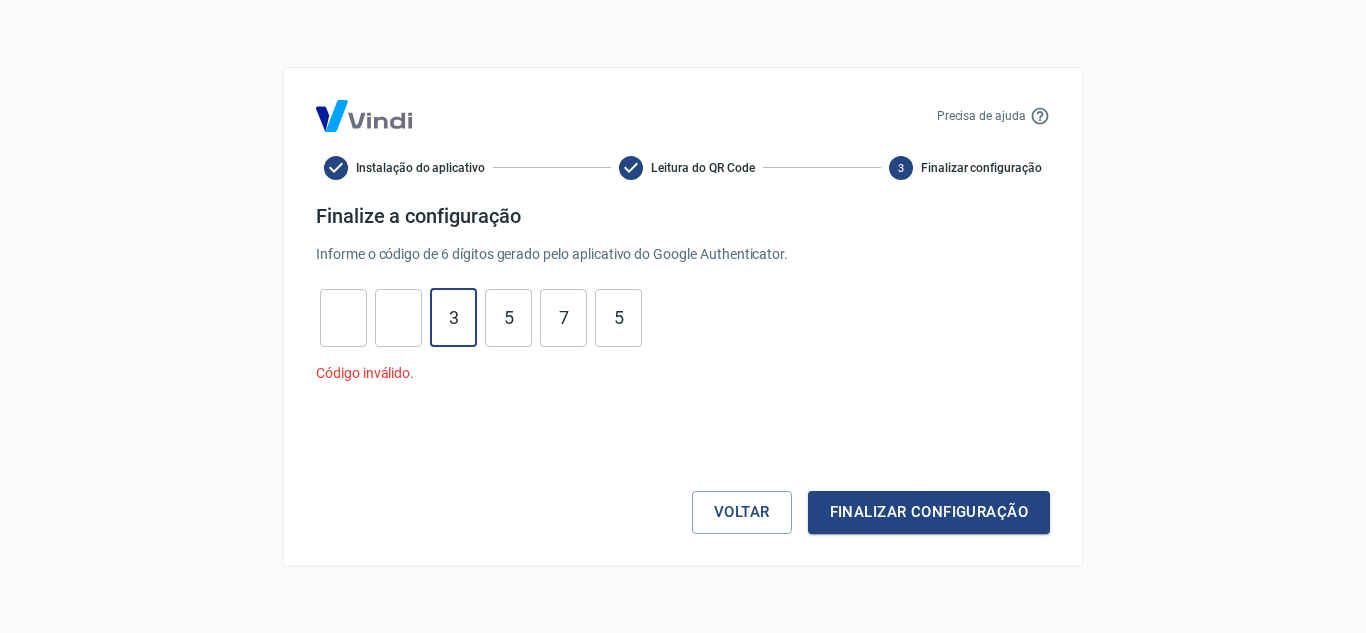click on "3" at bounding box center (453, 317) 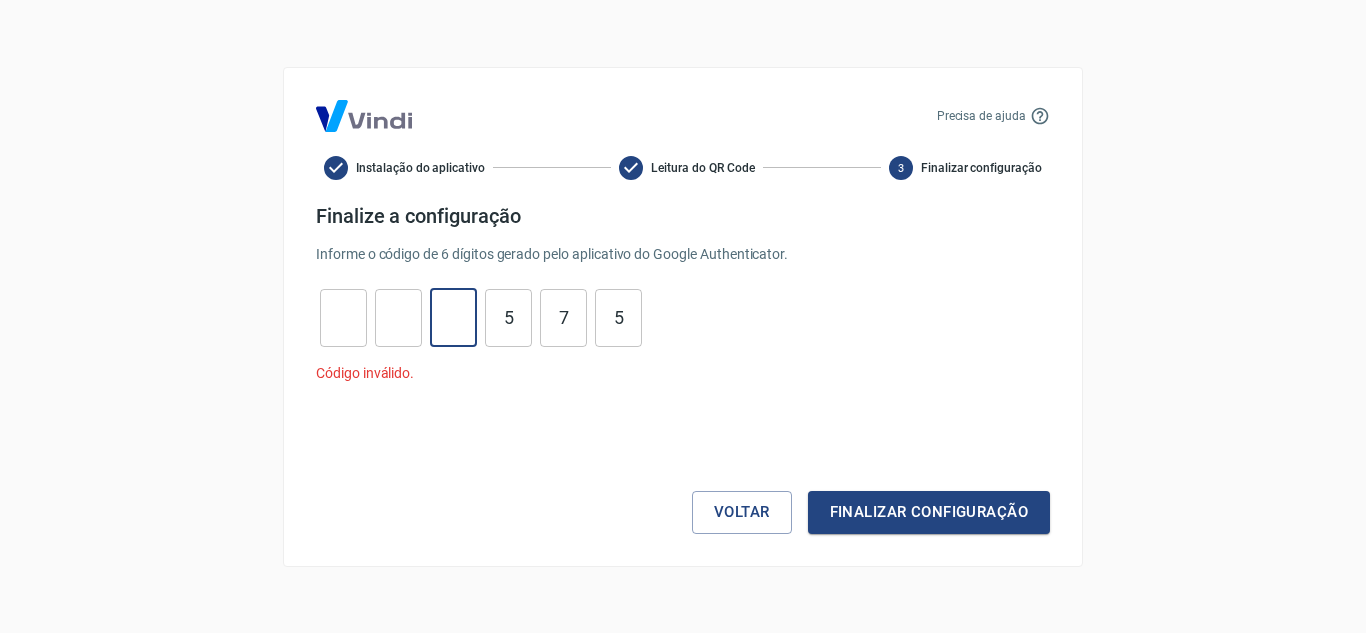 type 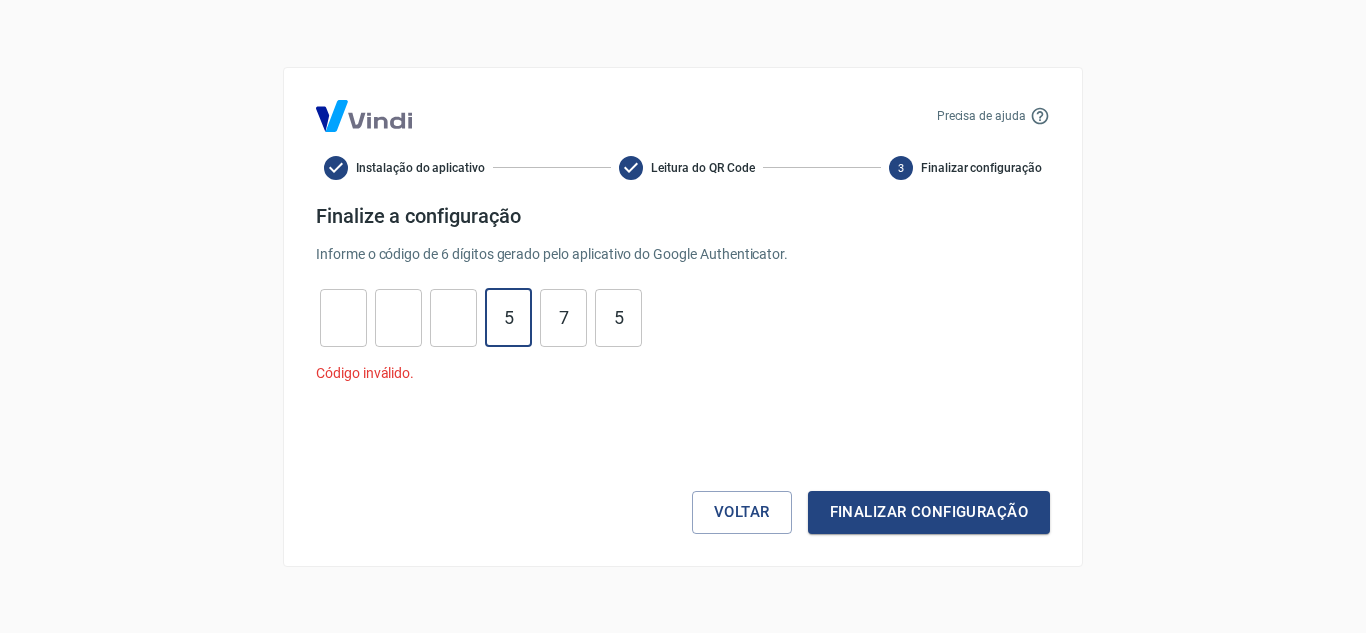 click on "5" at bounding box center [508, 317] 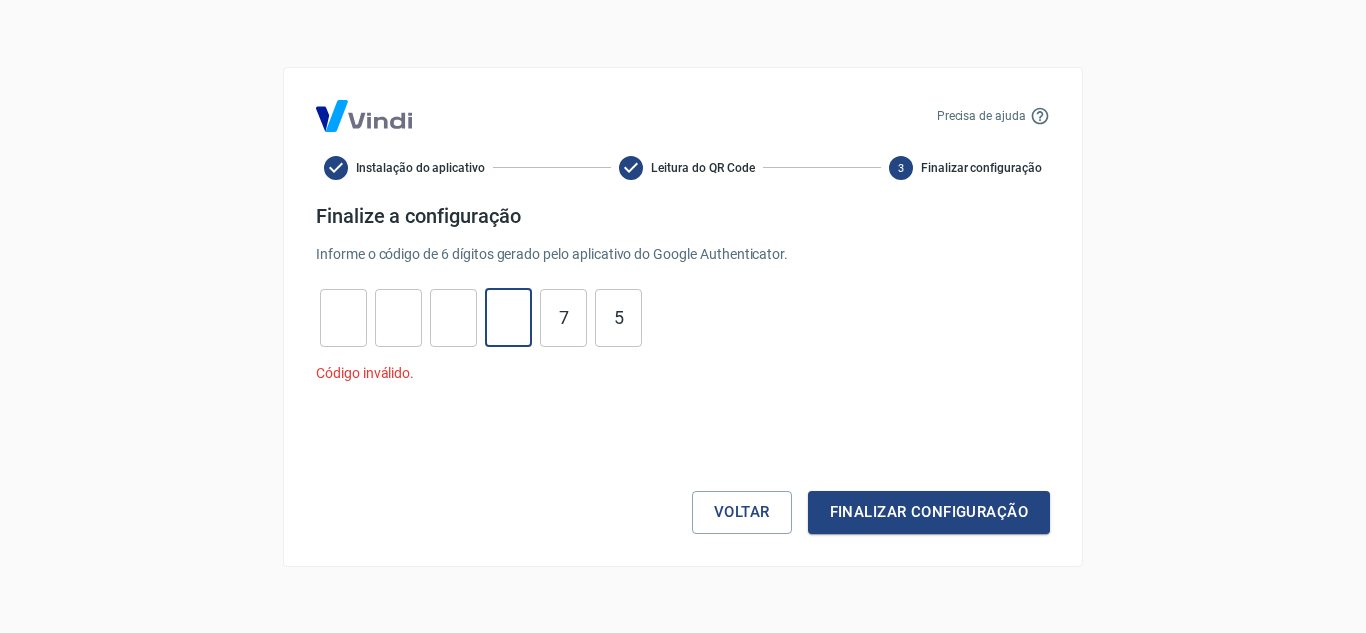 type 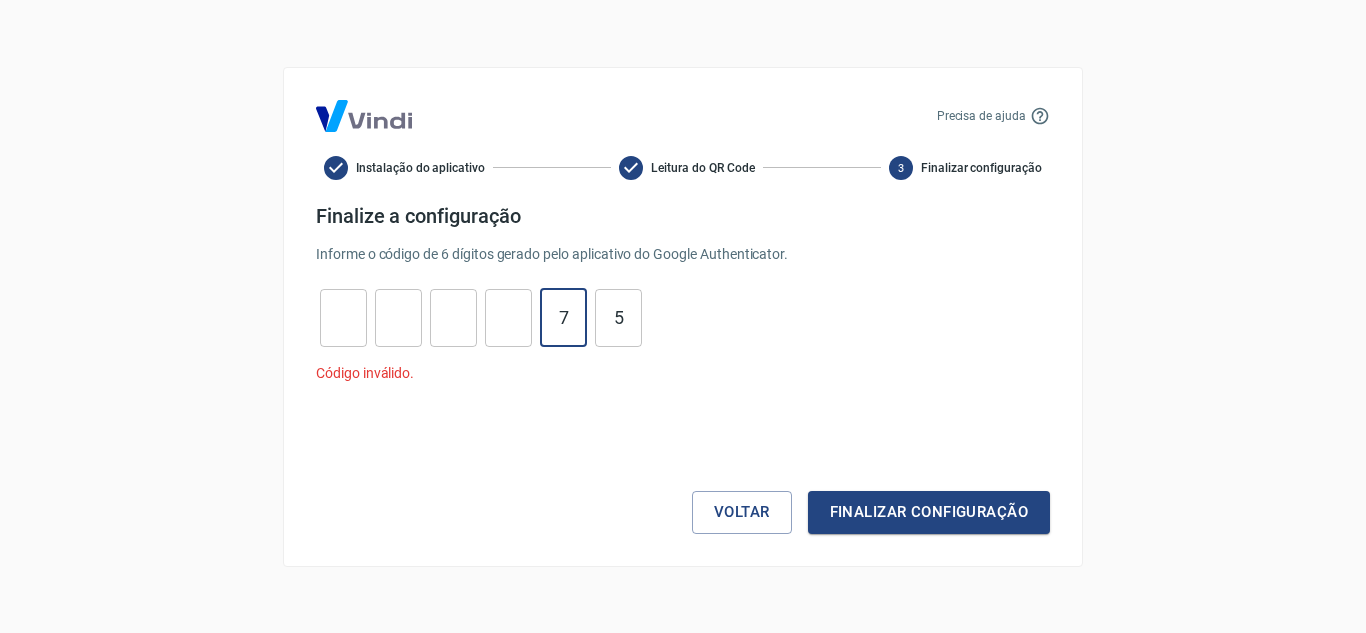 click on "7" at bounding box center (563, 317) 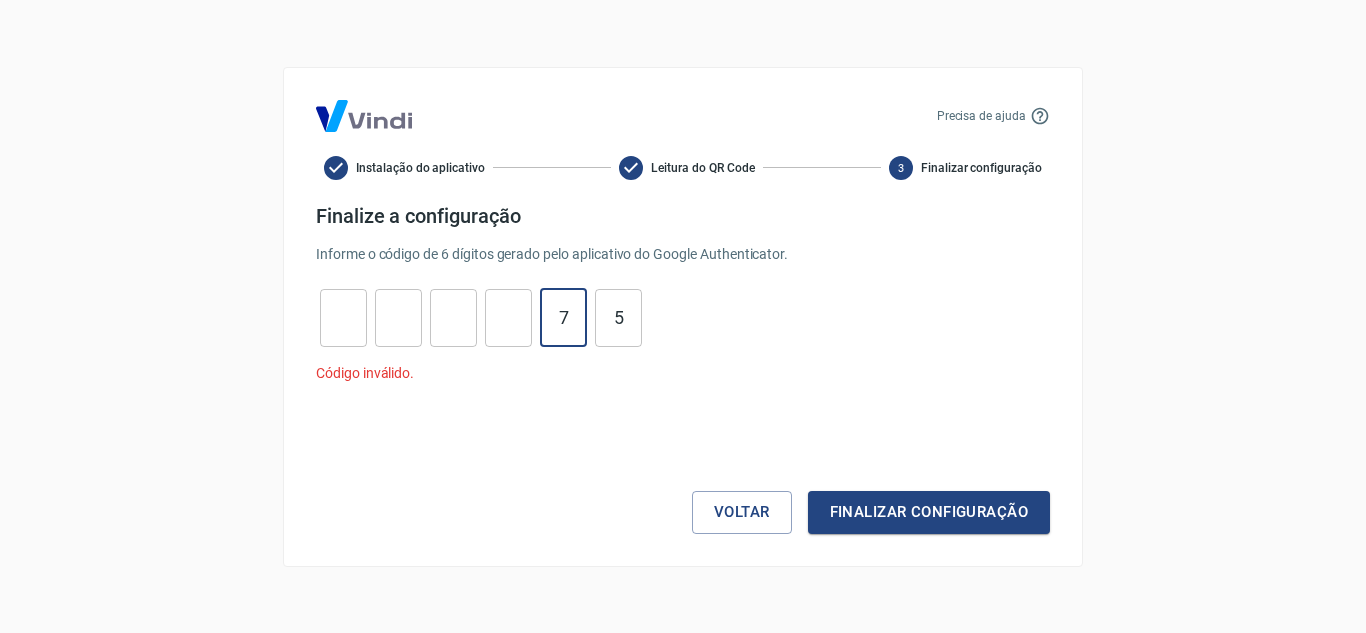 click on "7" at bounding box center (563, 317) 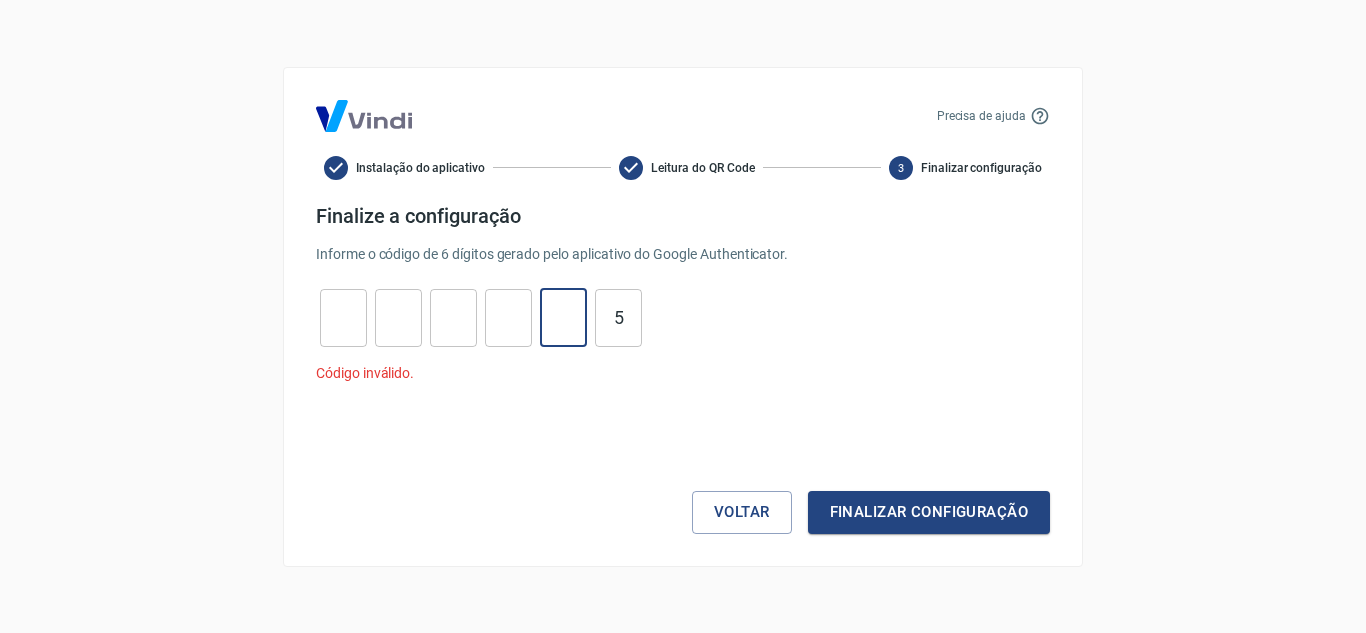 type 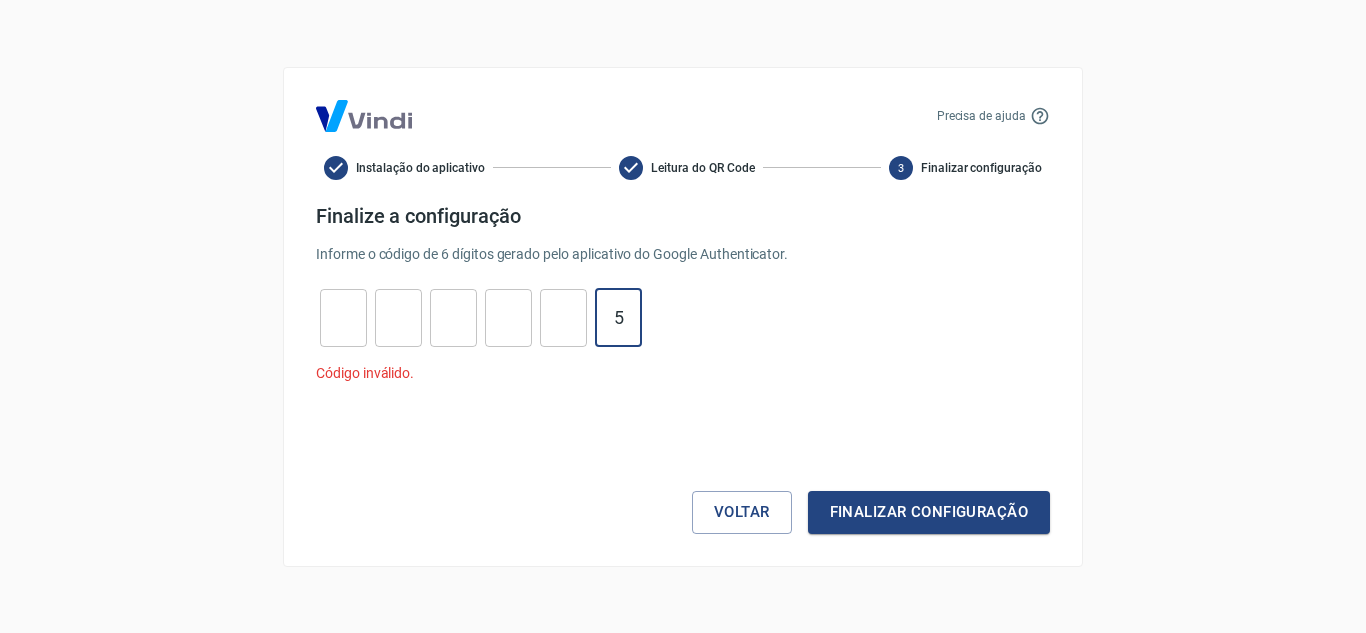 click on "5" at bounding box center (618, 317) 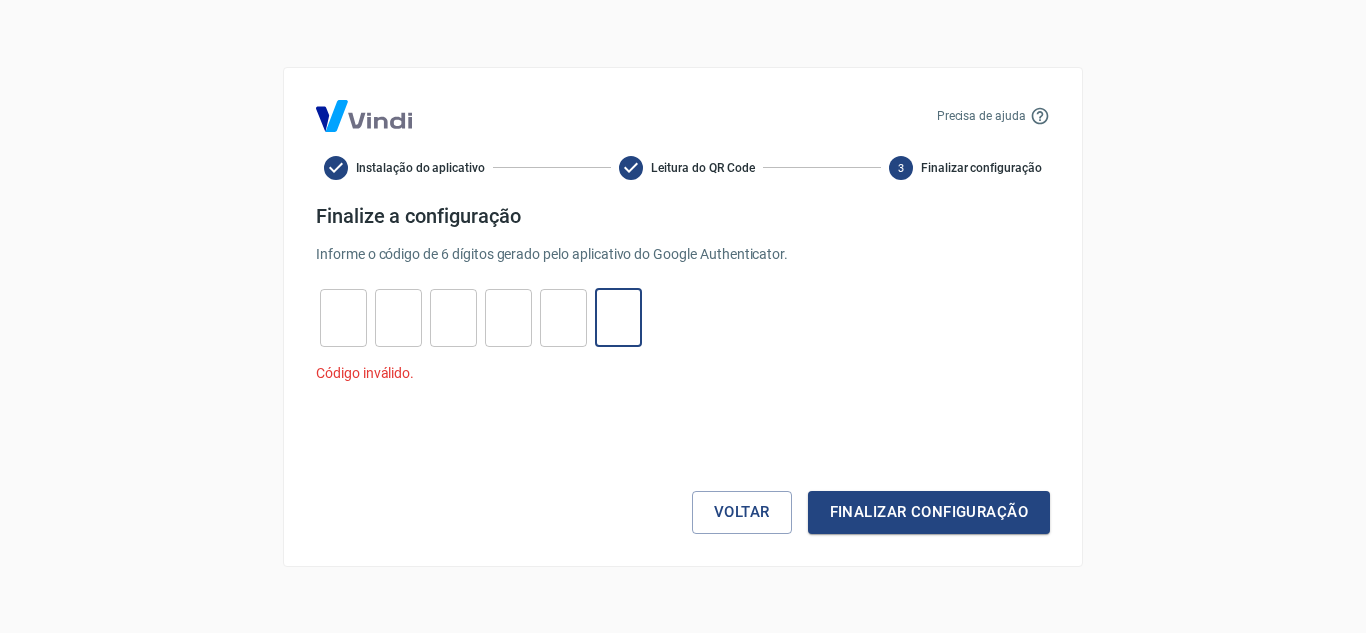 type 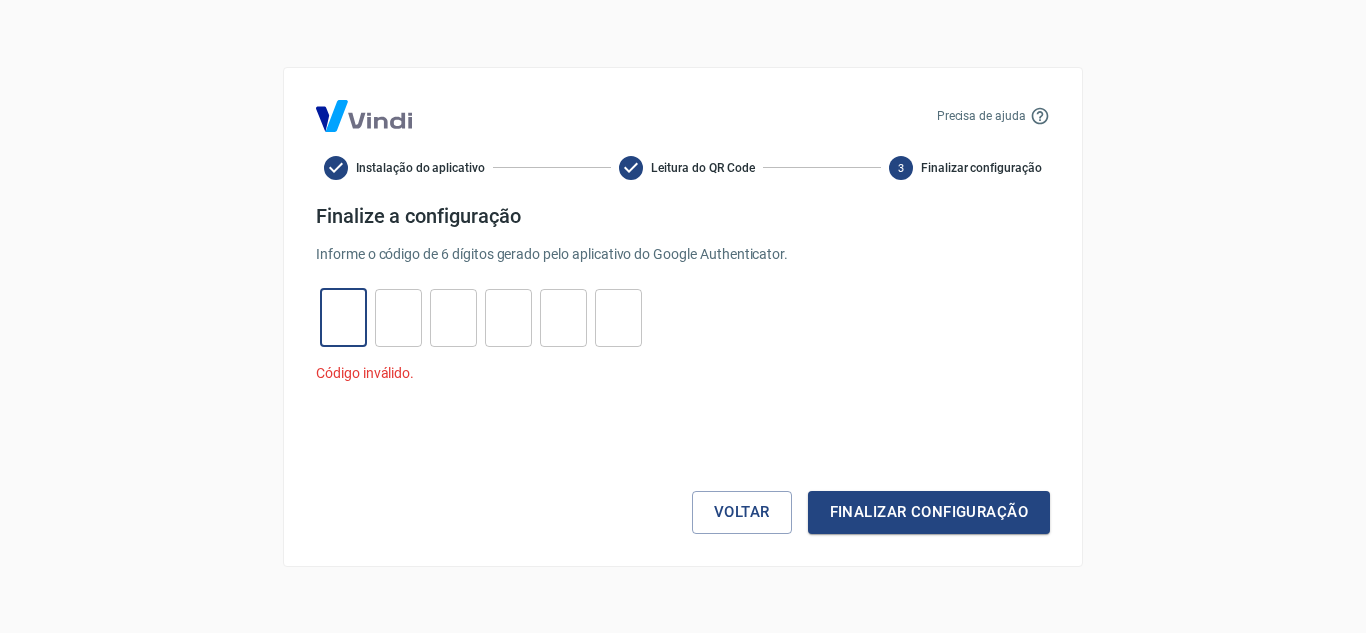 click at bounding box center [343, 317] 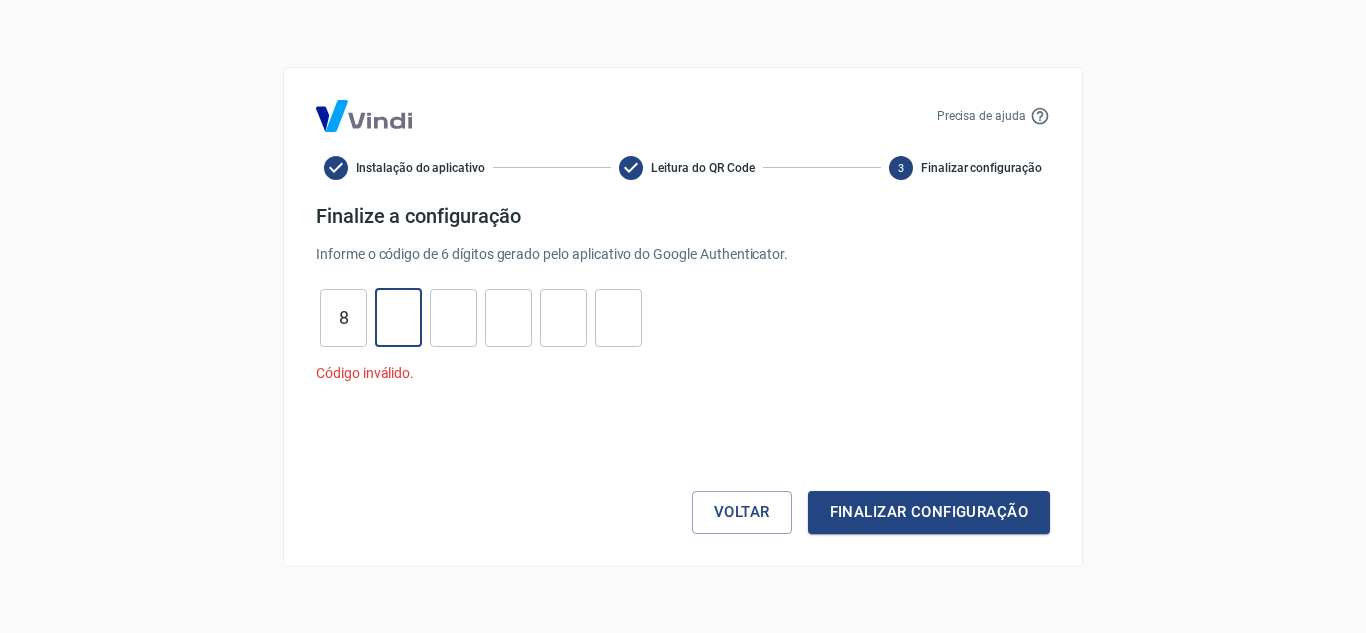 type on "9" 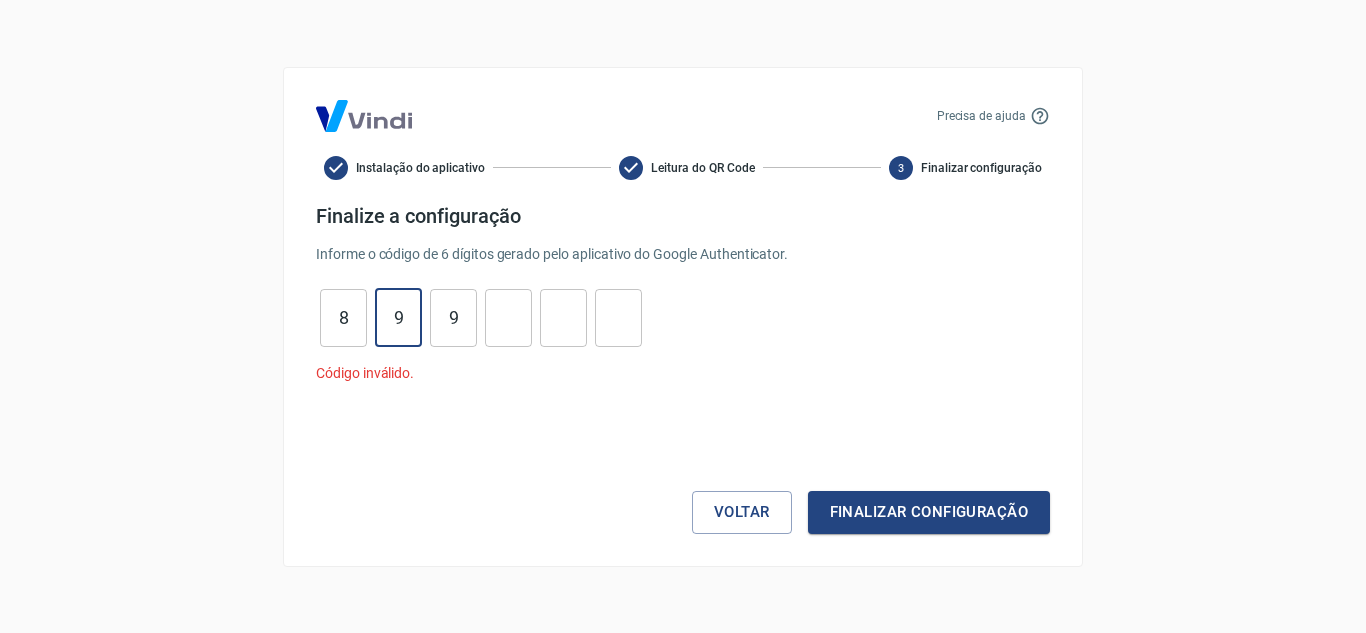 type on "9" 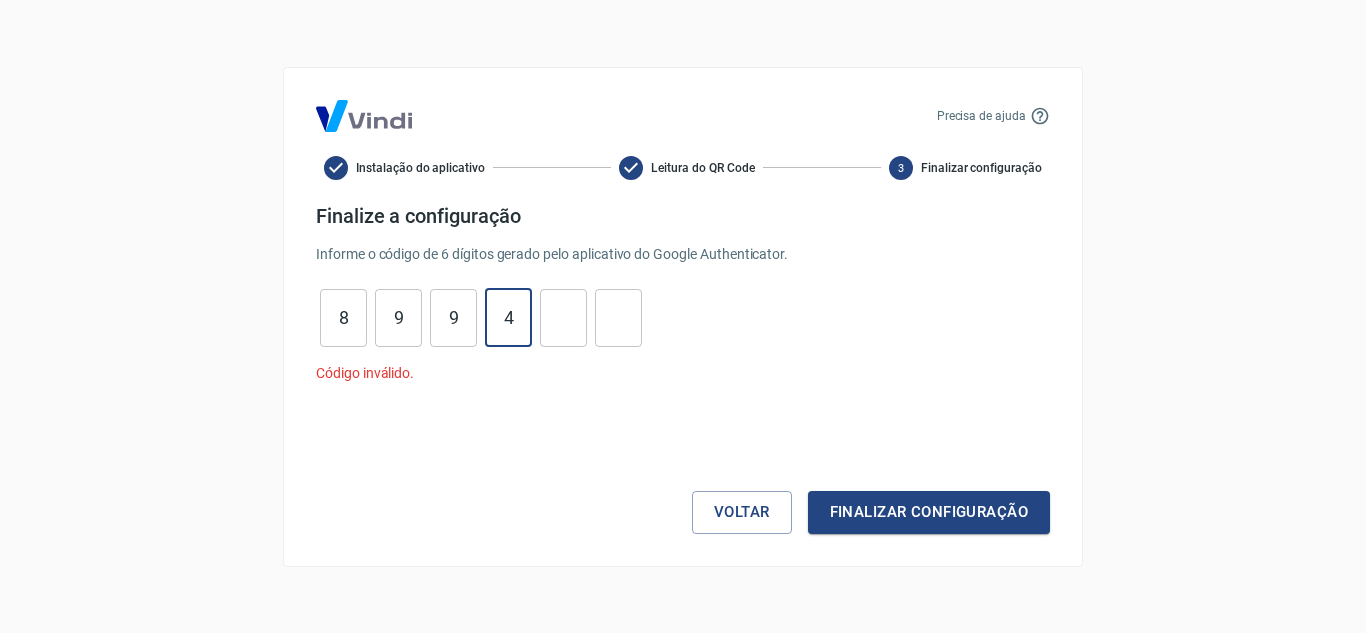type on "4" 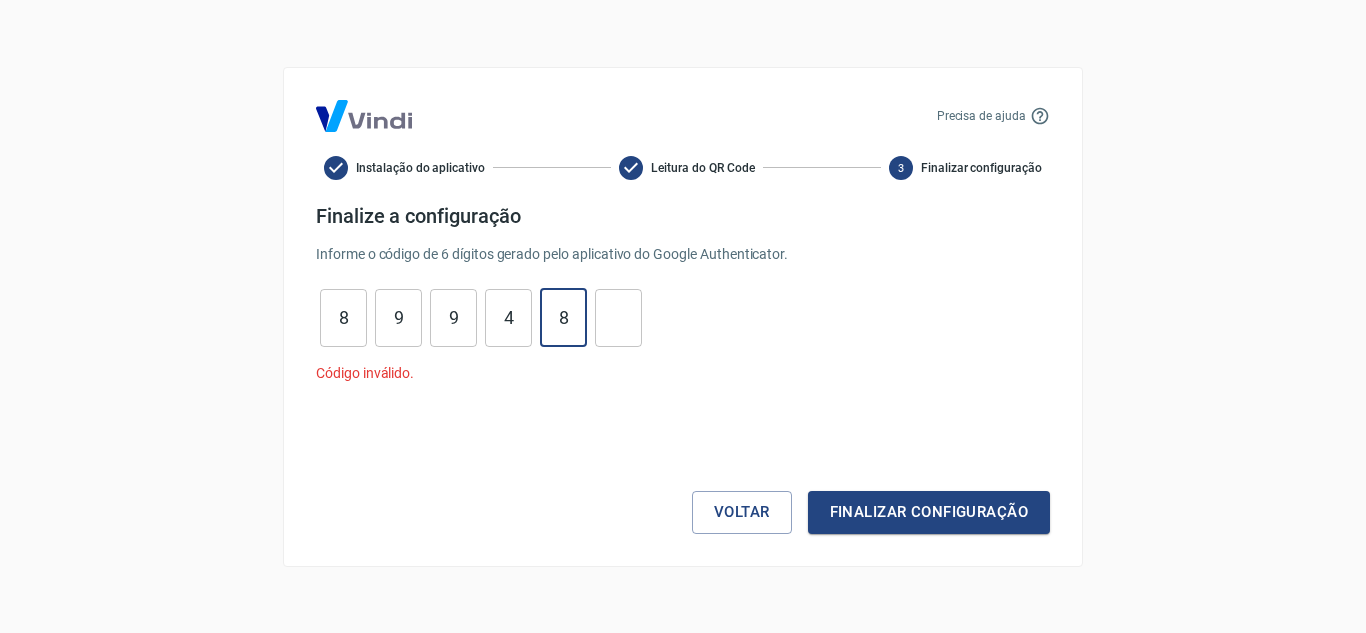 type on "8" 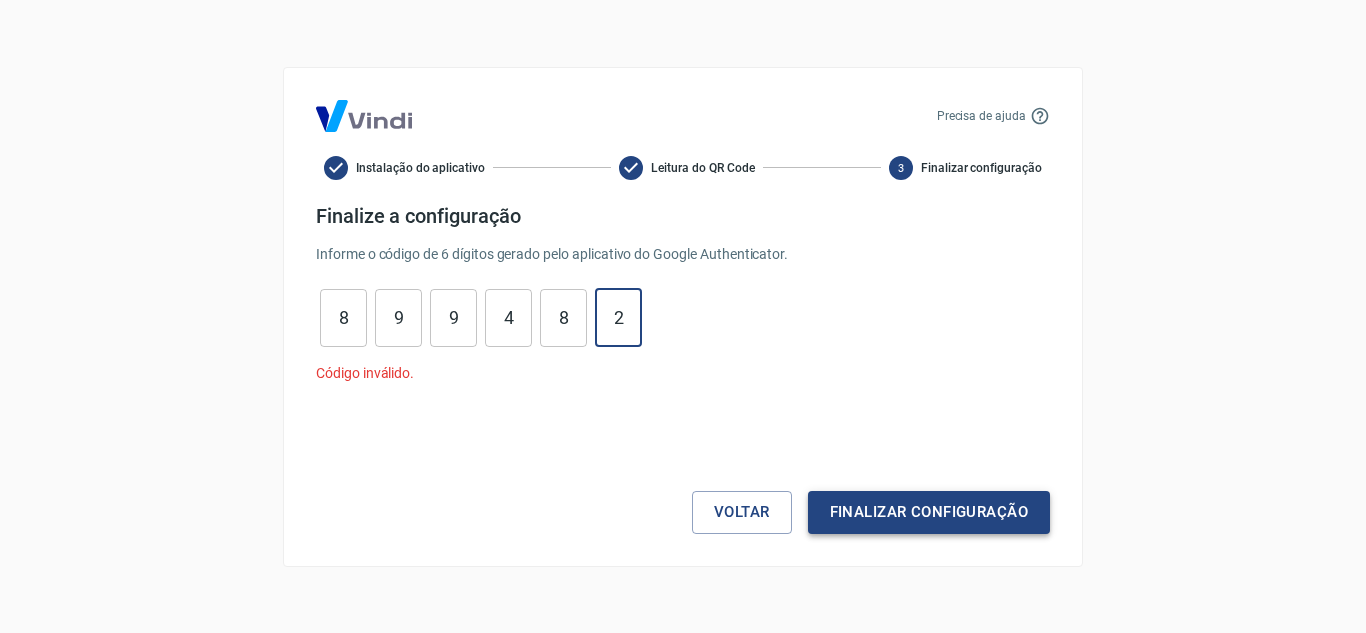 type on "2" 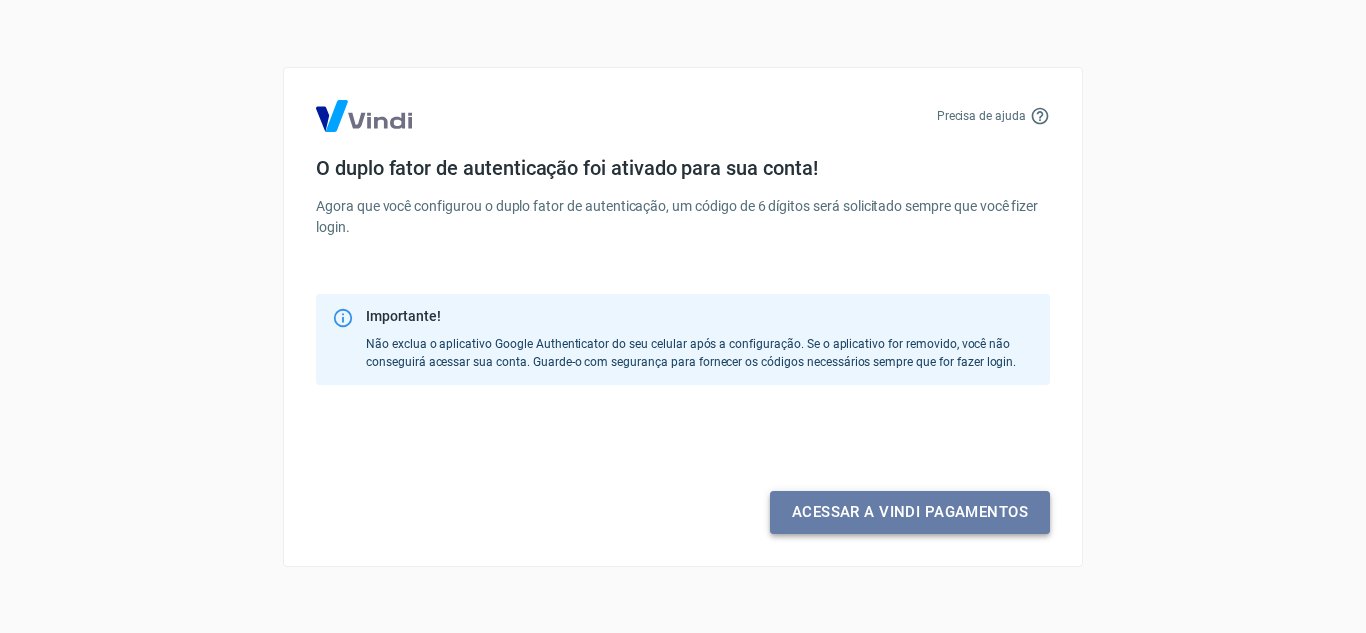 click on "Acessar a Vindi pagamentos" at bounding box center [910, 512] 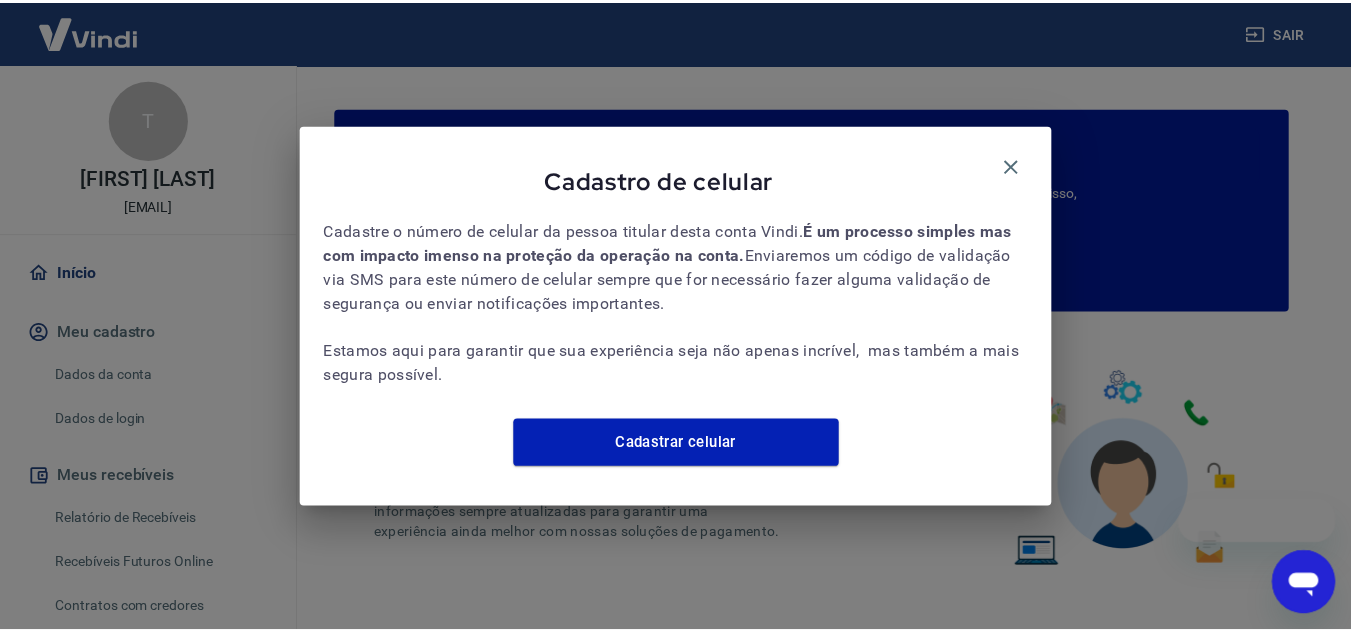 scroll, scrollTop: 0, scrollLeft: 0, axis: both 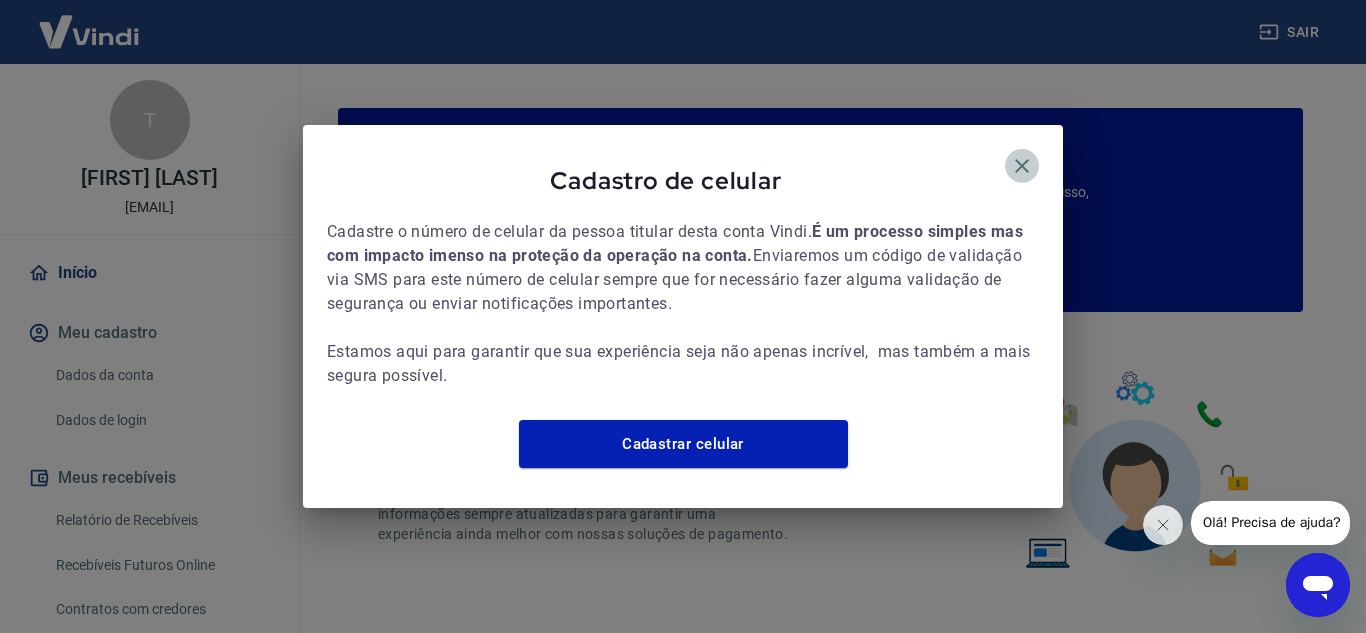 click at bounding box center (1022, 166) 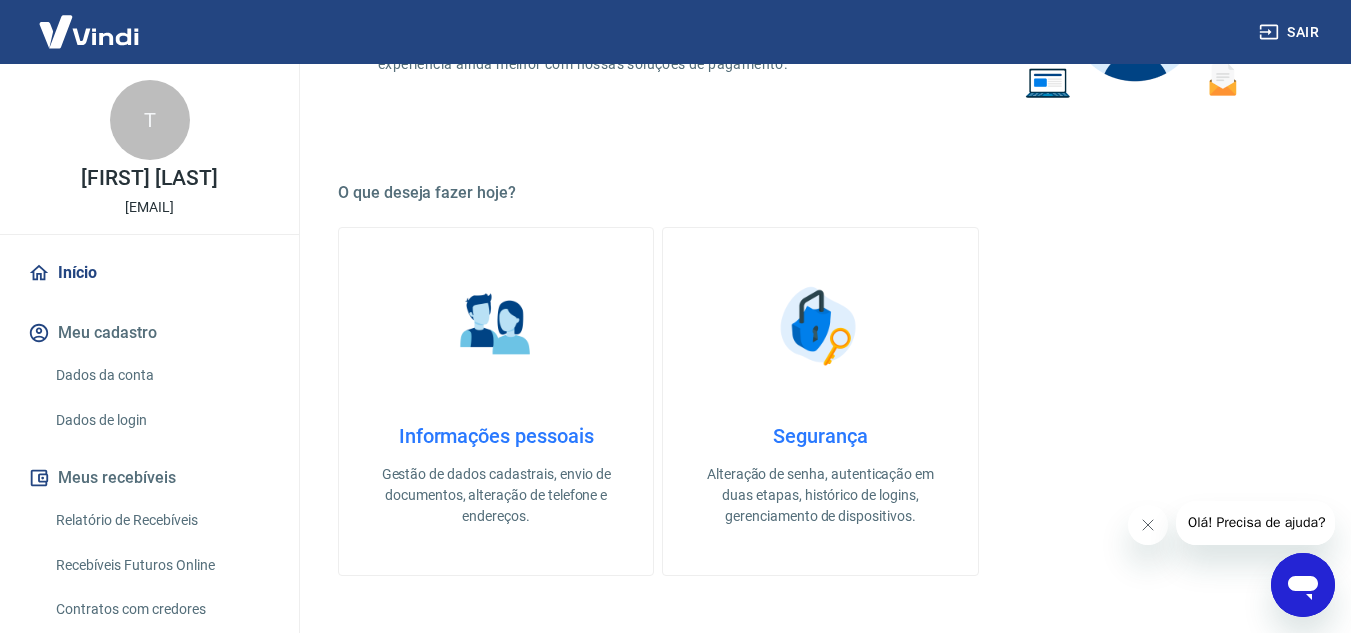 scroll, scrollTop: 396, scrollLeft: 0, axis: vertical 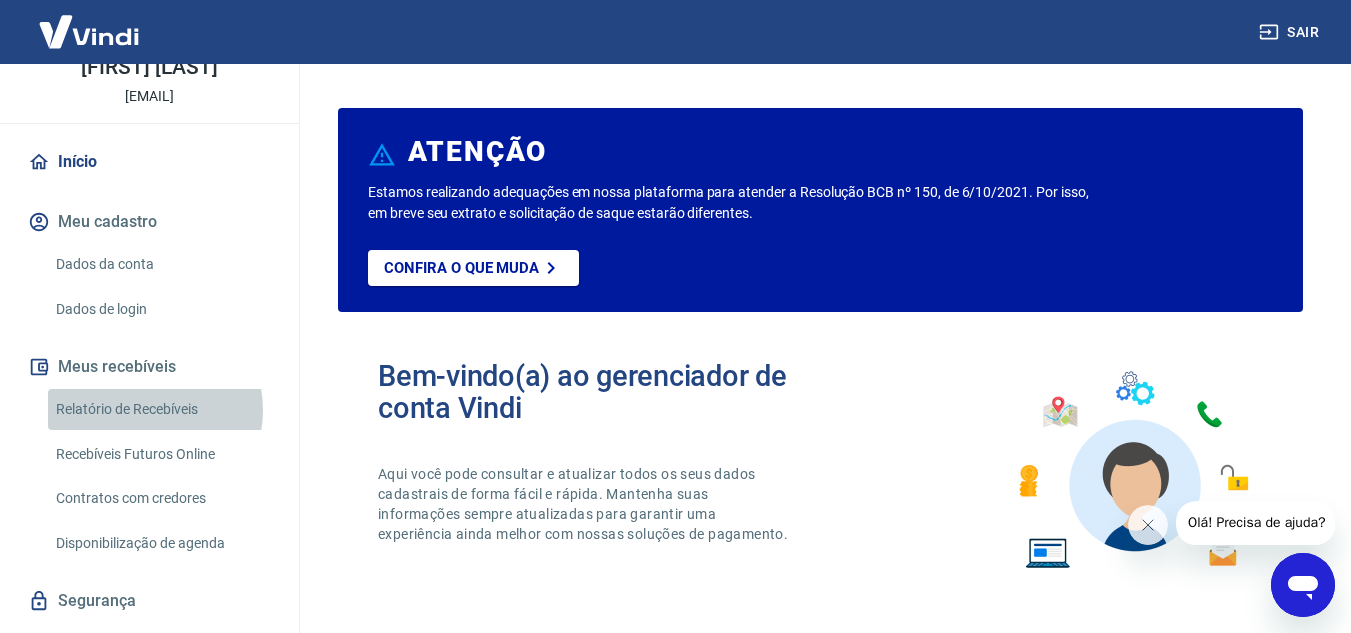click on "Relatório de Recebíveis" at bounding box center (161, 409) 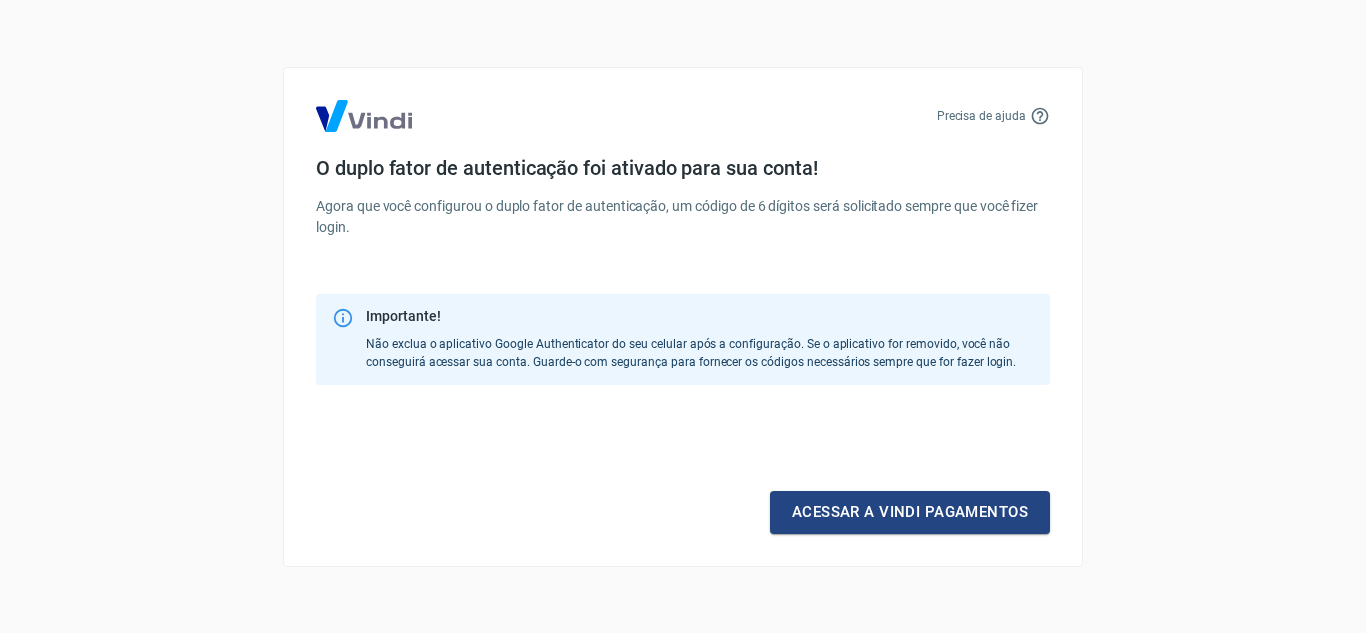 scroll, scrollTop: 0, scrollLeft: 0, axis: both 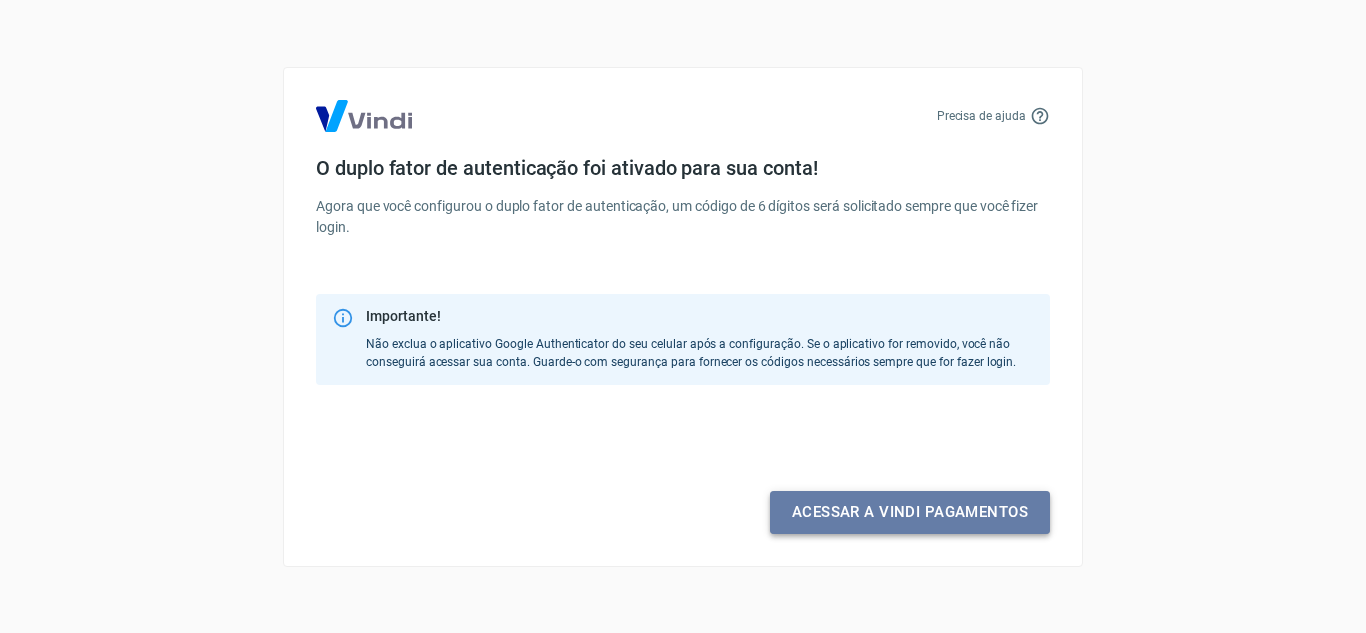 click on "Acessar a Vindi pagamentos" at bounding box center [910, 512] 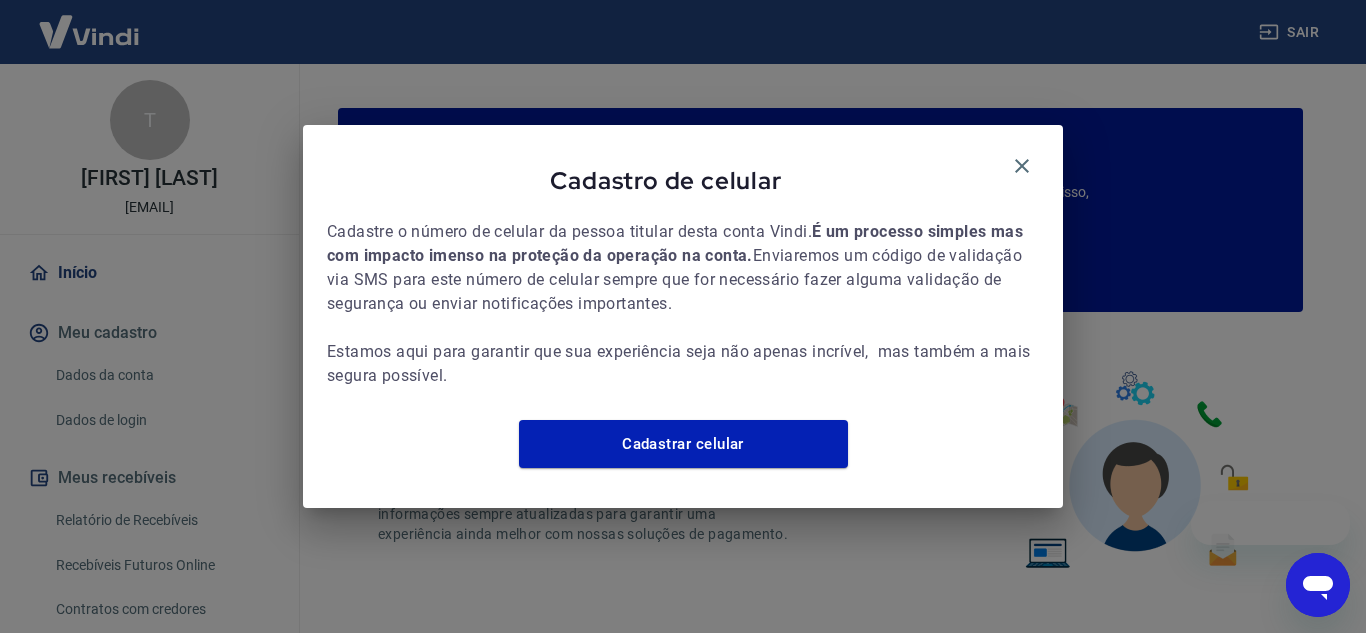 scroll, scrollTop: 0, scrollLeft: 0, axis: both 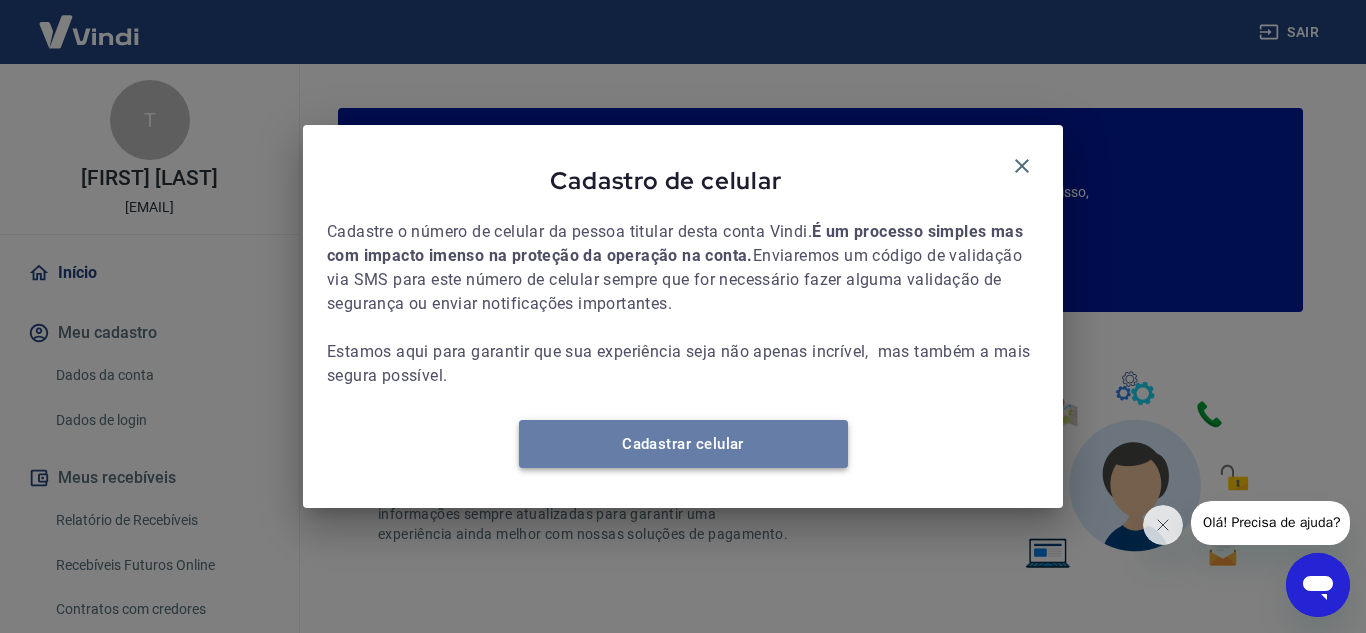 click on "Cadastrar celular" at bounding box center (683, 444) 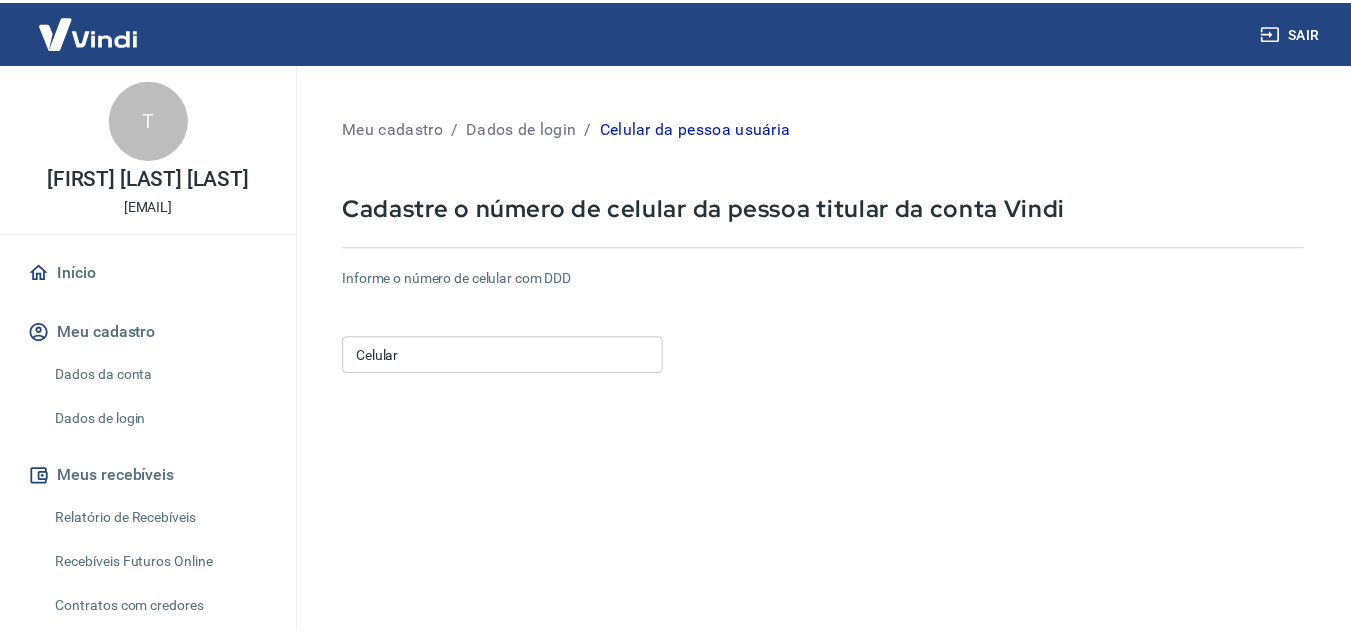 scroll, scrollTop: 0, scrollLeft: 0, axis: both 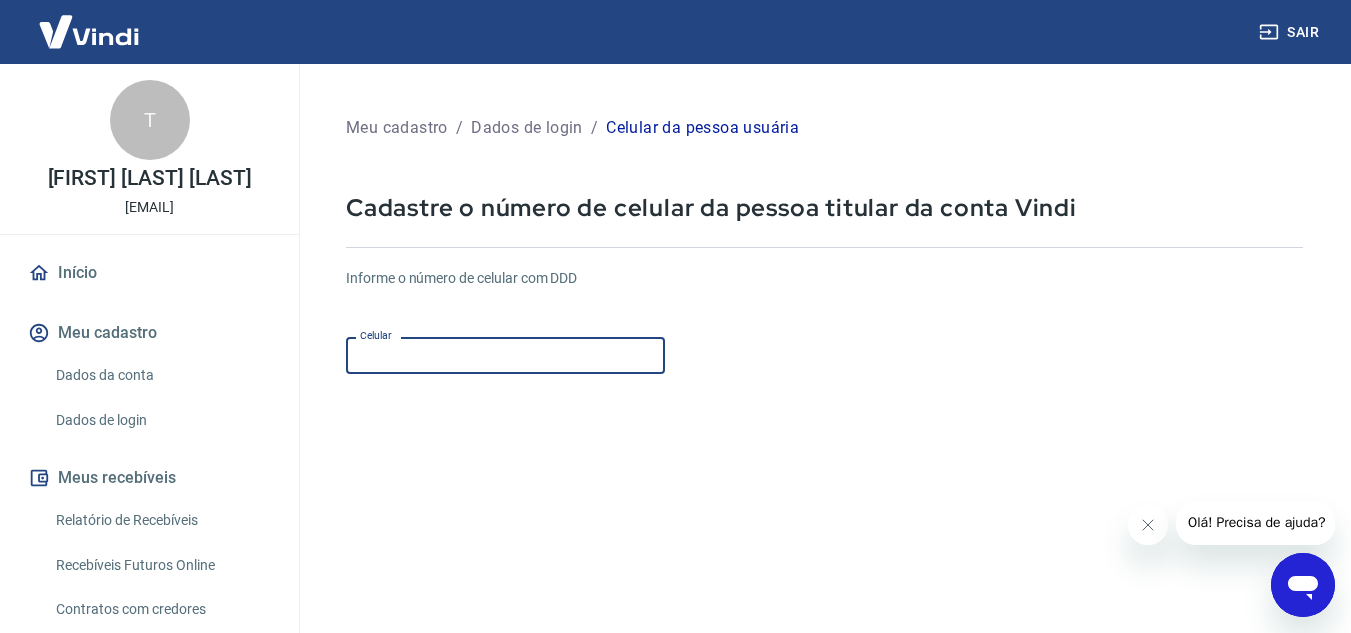 click on "Celular" at bounding box center [505, 355] 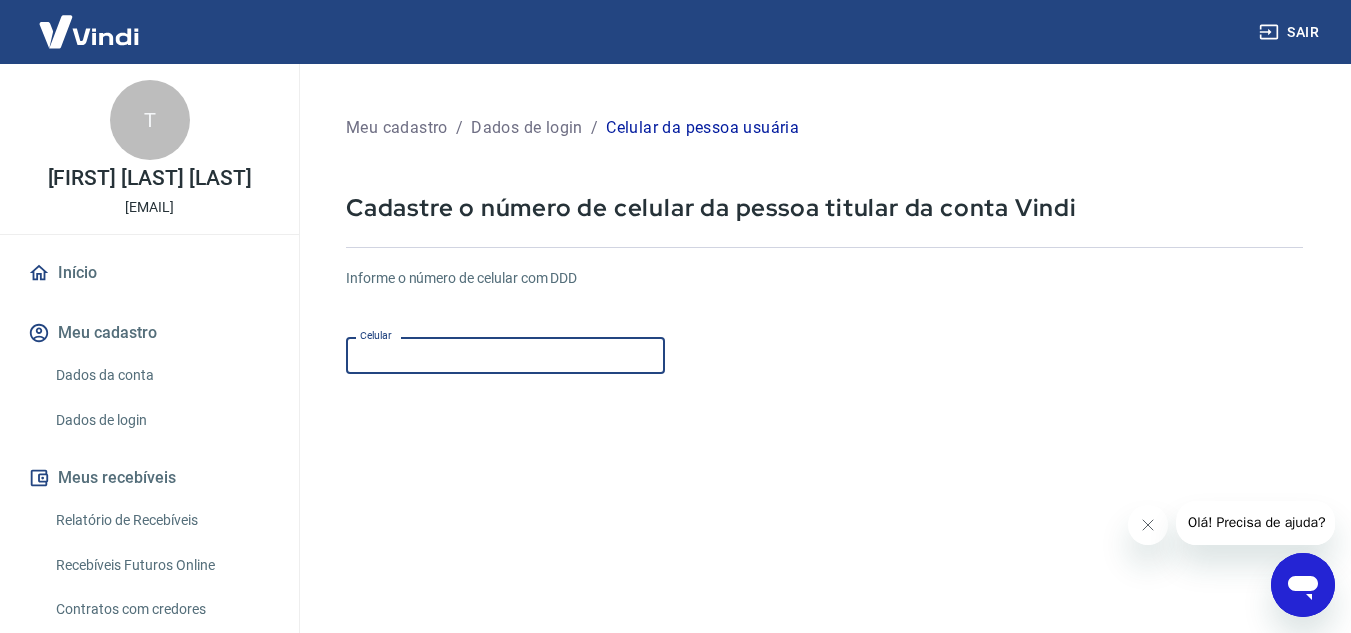 type on "(37) 99804-0817" 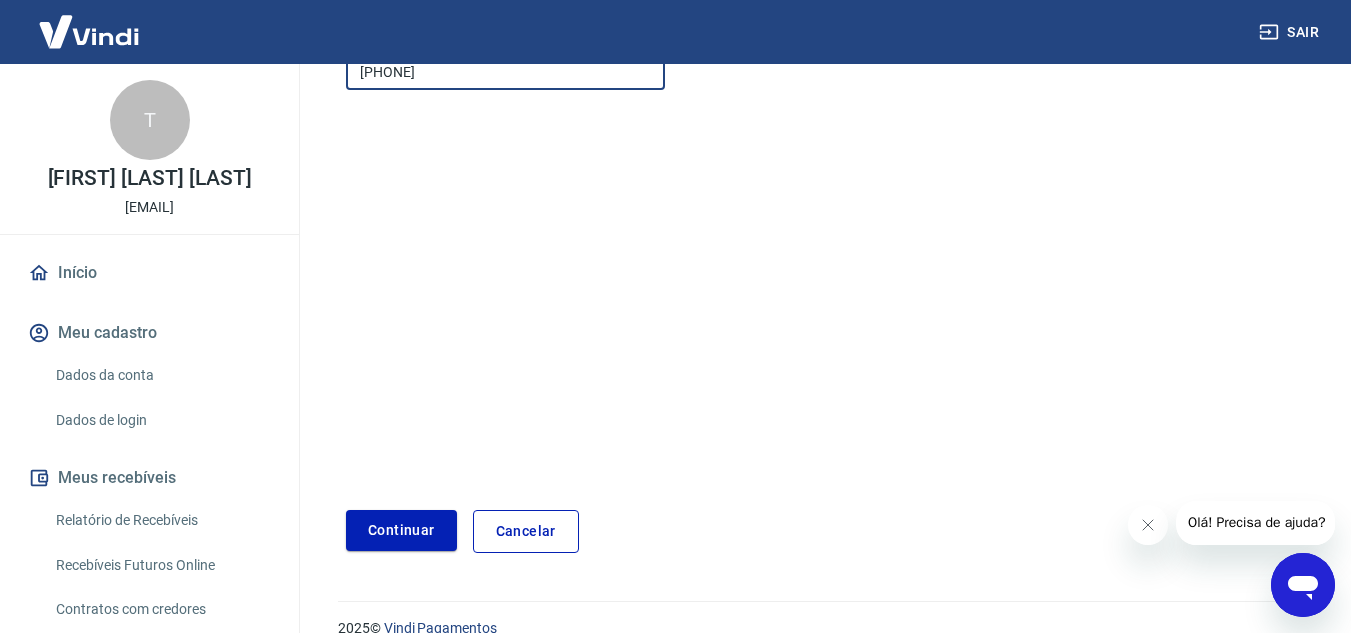 scroll, scrollTop: 285, scrollLeft: 0, axis: vertical 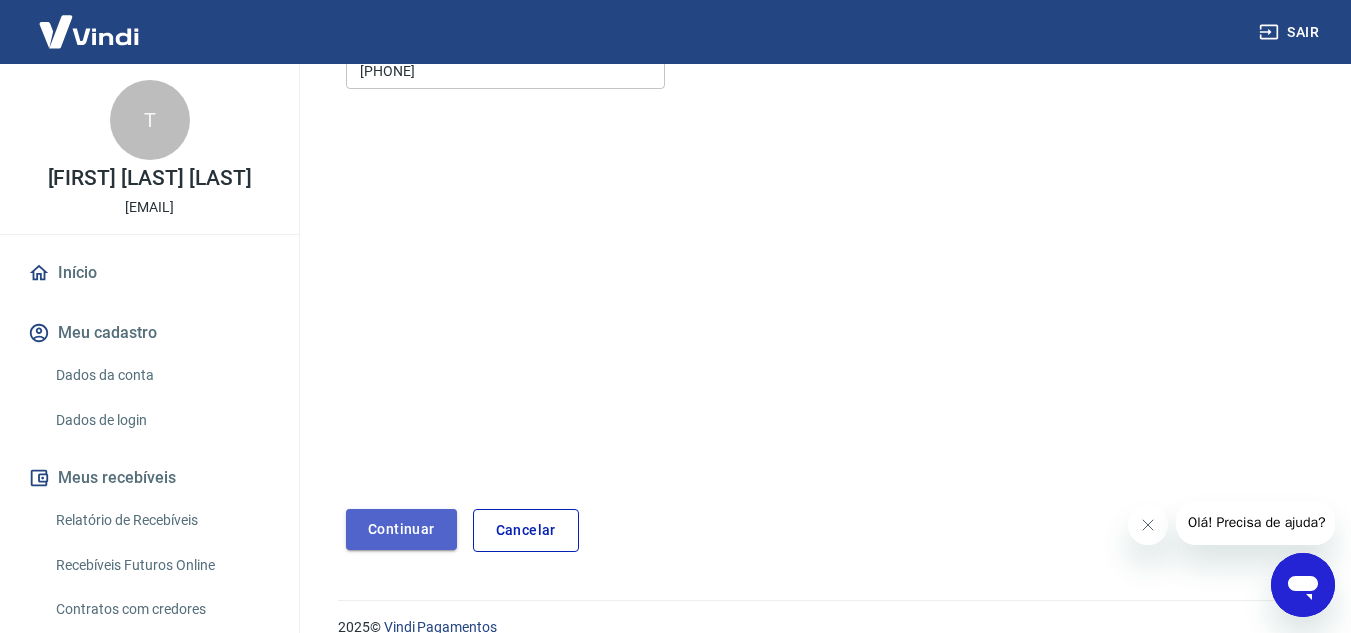 click on "Continuar" at bounding box center [401, 529] 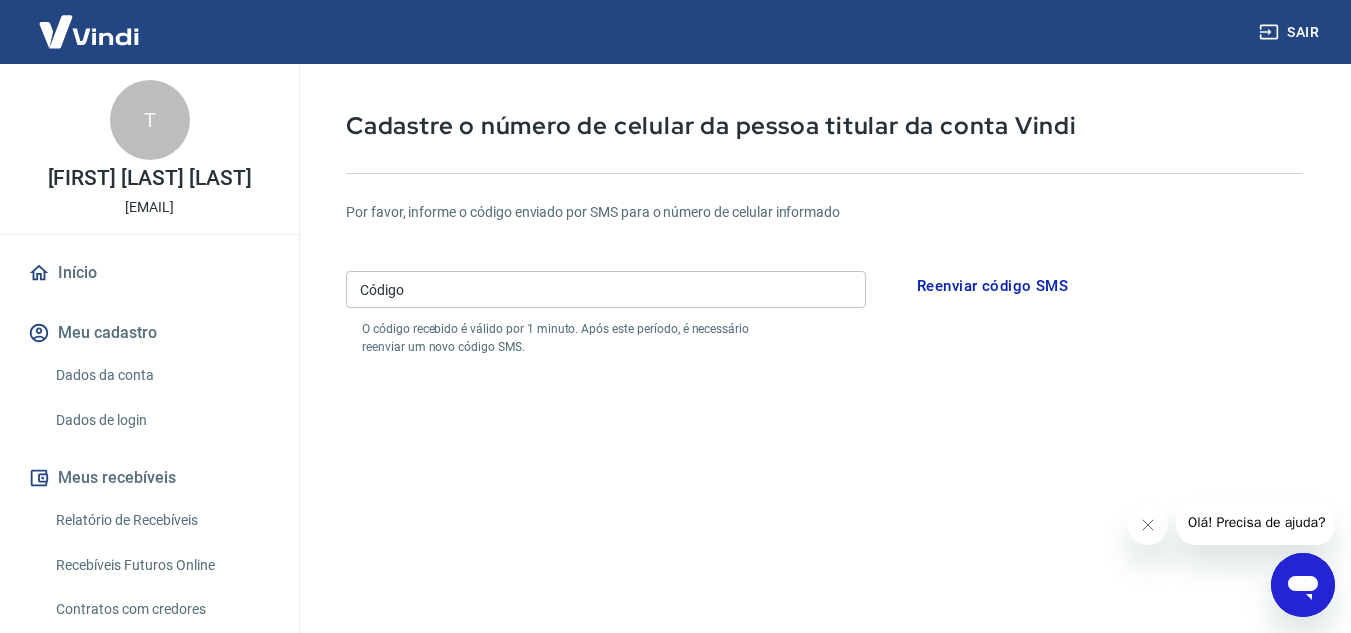 scroll, scrollTop: 77, scrollLeft: 0, axis: vertical 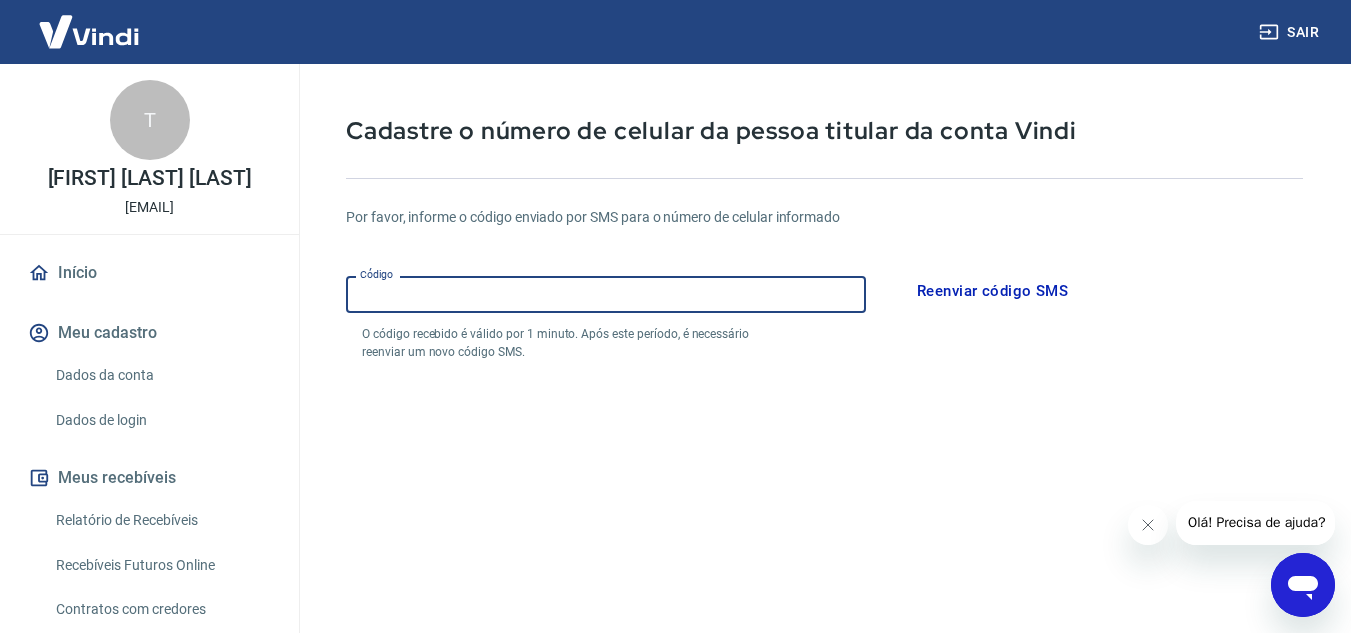 click on "Código" at bounding box center [606, 294] 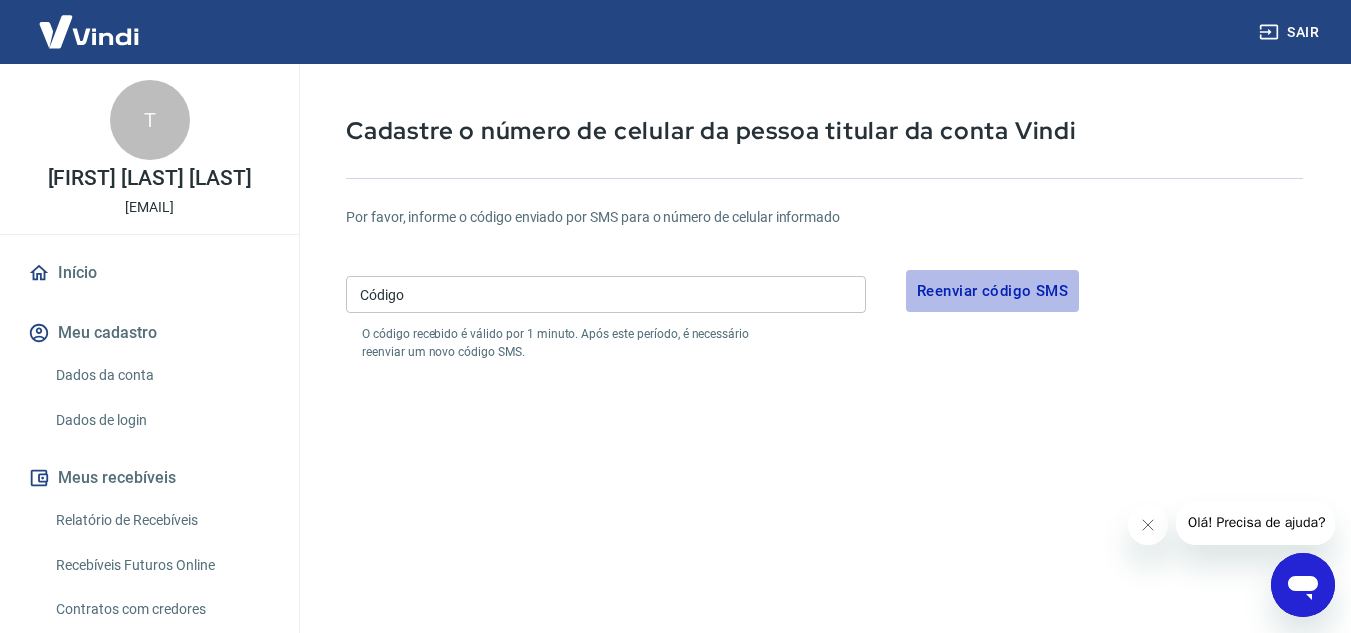 click on "Reenviar código SMS" at bounding box center (992, 291) 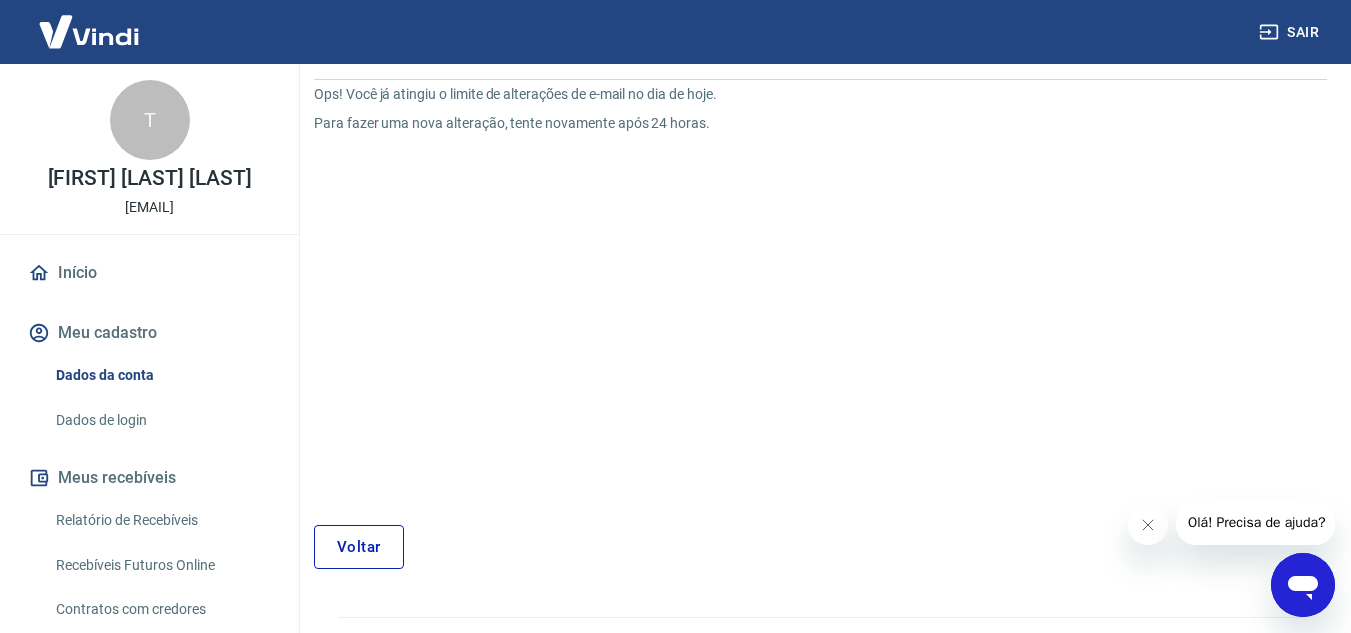 scroll, scrollTop: 172, scrollLeft: 0, axis: vertical 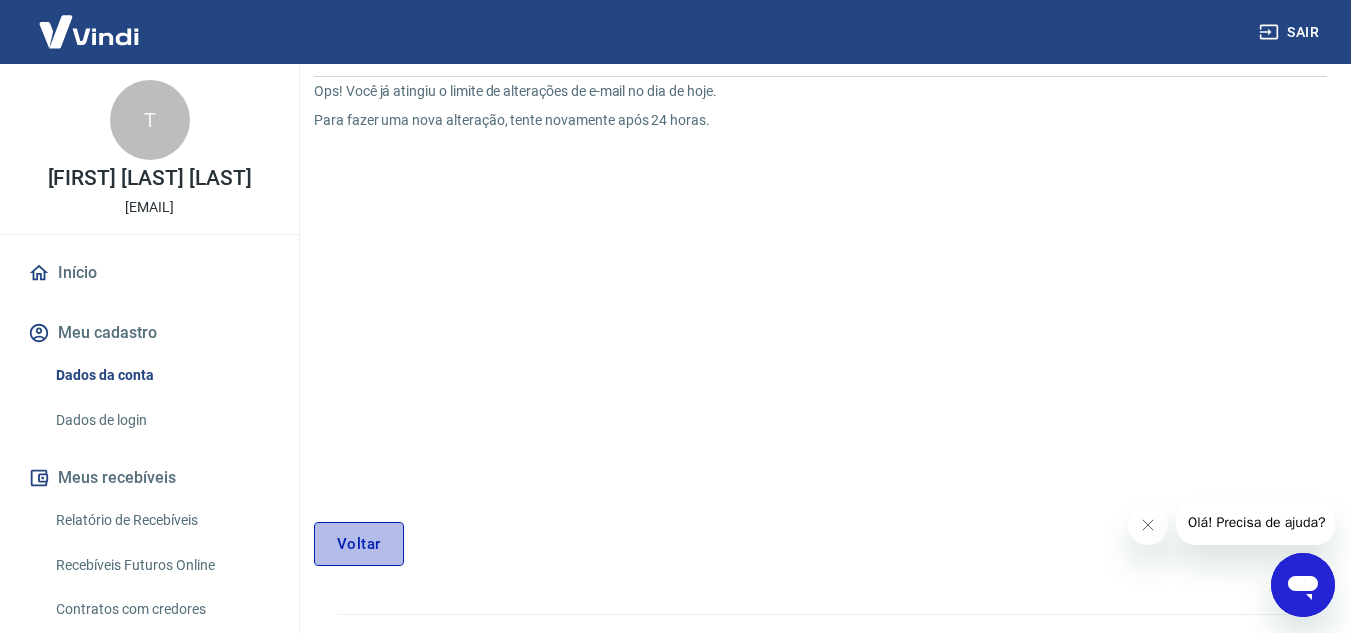 click on "Voltar" at bounding box center (359, 544) 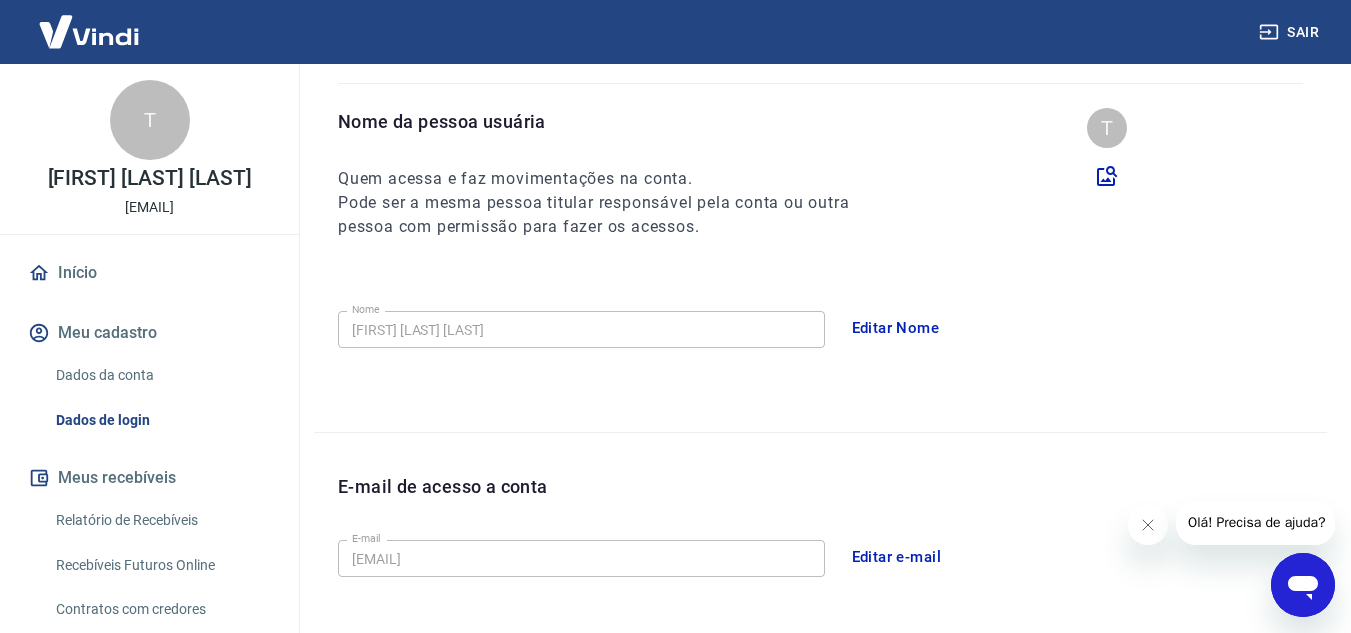 scroll, scrollTop: 537, scrollLeft: 0, axis: vertical 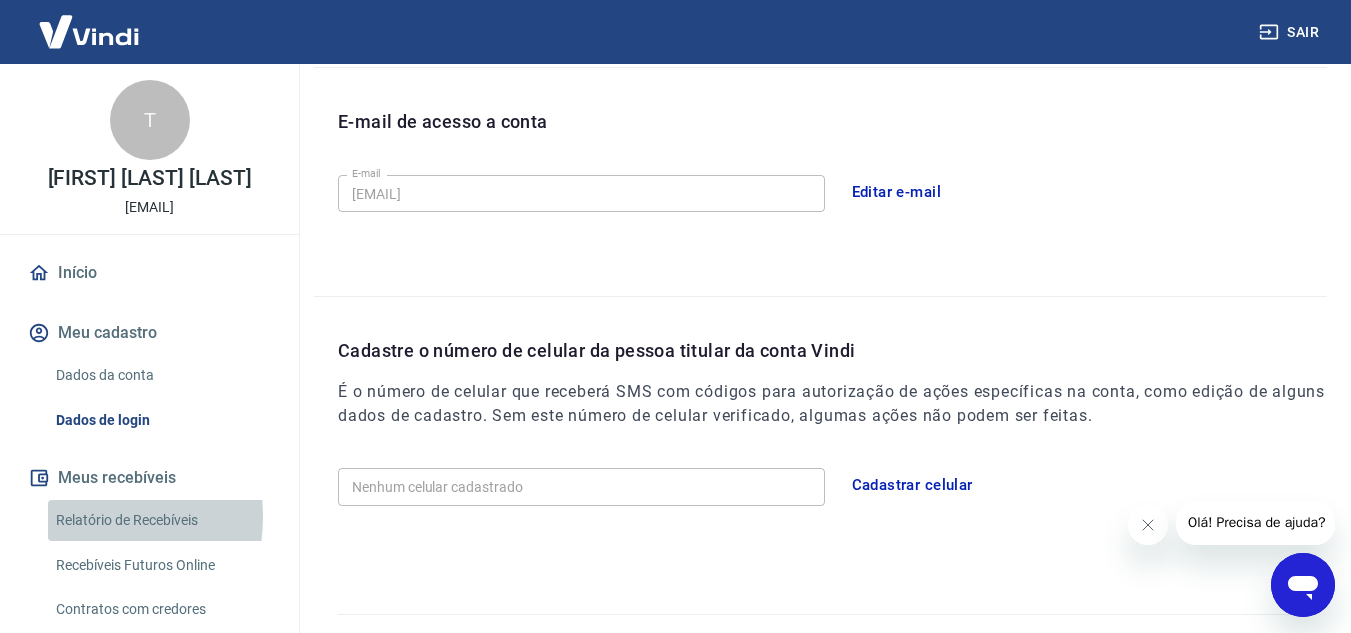 click on "Relatório de Recebíveis" at bounding box center (161, 520) 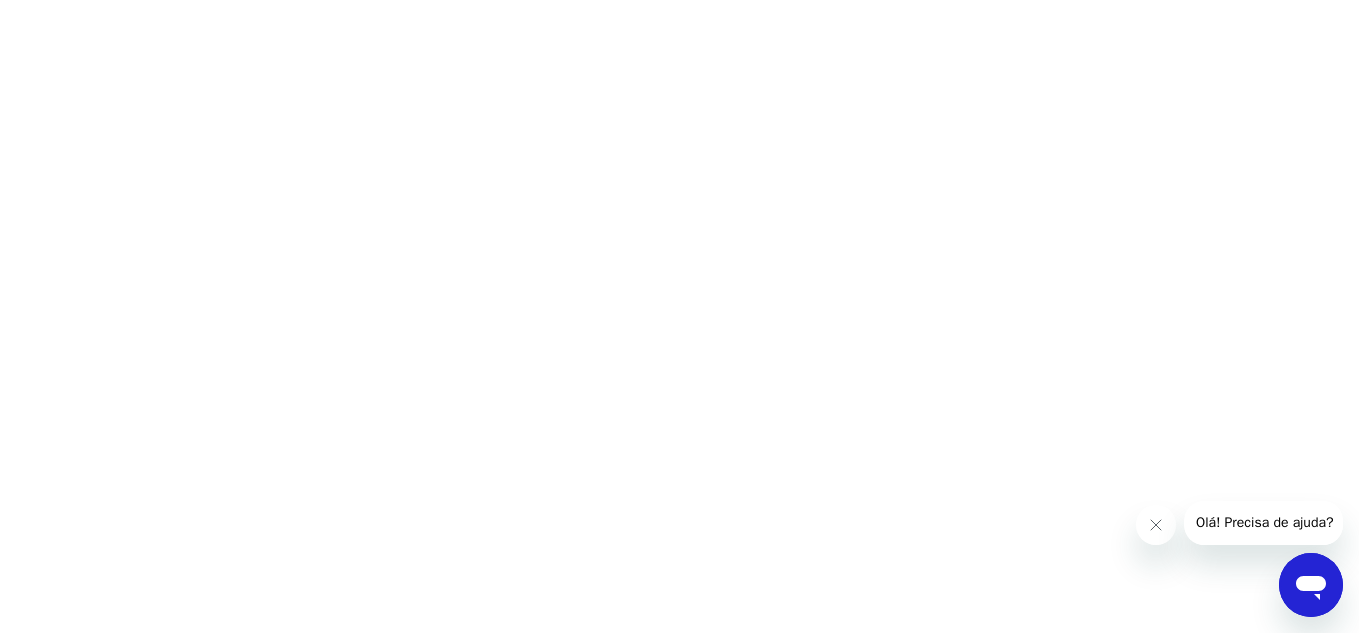 scroll, scrollTop: 0, scrollLeft: 0, axis: both 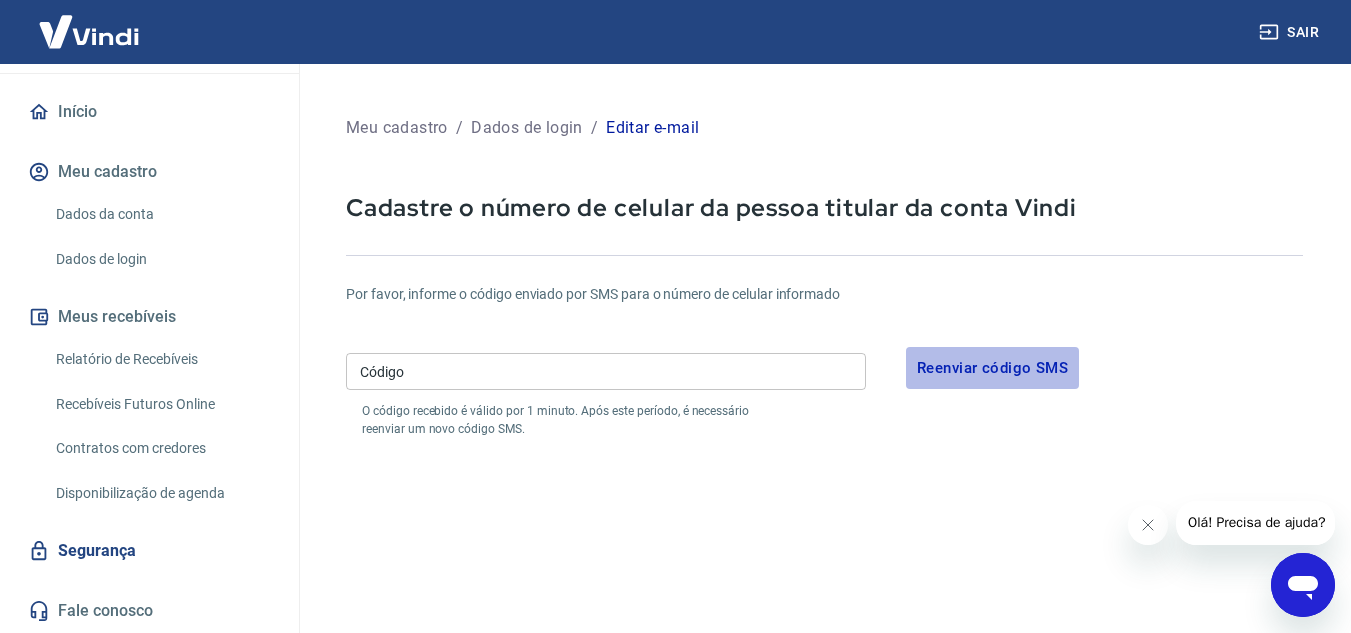 click on "Reenviar código SMS" at bounding box center [992, 368] 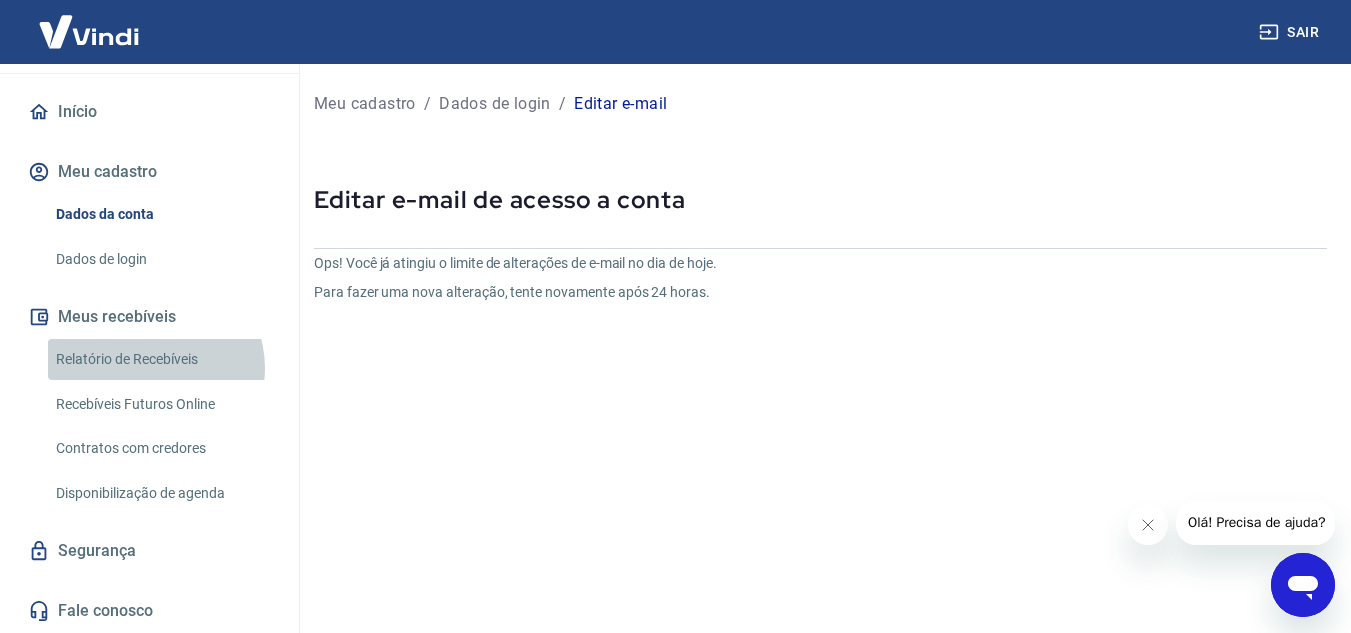 click on "Relatório de Recebíveis" at bounding box center (161, 359) 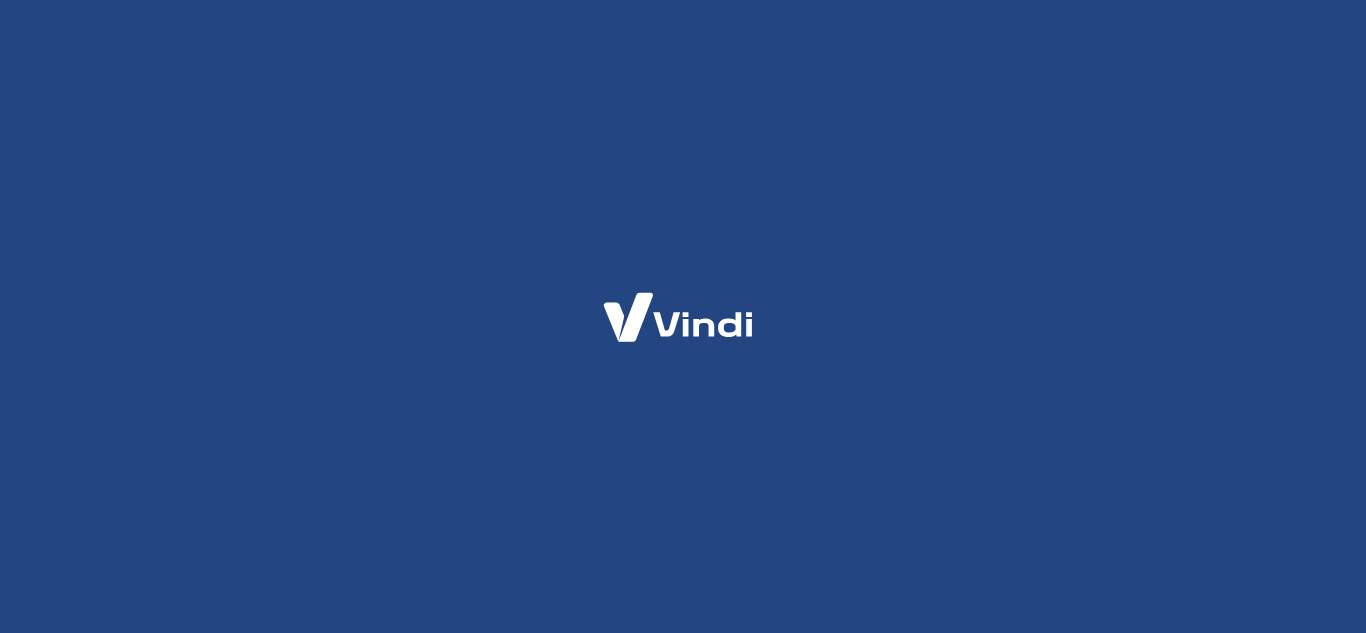 scroll, scrollTop: 0, scrollLeft: 0, axis: both 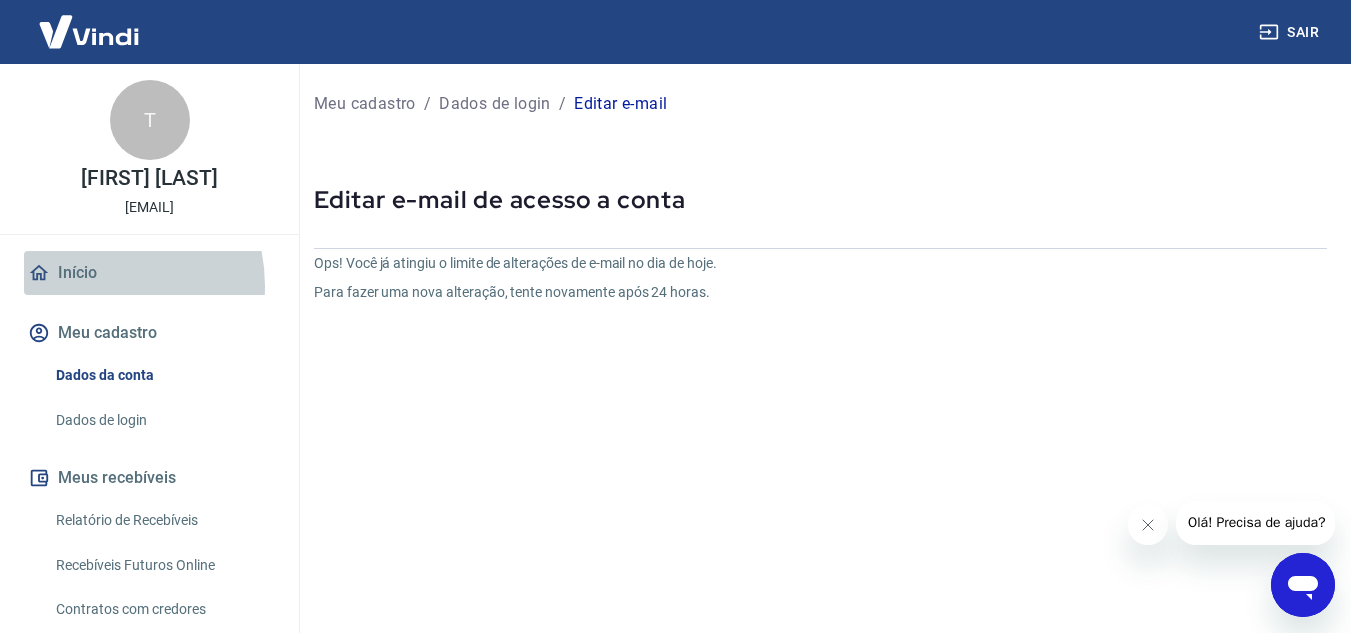 click on "Início" at bounding box center (149, 273) 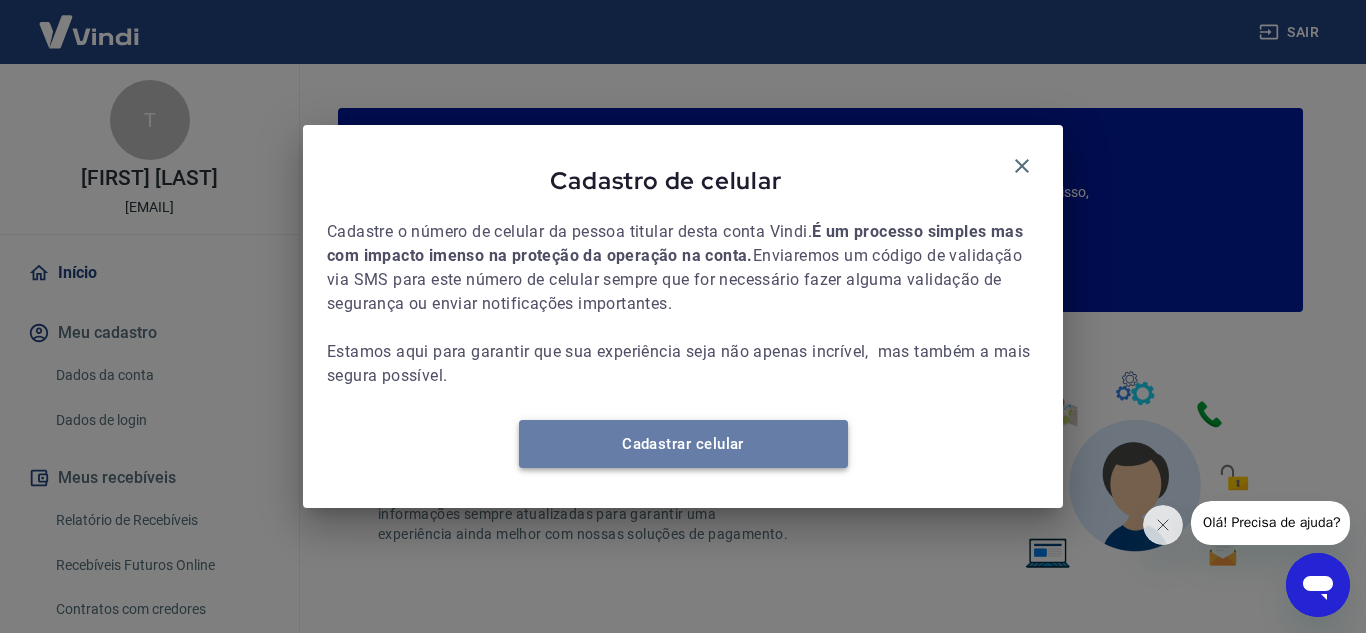 click on "Cadastrar celular" at bounding box center [683, 444] 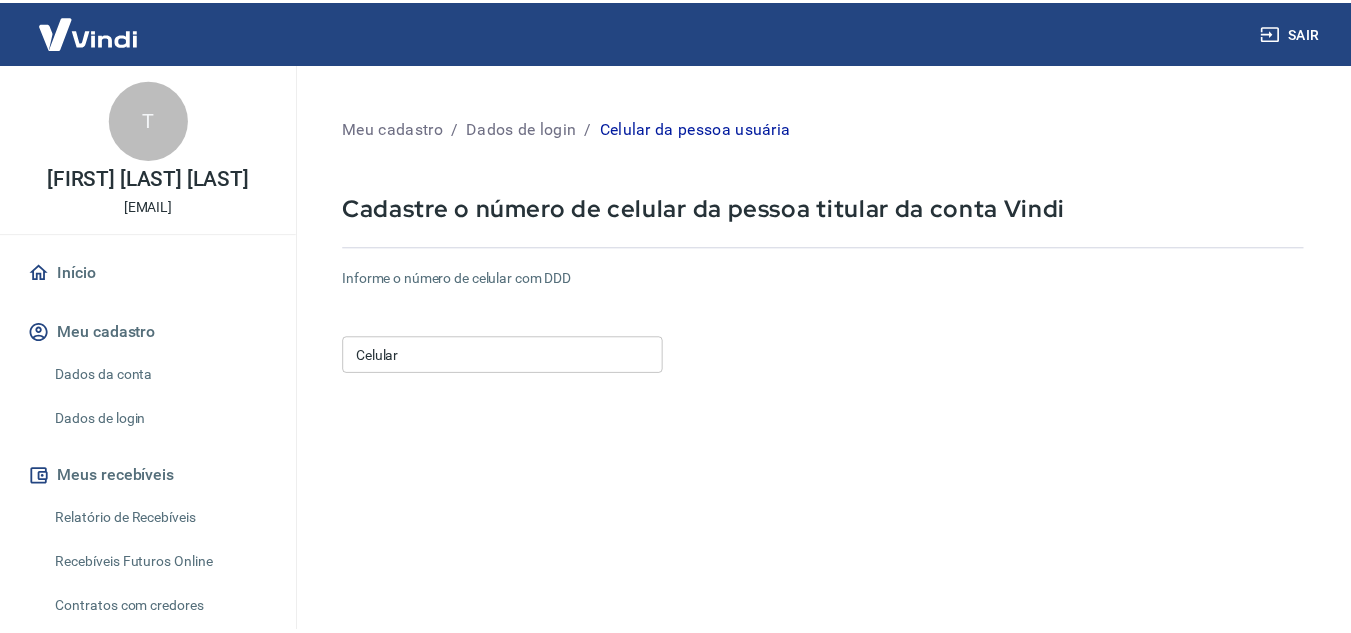 scroll, scrollTop: 0, scrollLeft: 0, axis: both 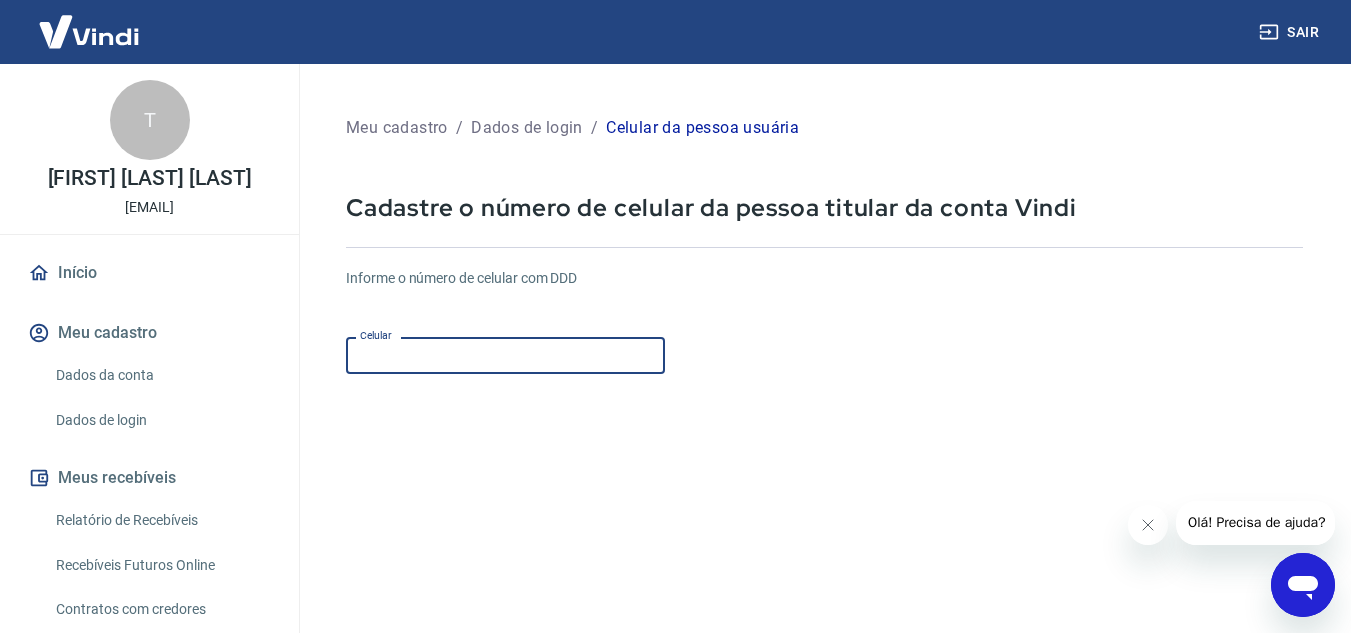 click on "Celular" at bounding box center [505, 355] 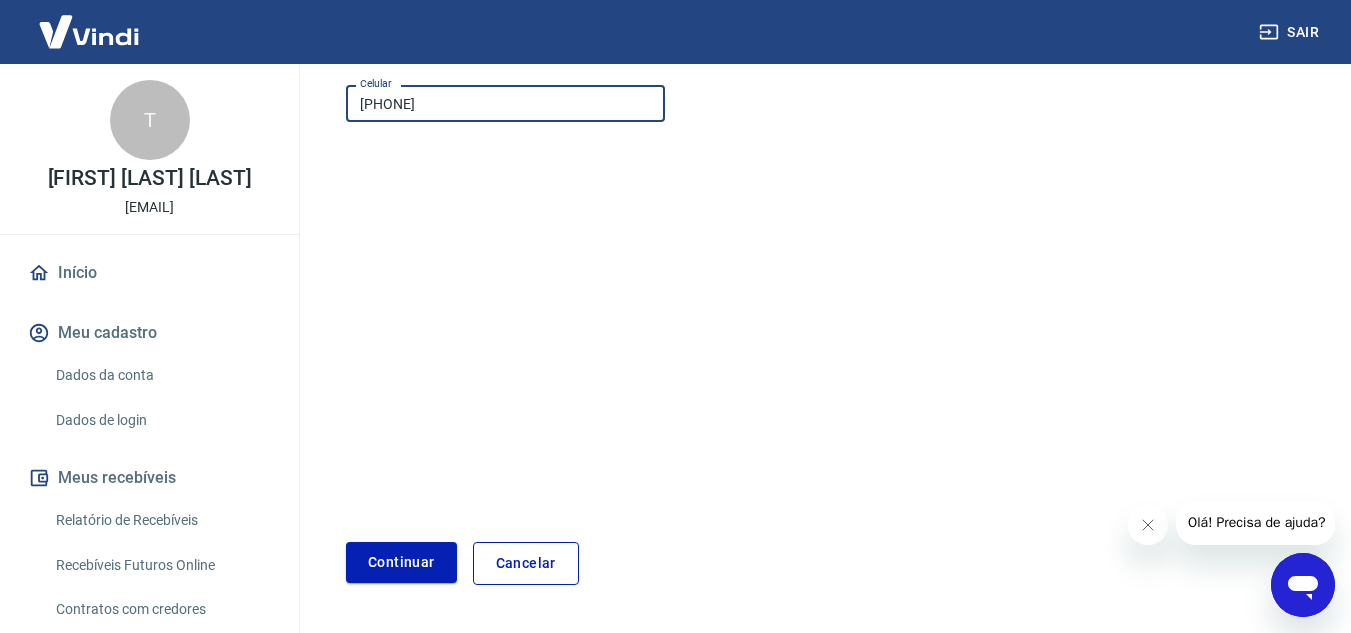 scroll, scrollTop: 266, scrollLeft: 0, axis: vertical 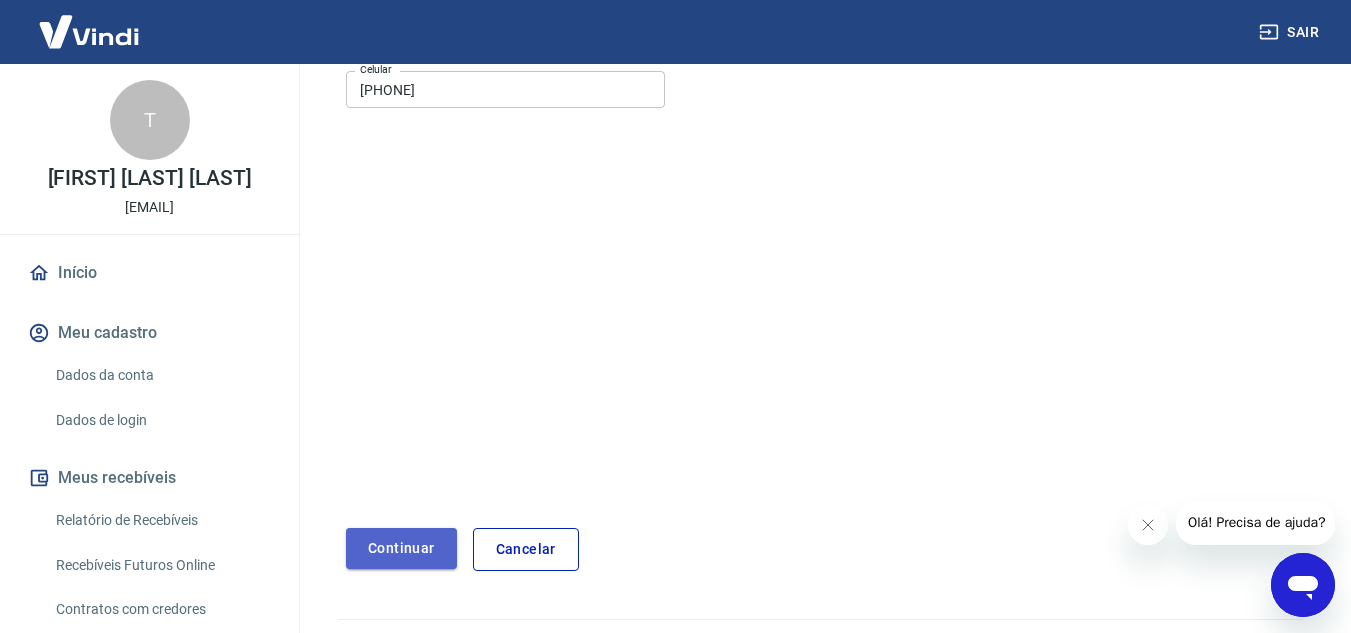 click on "Continuar" at bounding box center (401, 548) 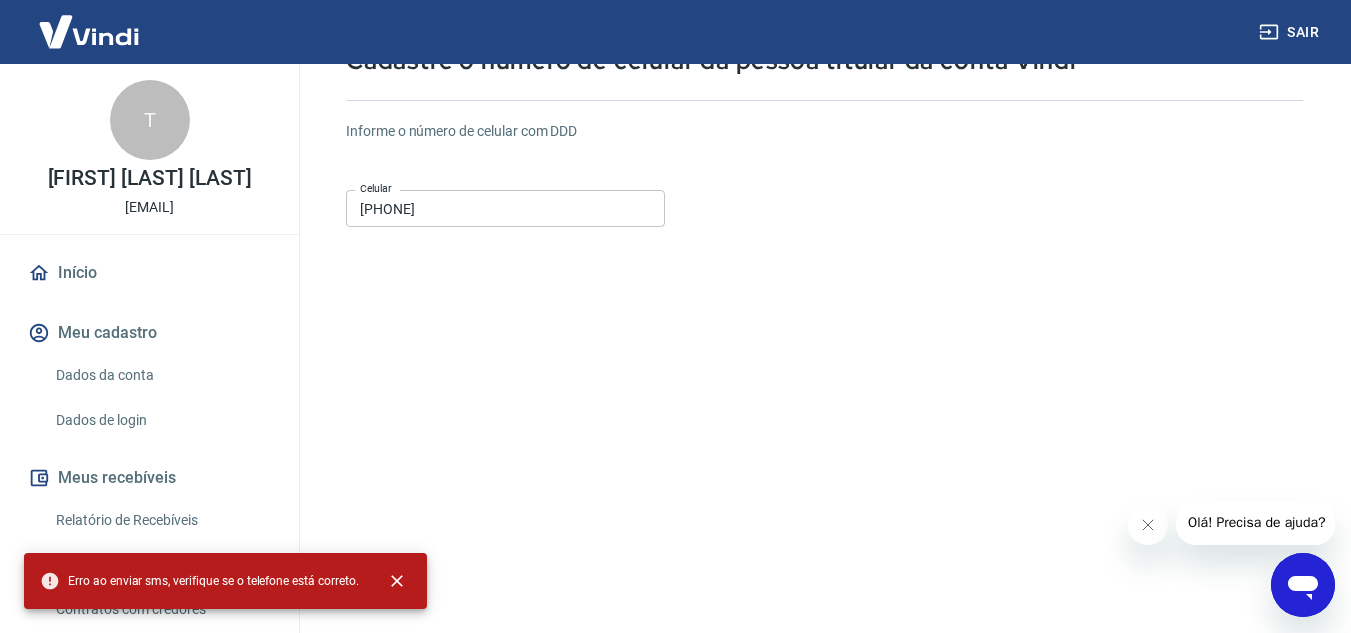 scroll, scrollTop: 146, scrollLeft: 0, axis: vertical 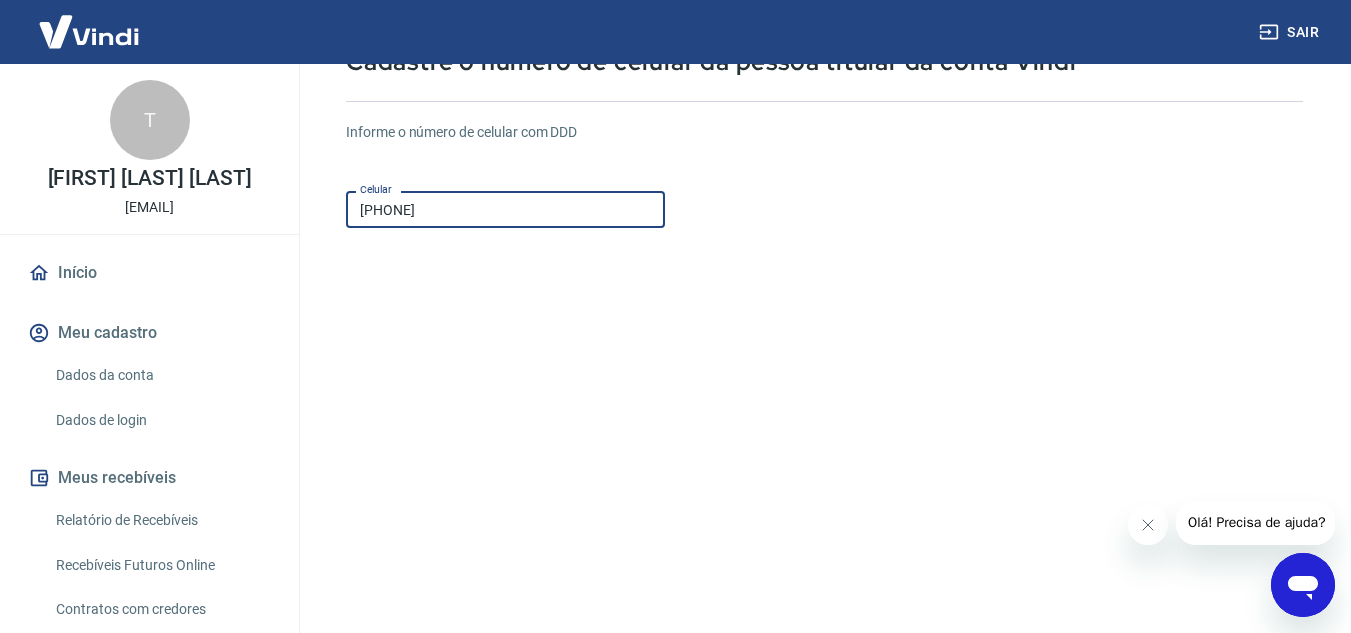 click on "(37) 99804-0817" at bounding box center [505, 209] 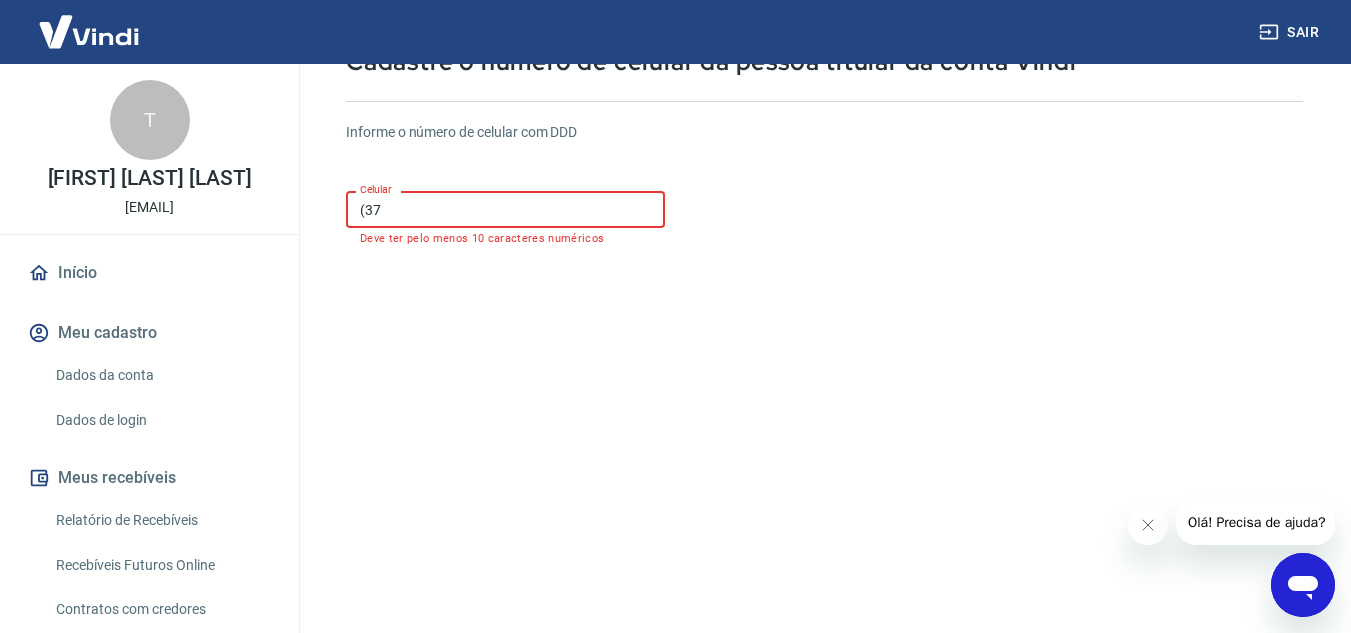 type on "(3" 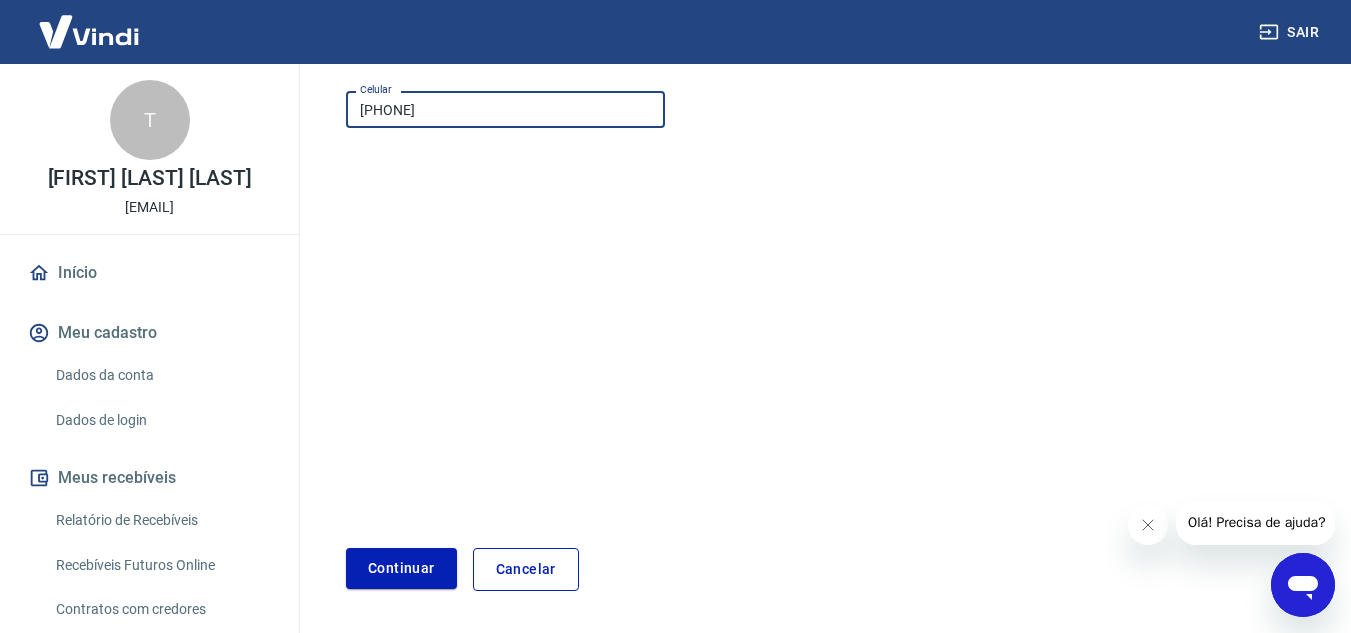 scroll, scrollTop: 314, scrollLeft: 0, axis: vertical 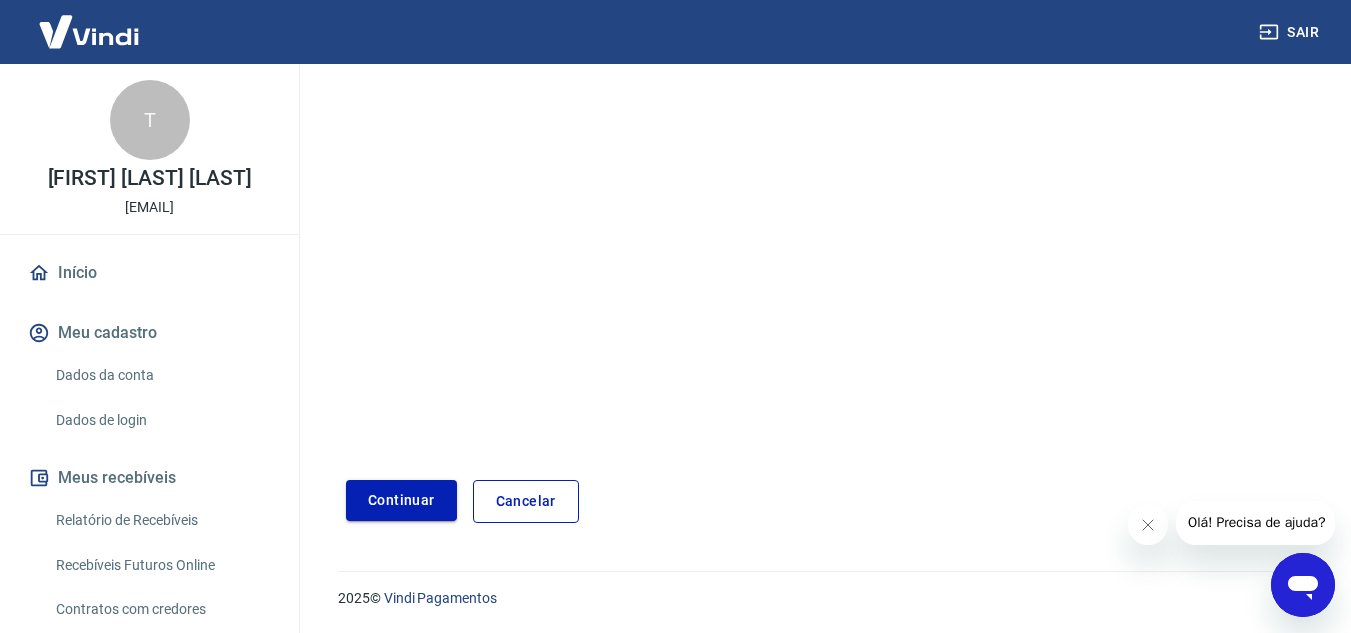 click on "Continuar" at bounding box center (401, 500) 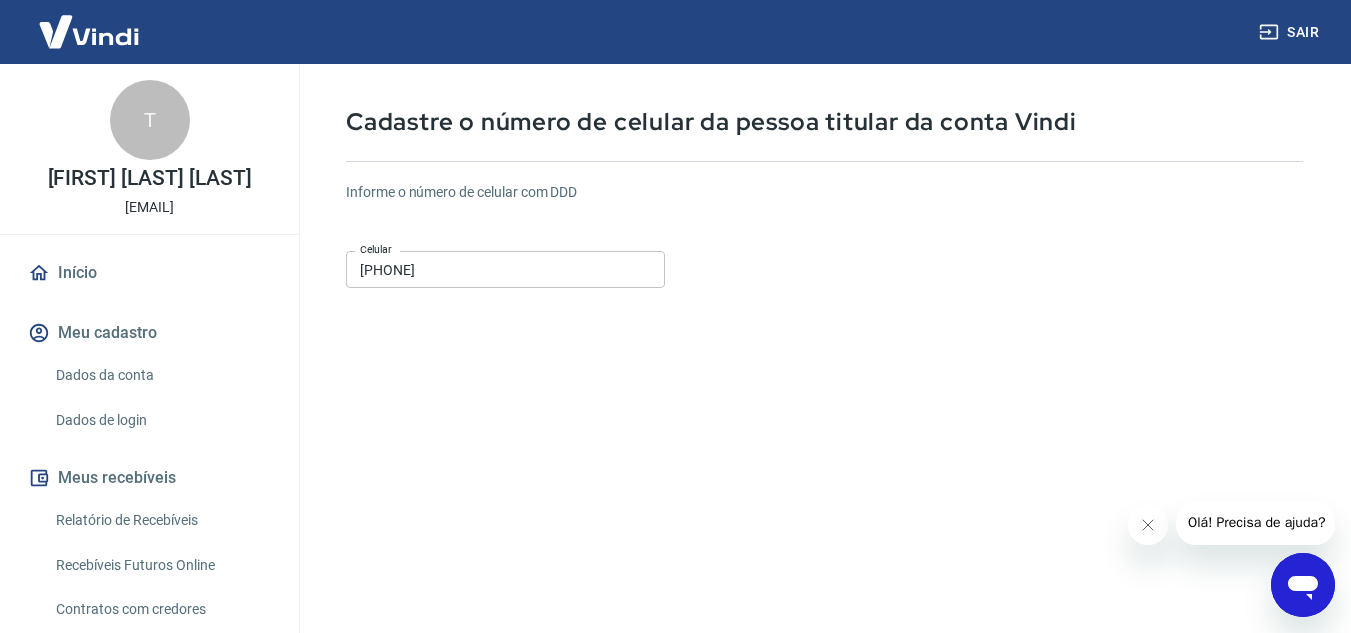 scroll, scrollTop: 81, scrollLeft: 0, axis: vertical 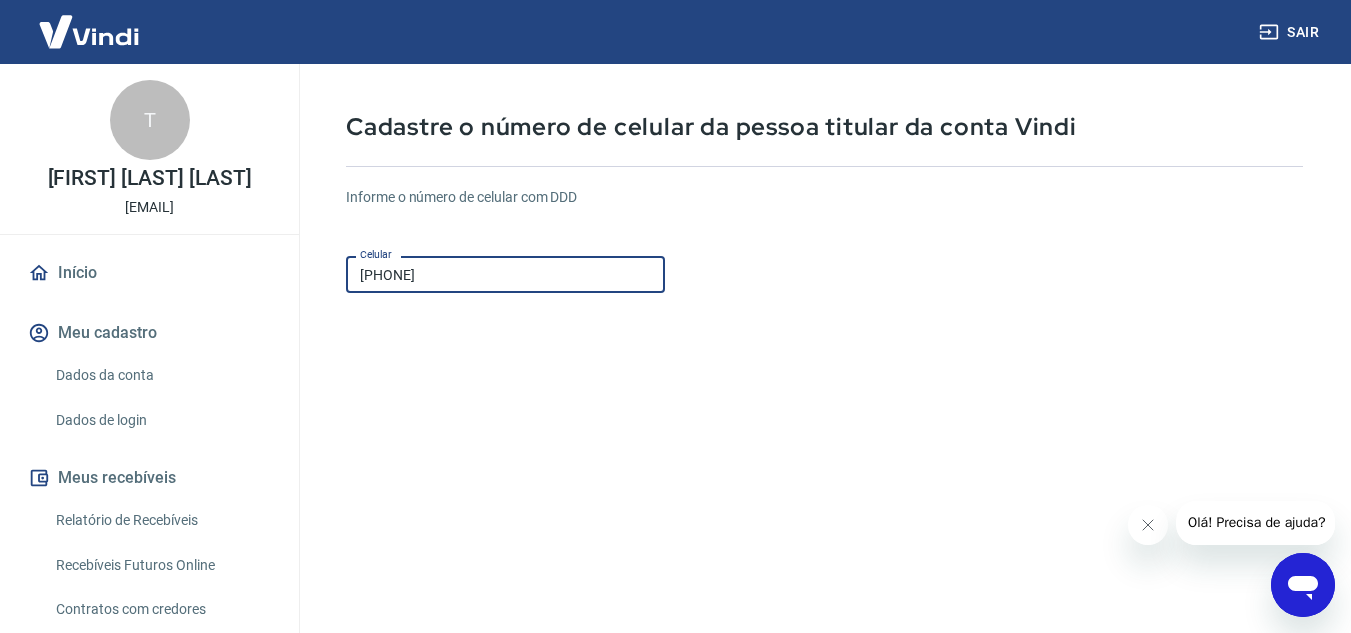 click on "(37) 99804-0817" at bounding box center [505, 274] 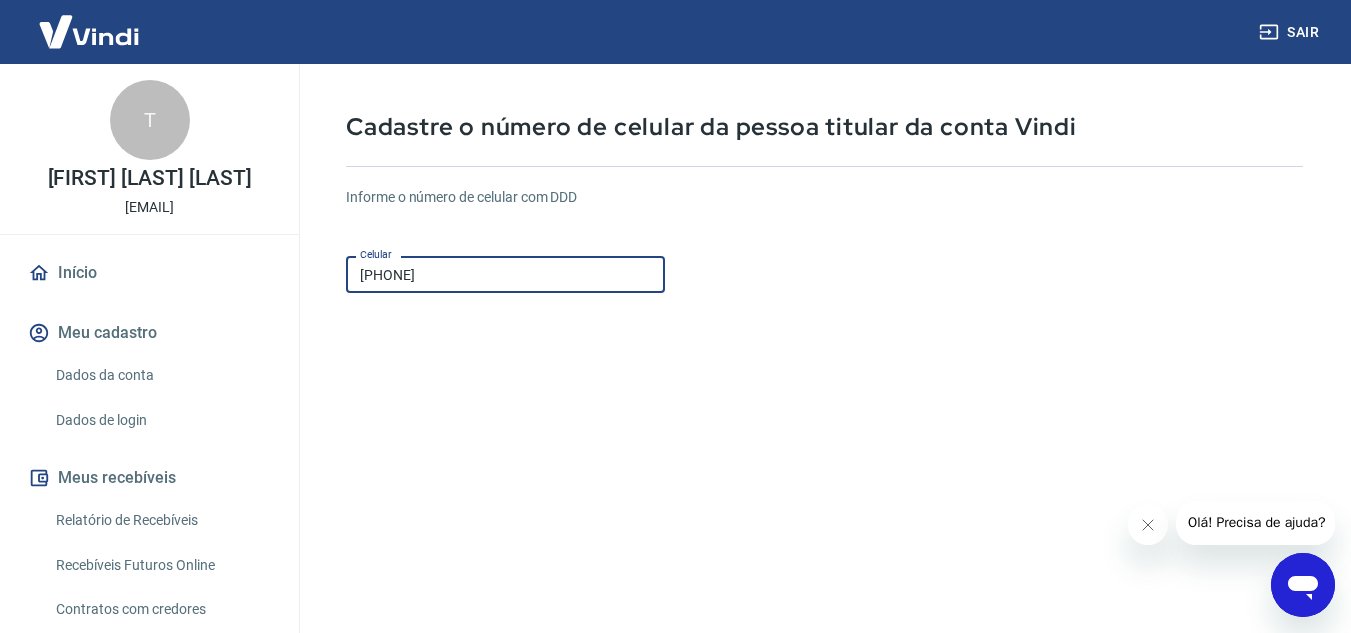 scroll, scrollTop: 314, scrollLeft: 0, axis: vertical 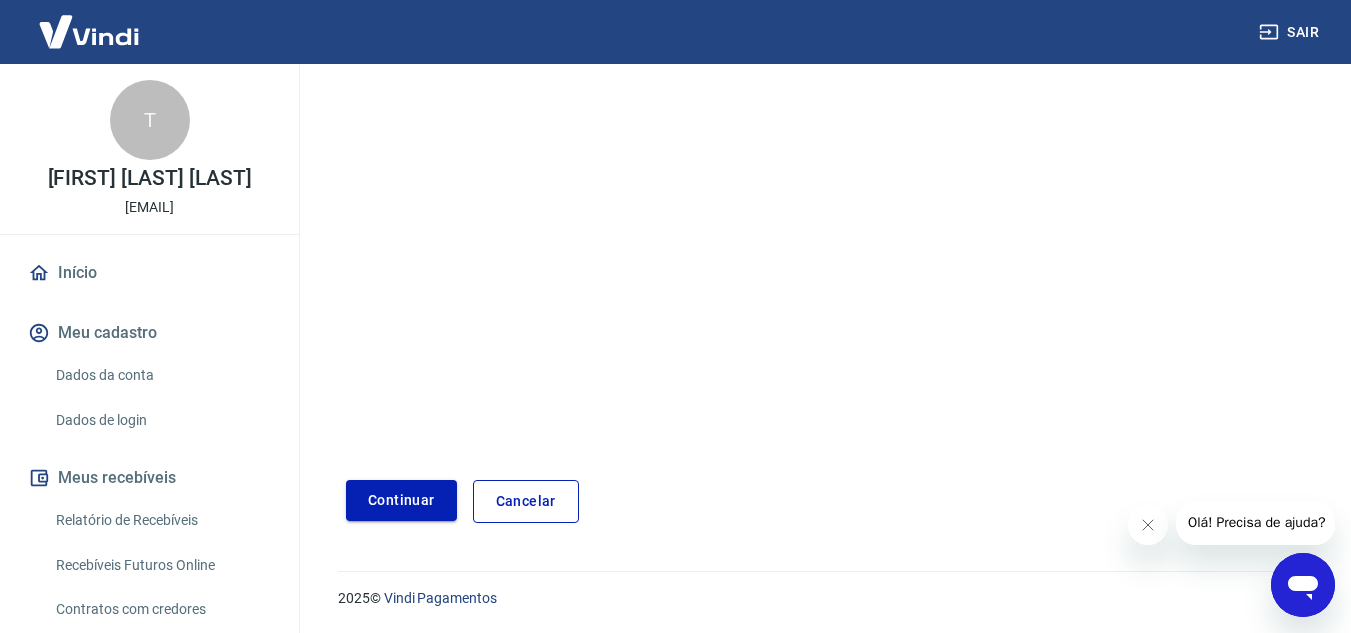 type on "(37) 99959-0248" 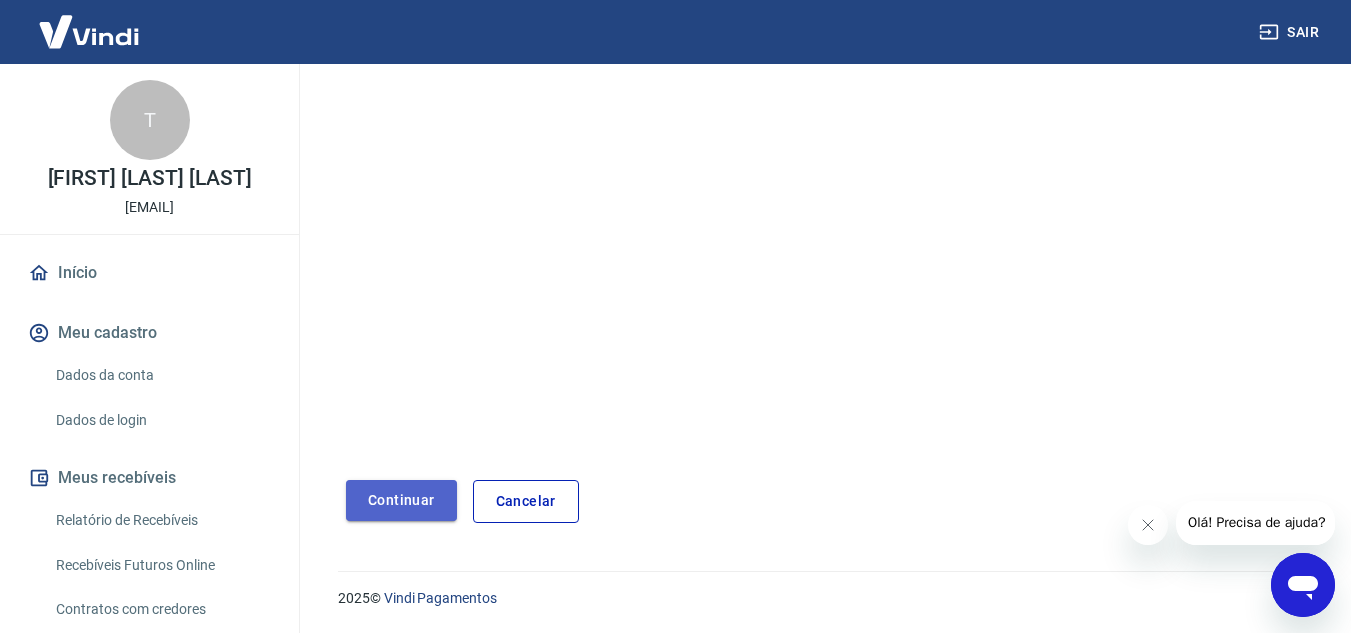 click on "Continuar" at bounding box center (401, 500) 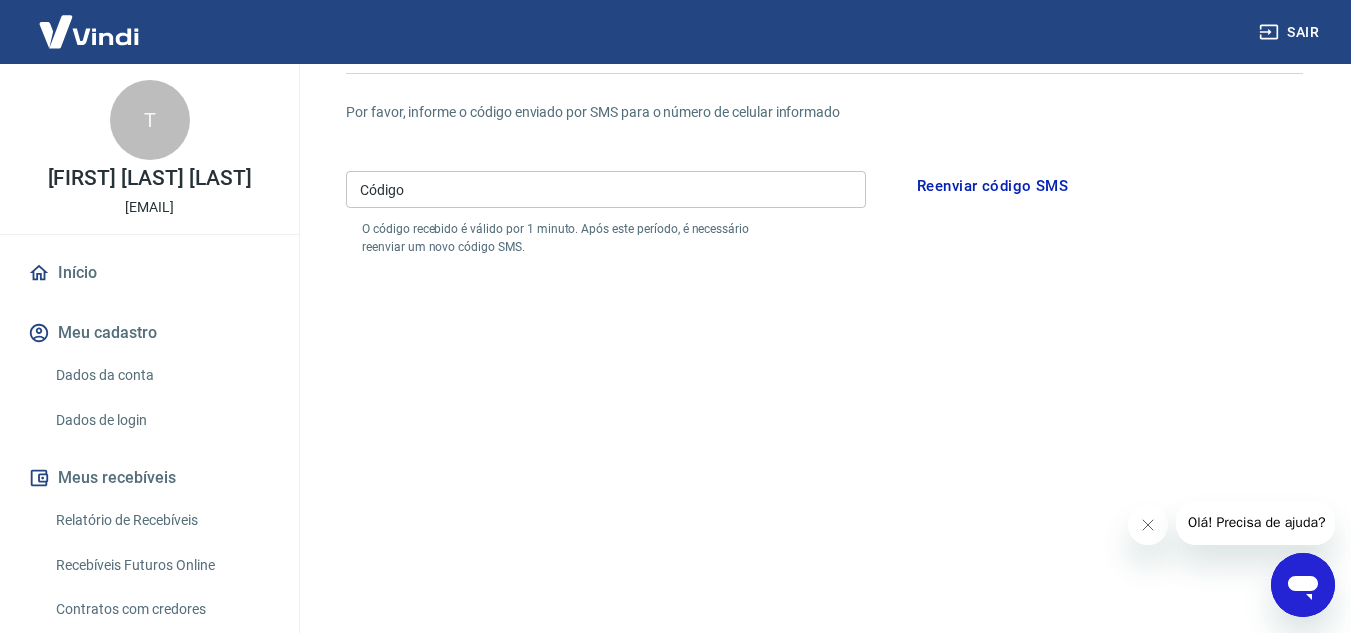 scroll, scrollTop: 181, scrollLeft: 0, axis: vertical 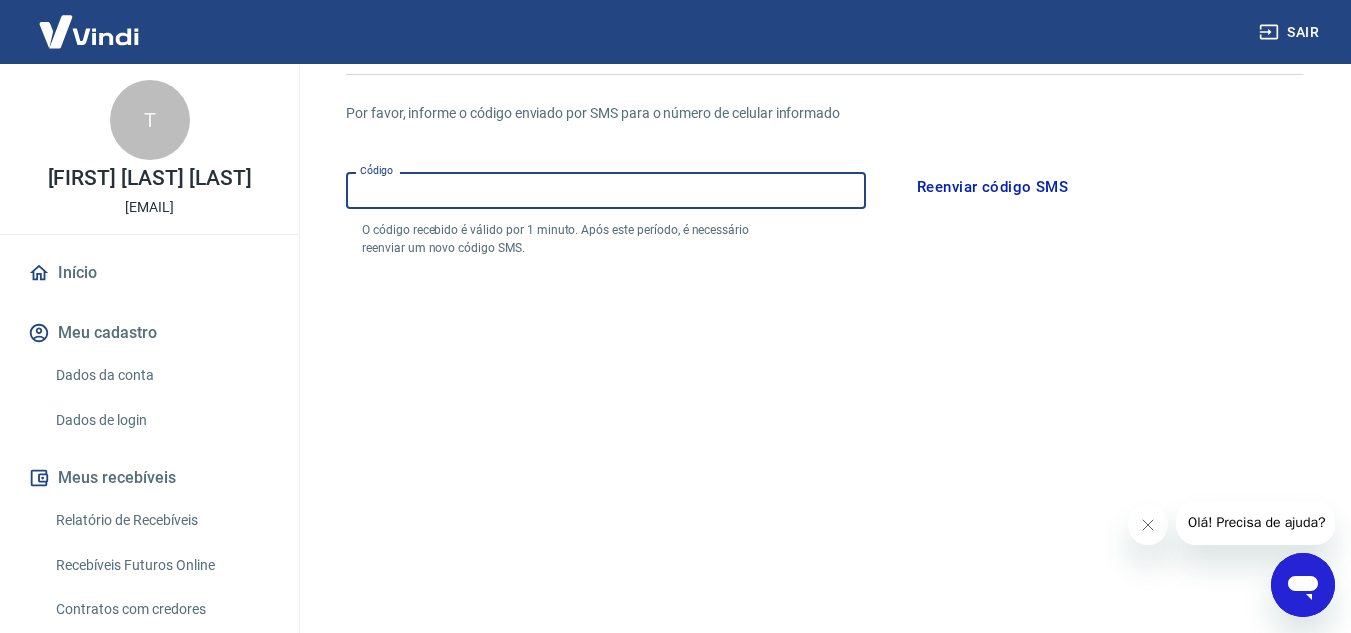 click on "Código" at bounding box center [606, 190] 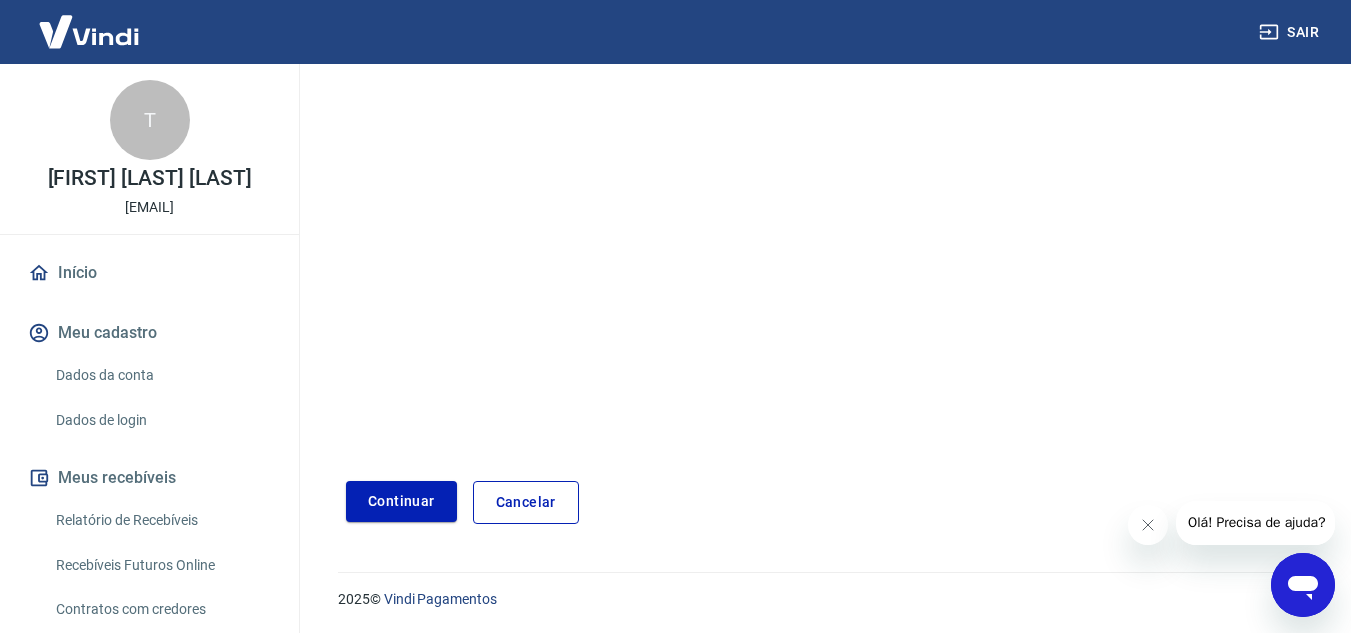 scroll, scrollTop: 390, scrollLeft: 0, axis: vertical 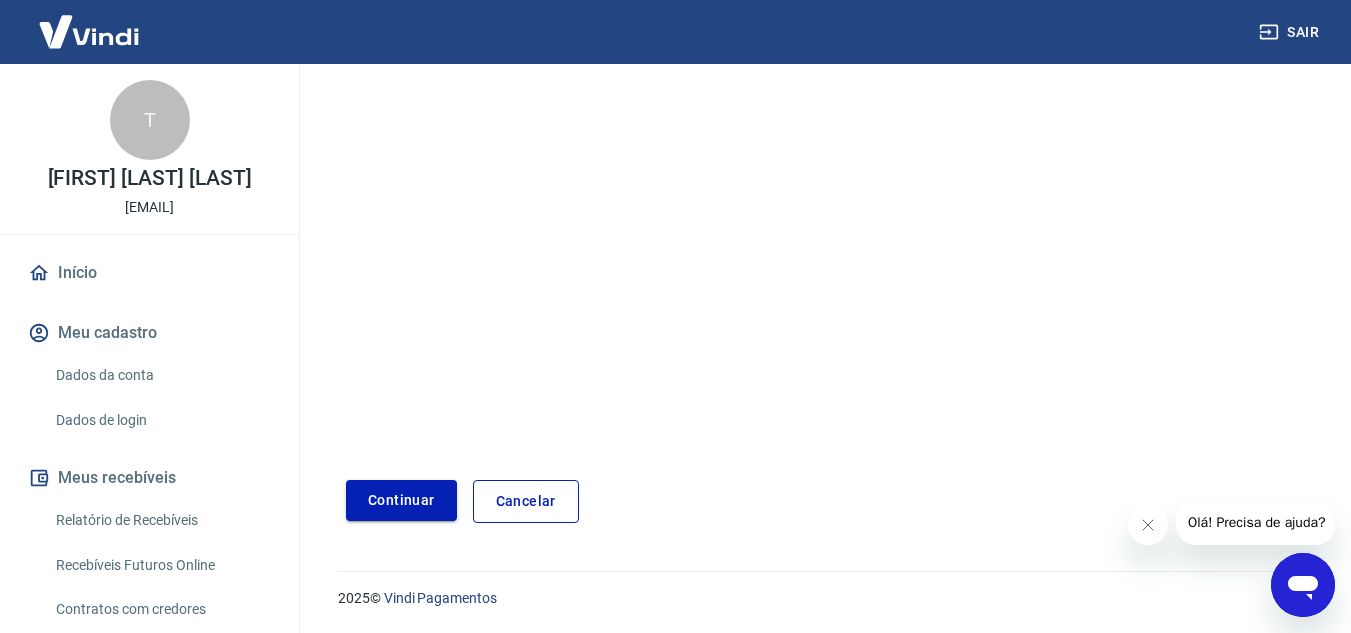 type on "583716" 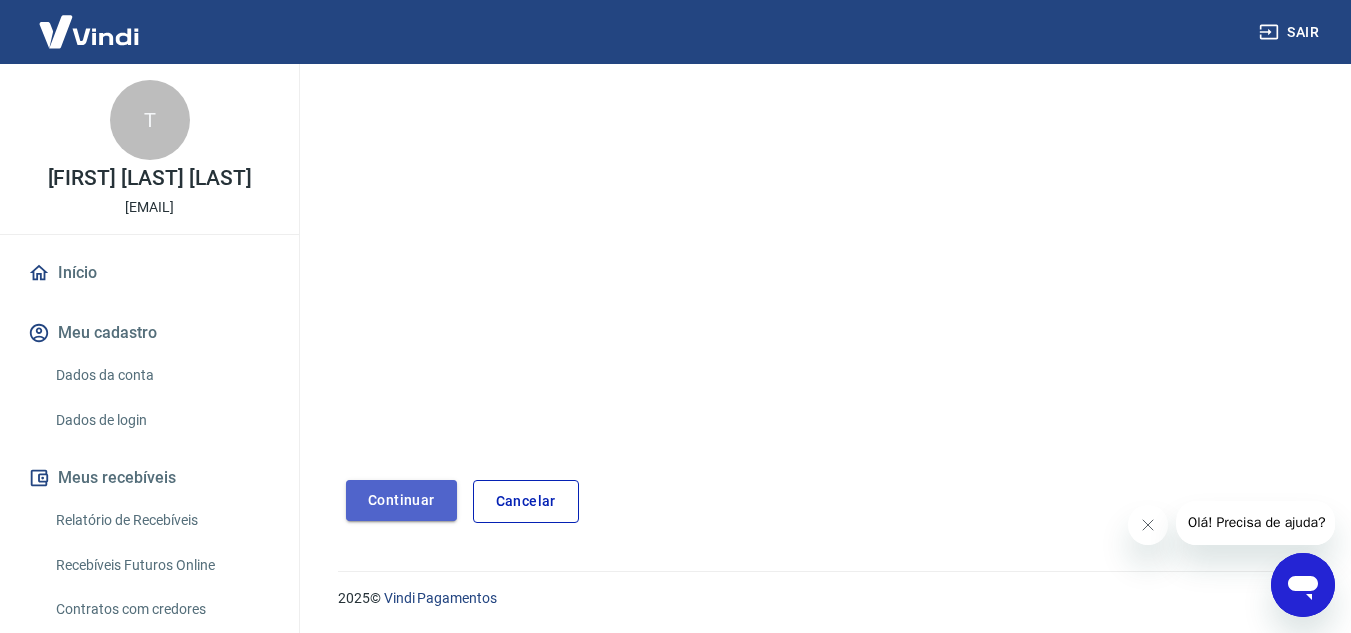 click on "Continuar" at bounding box center [401, 500] 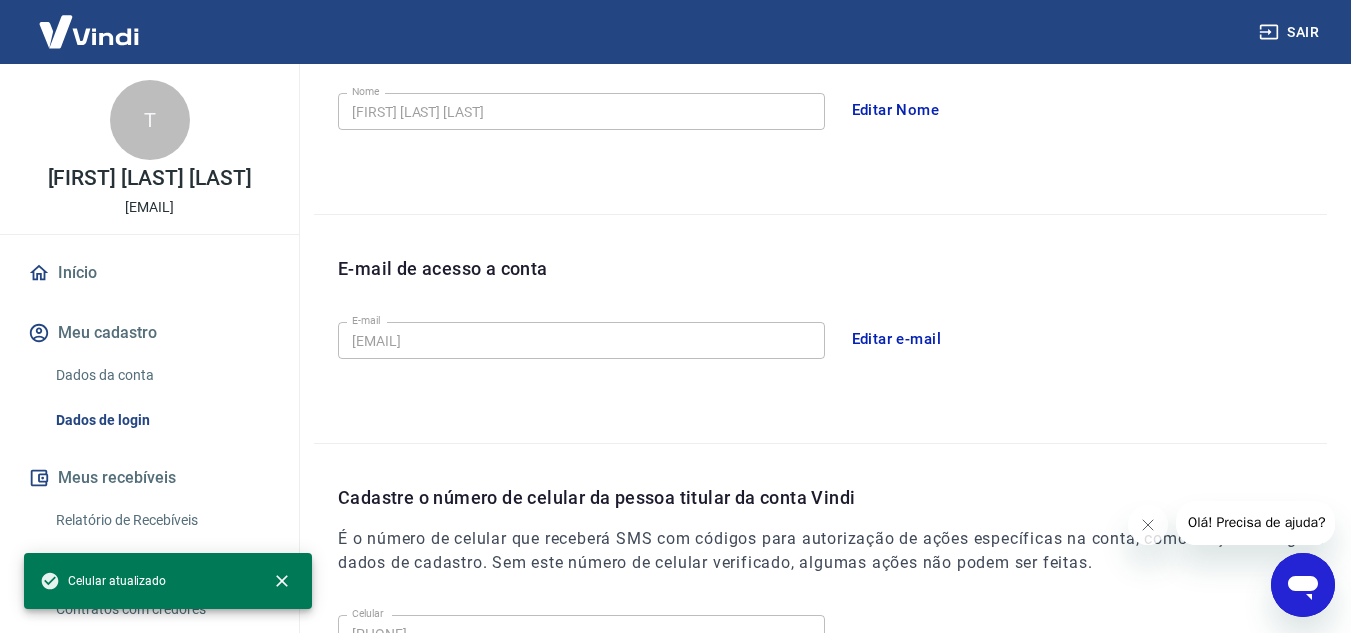 scroll, scrollTop: 648, scrollLeft: 0, axis: vertical 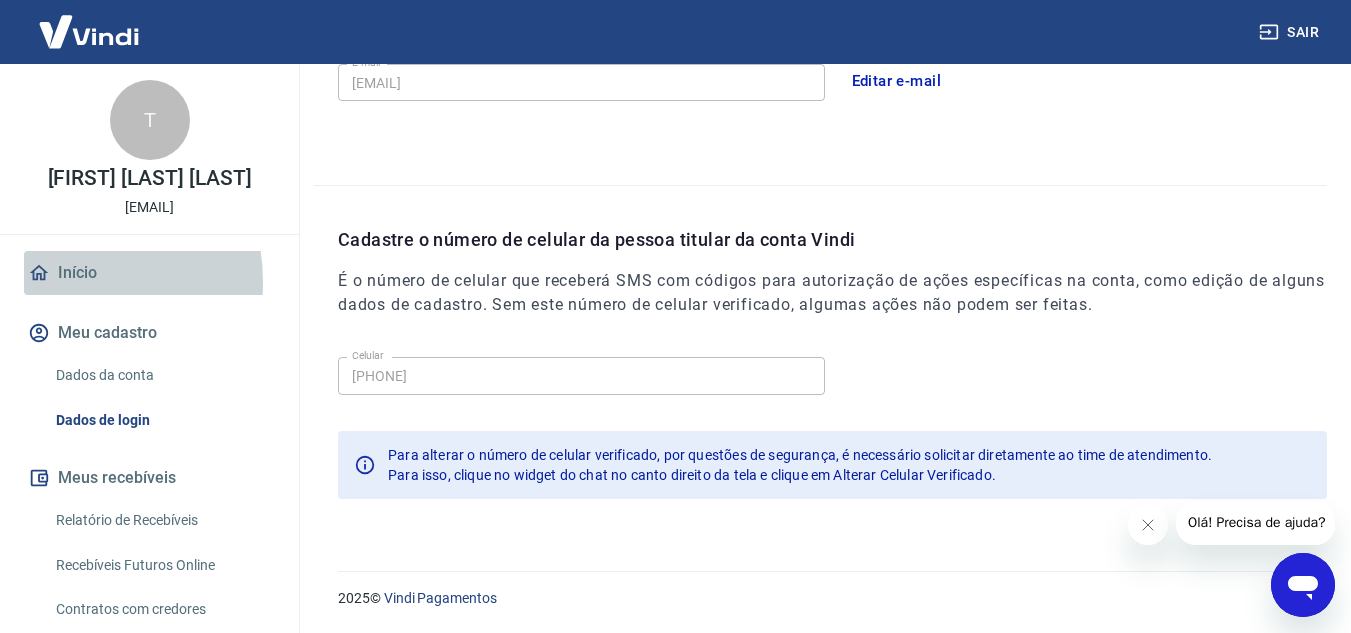 click on "Início" at bounding box center (149, 273) 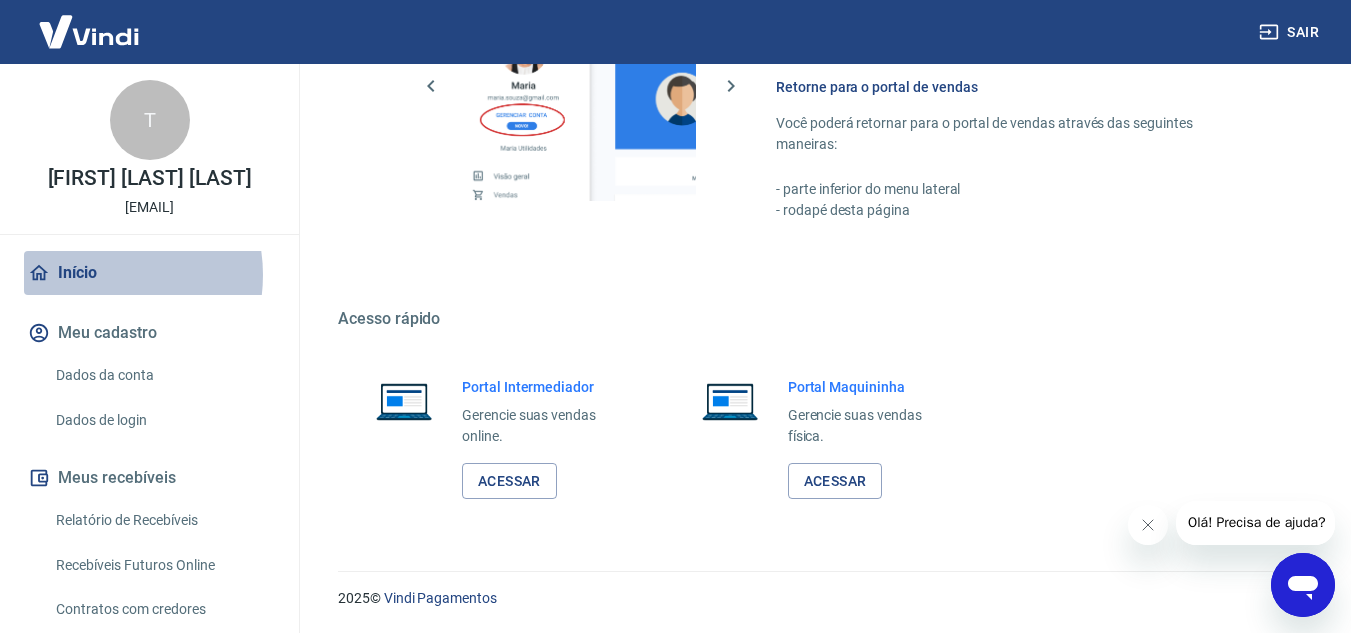 click on "Início" at bounding box center (149, 273) 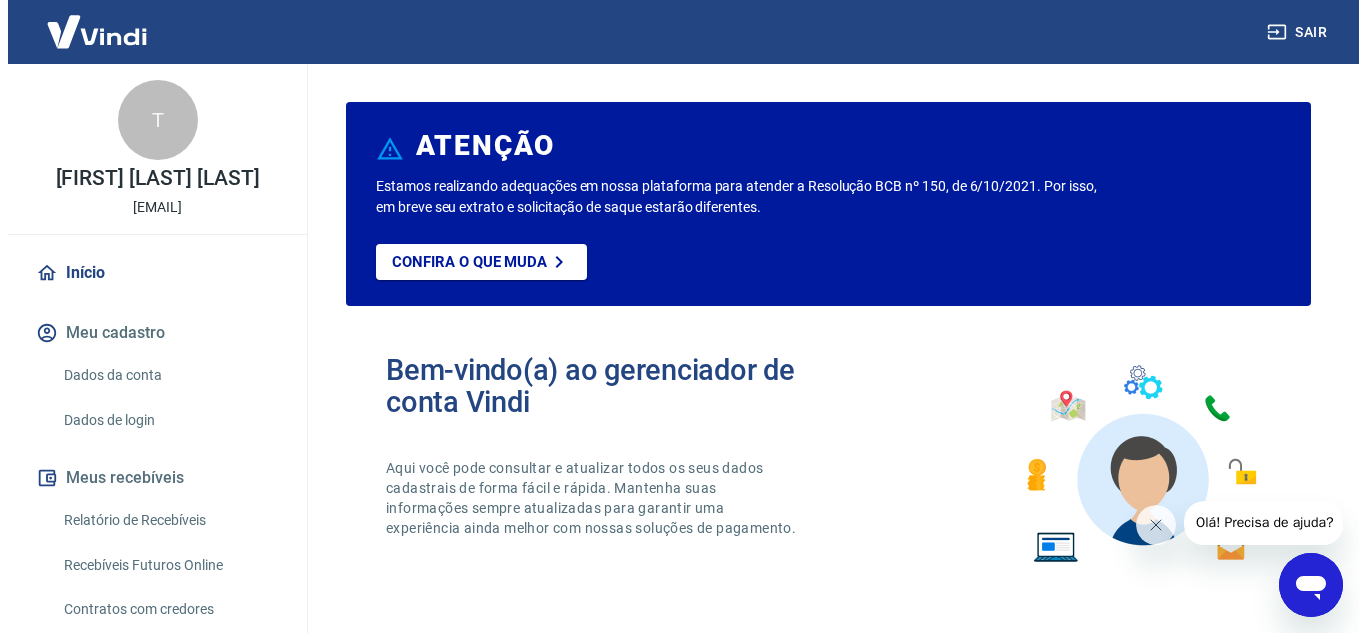 scroll, scrollTop: 0, scrollLeft: 0, axis: both 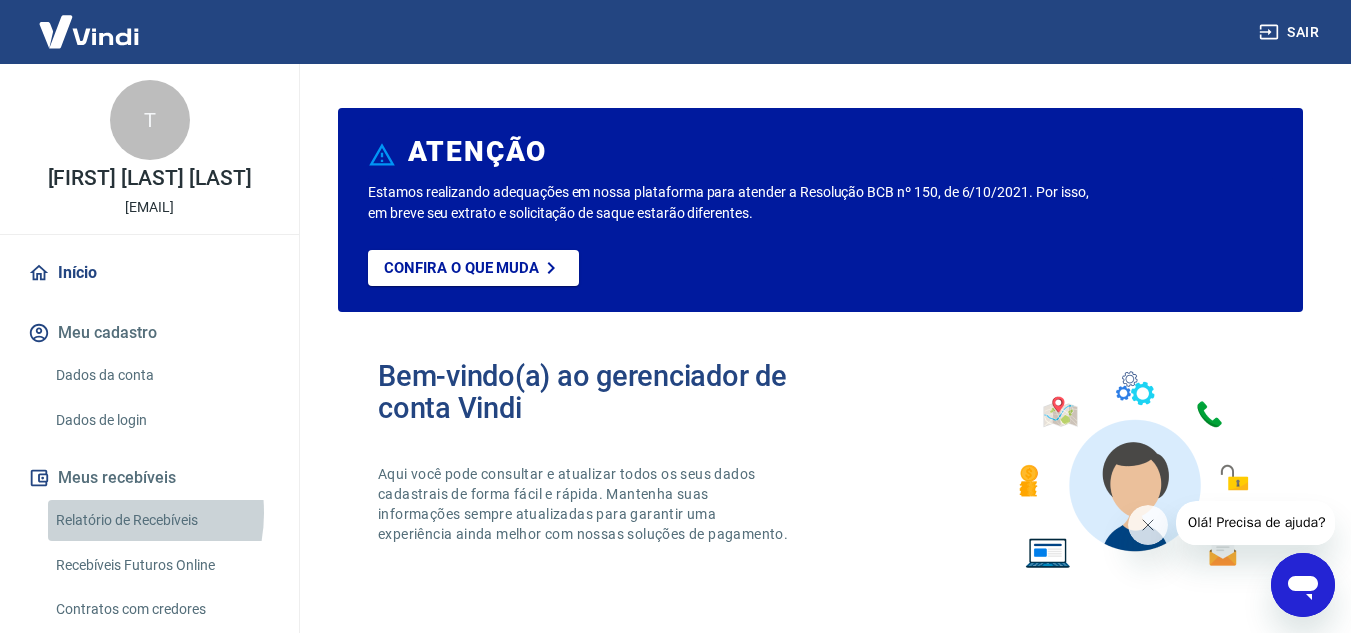 click on "Relatório de Recebíveis" at bounding box center (161, 520) 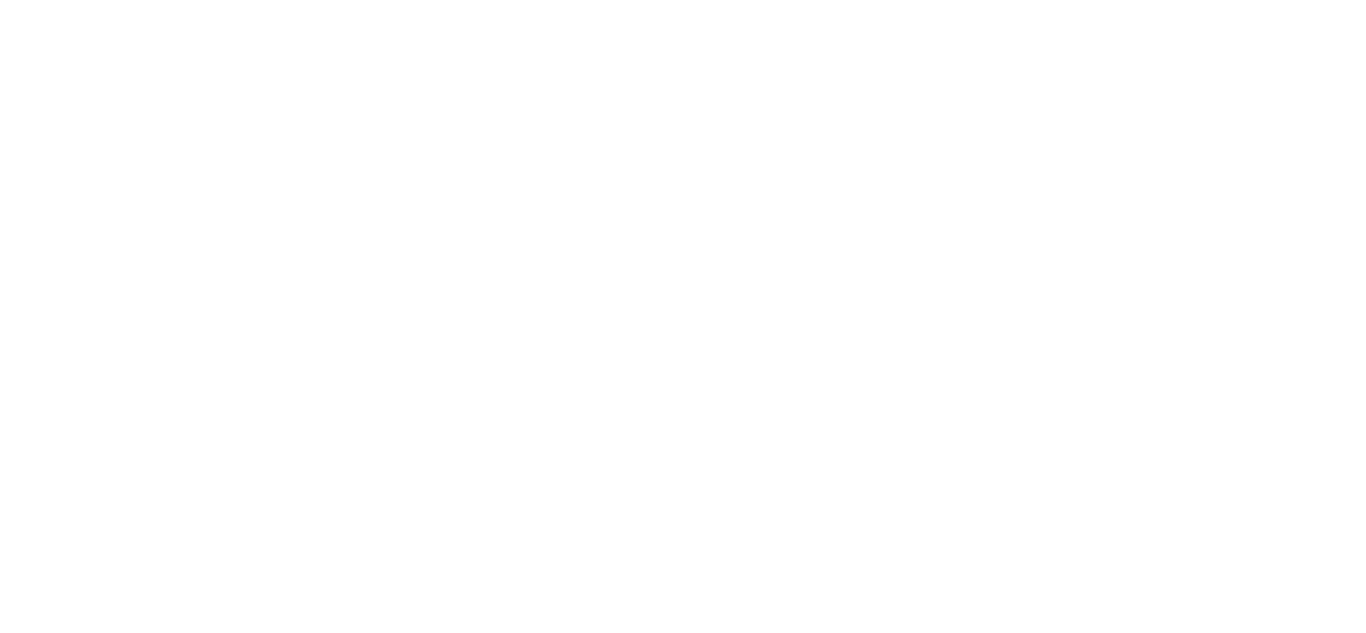 scroll, scrollTop: 0, scrollLeft: 0, axis: both 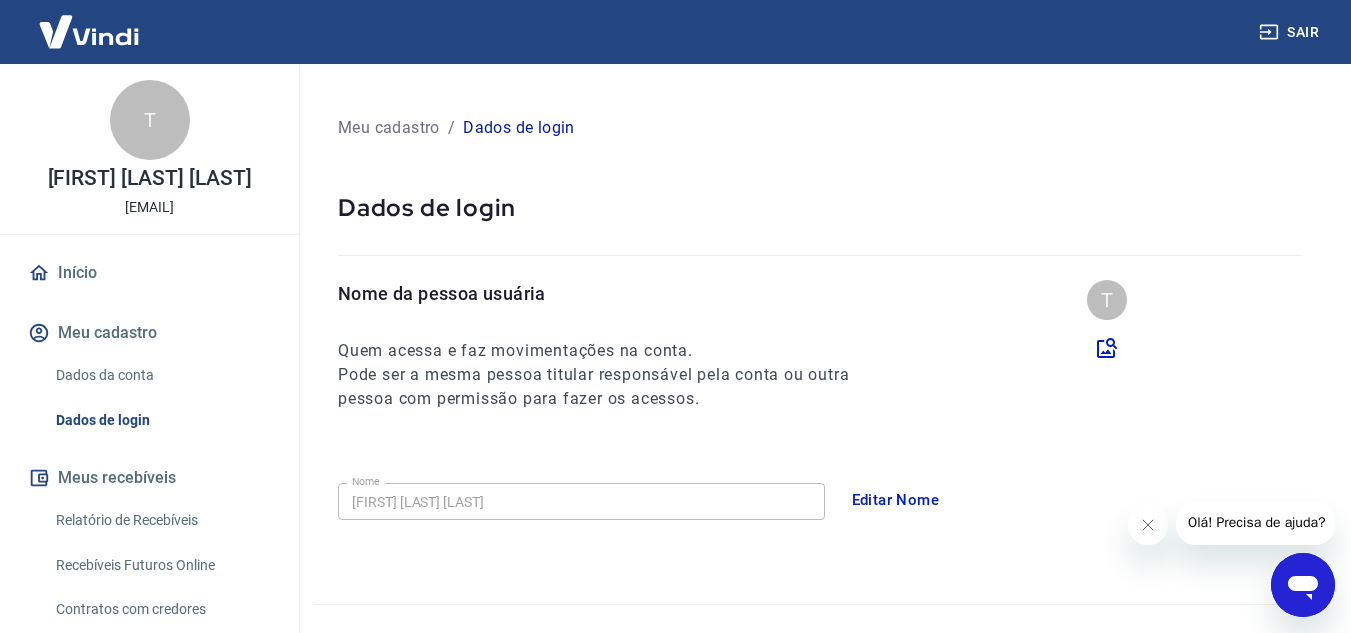click at bounding box center [1303, 585] 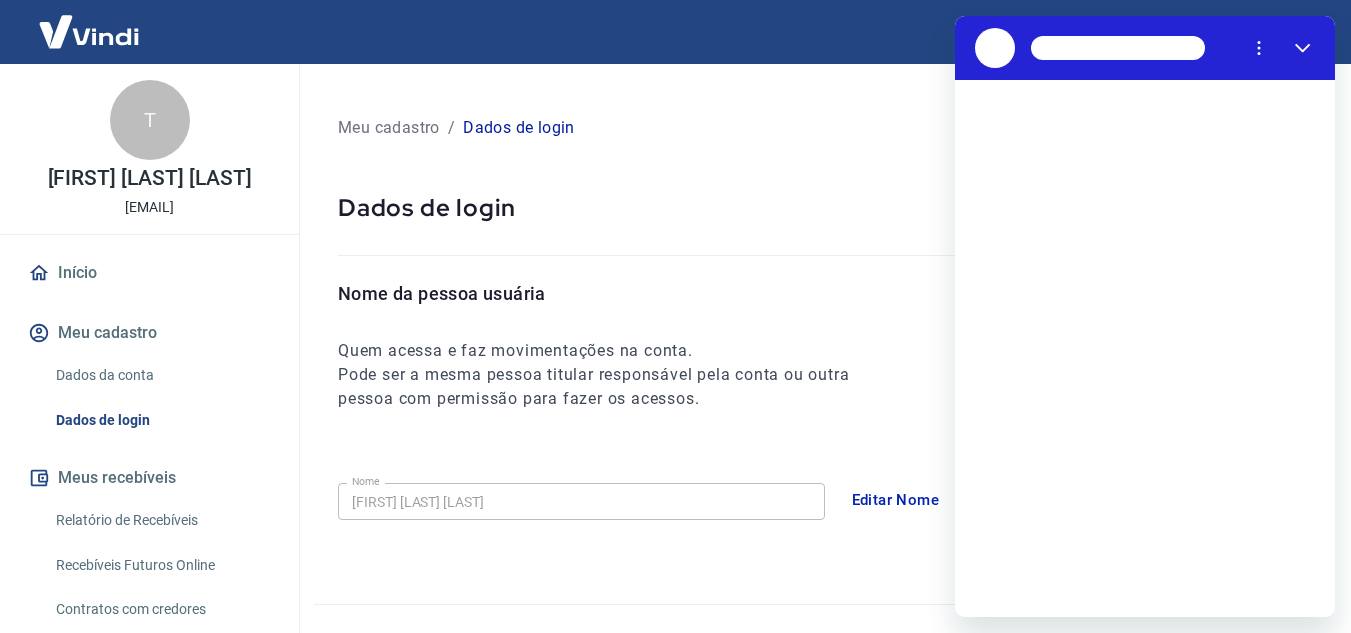 scroll, scrollTop: 0, scrollLeft: 0, axis: both 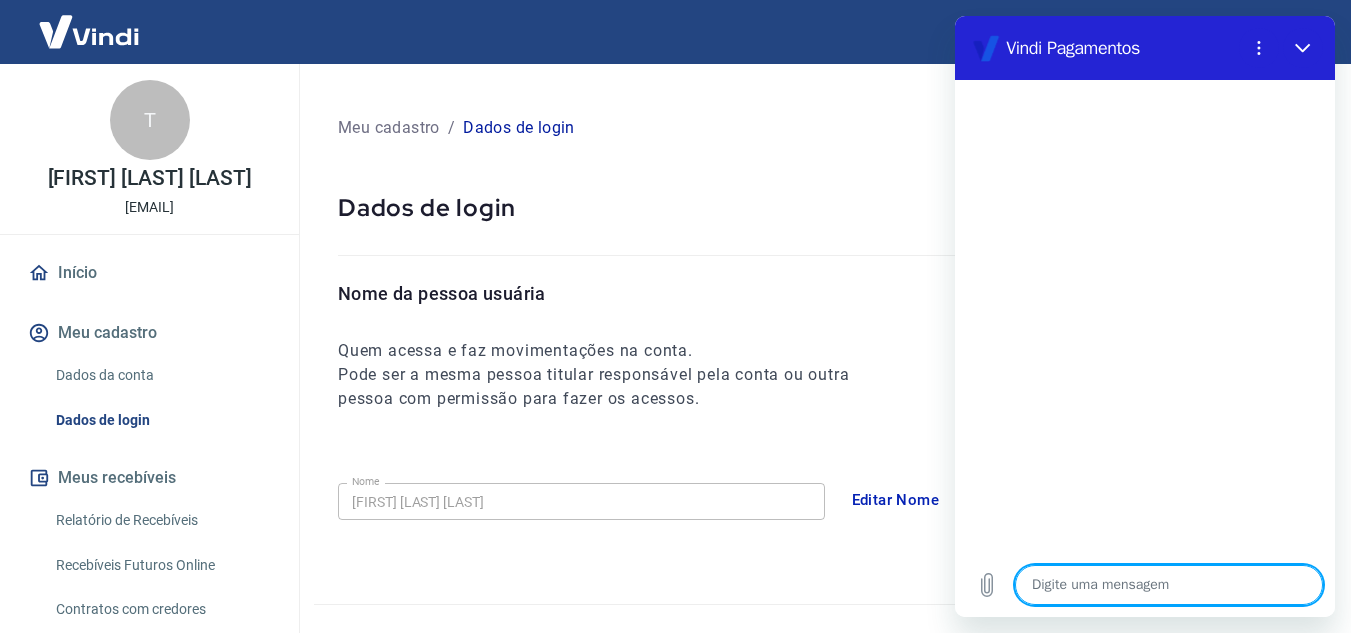 click at bounding box center [1169, 585] 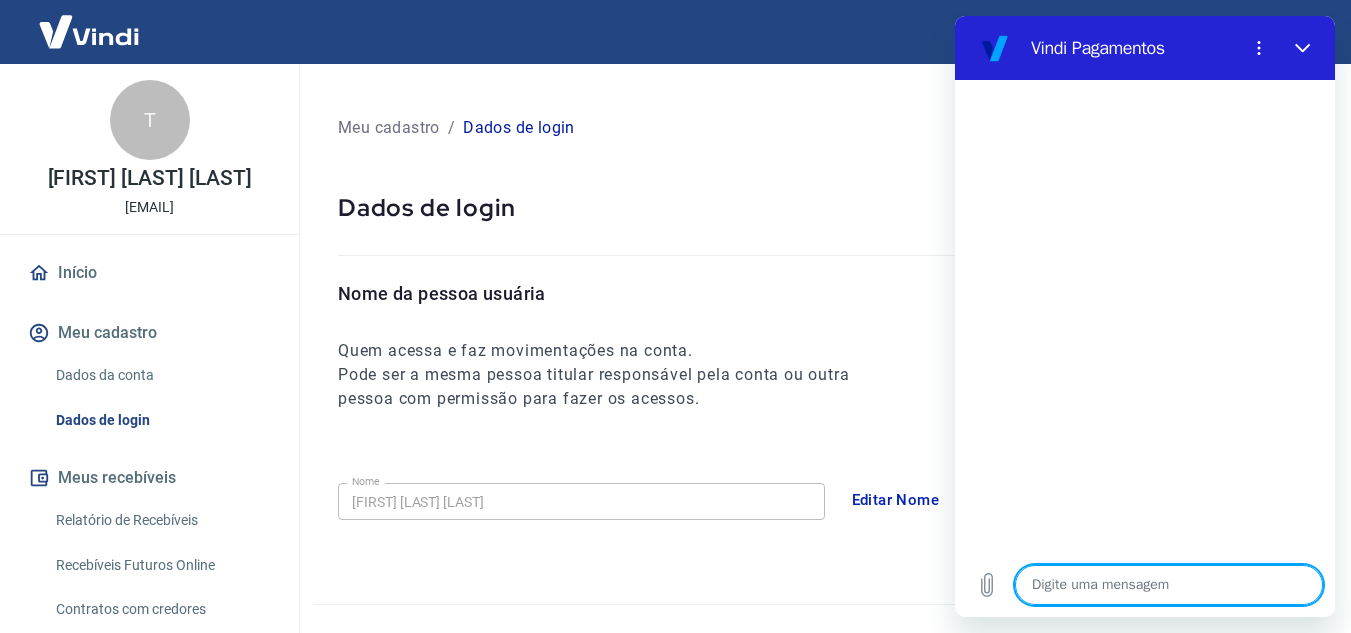 type on "m" 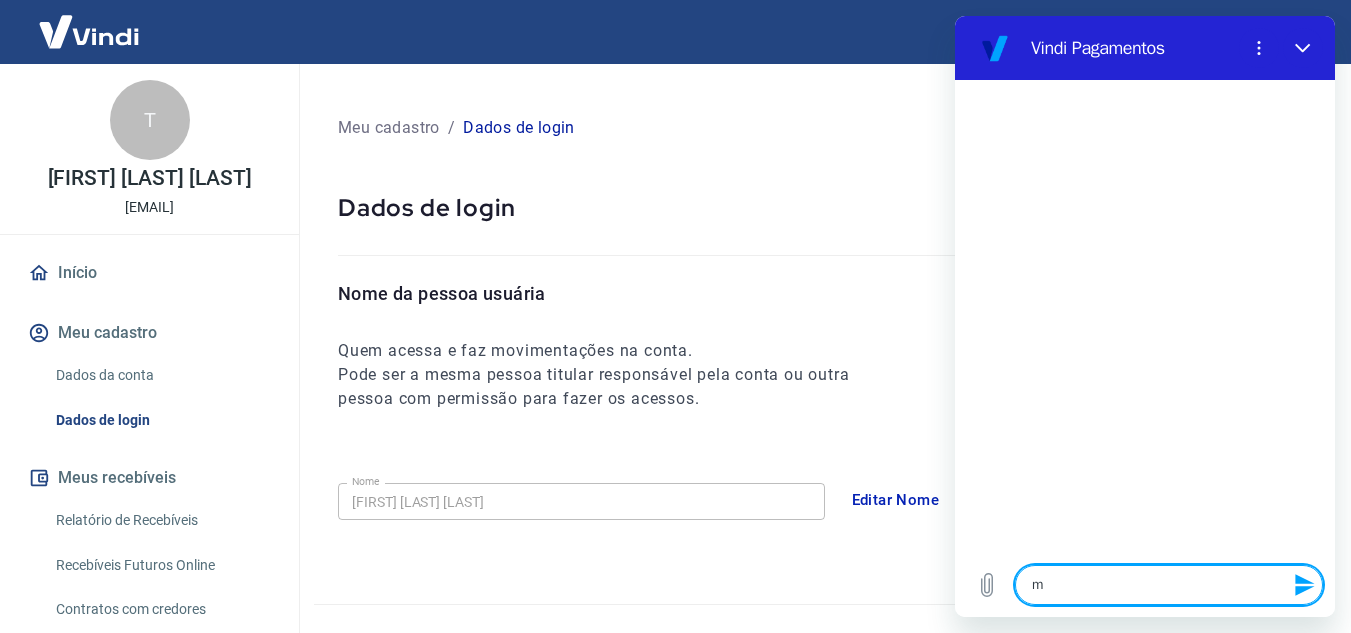 type on "me" 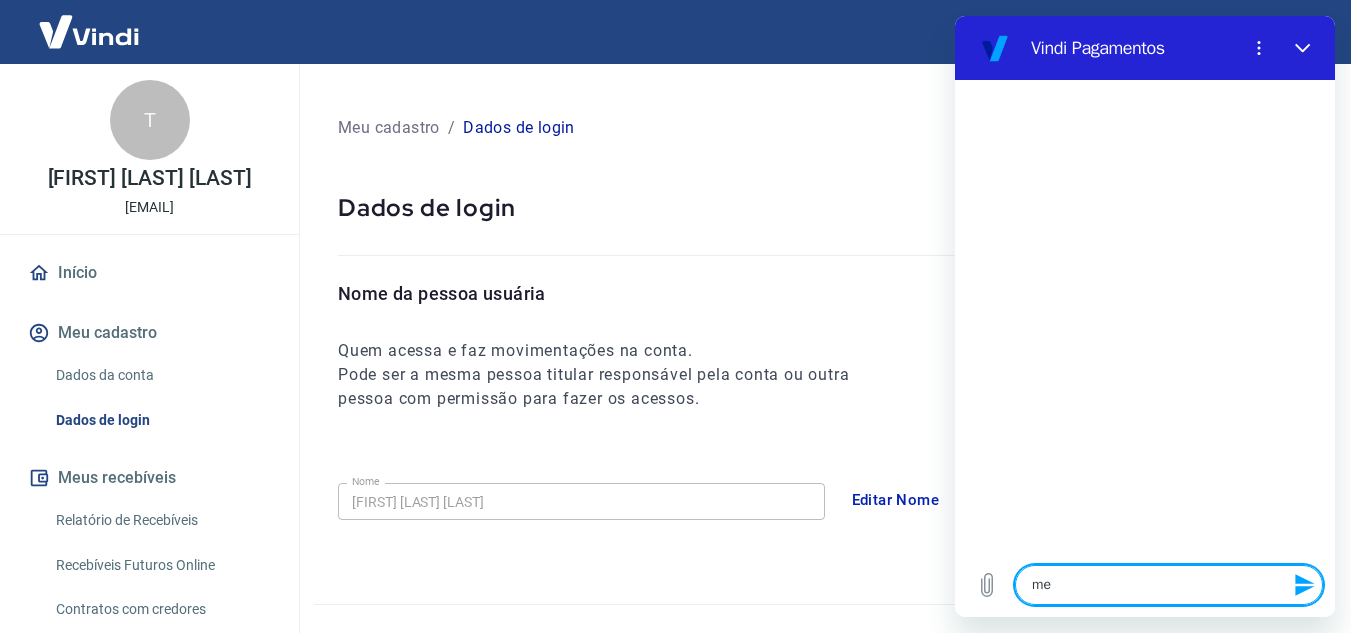 type on "me" 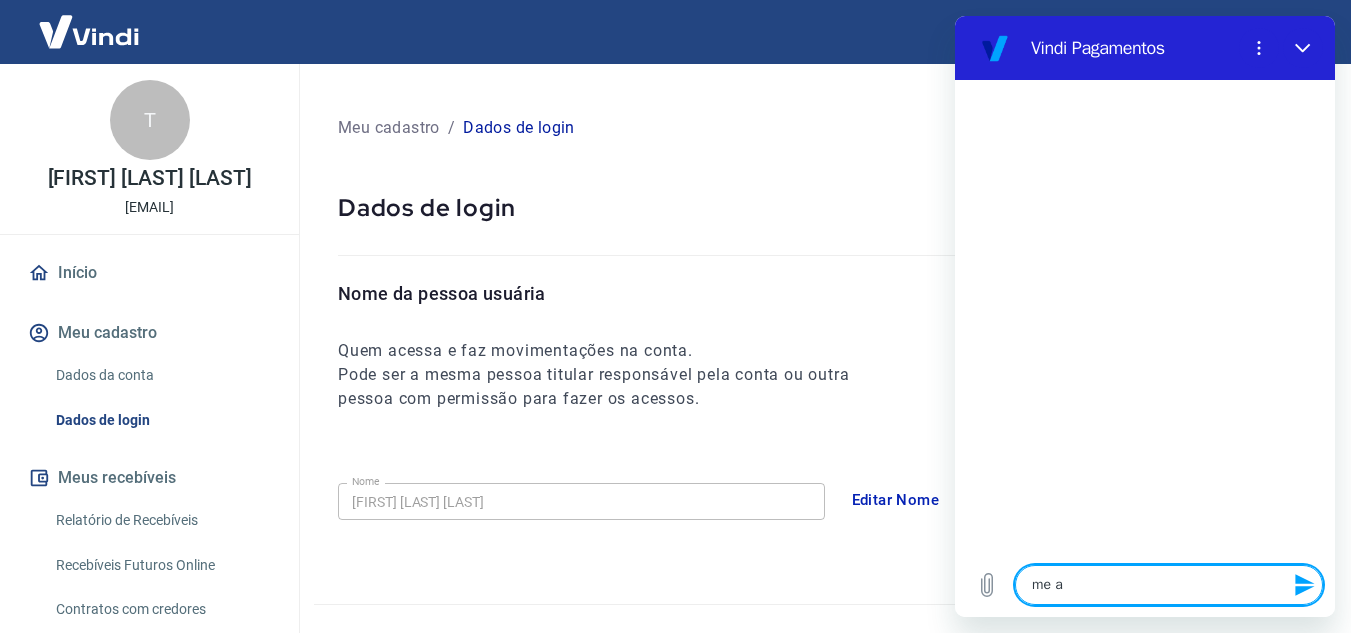 type on "me au" 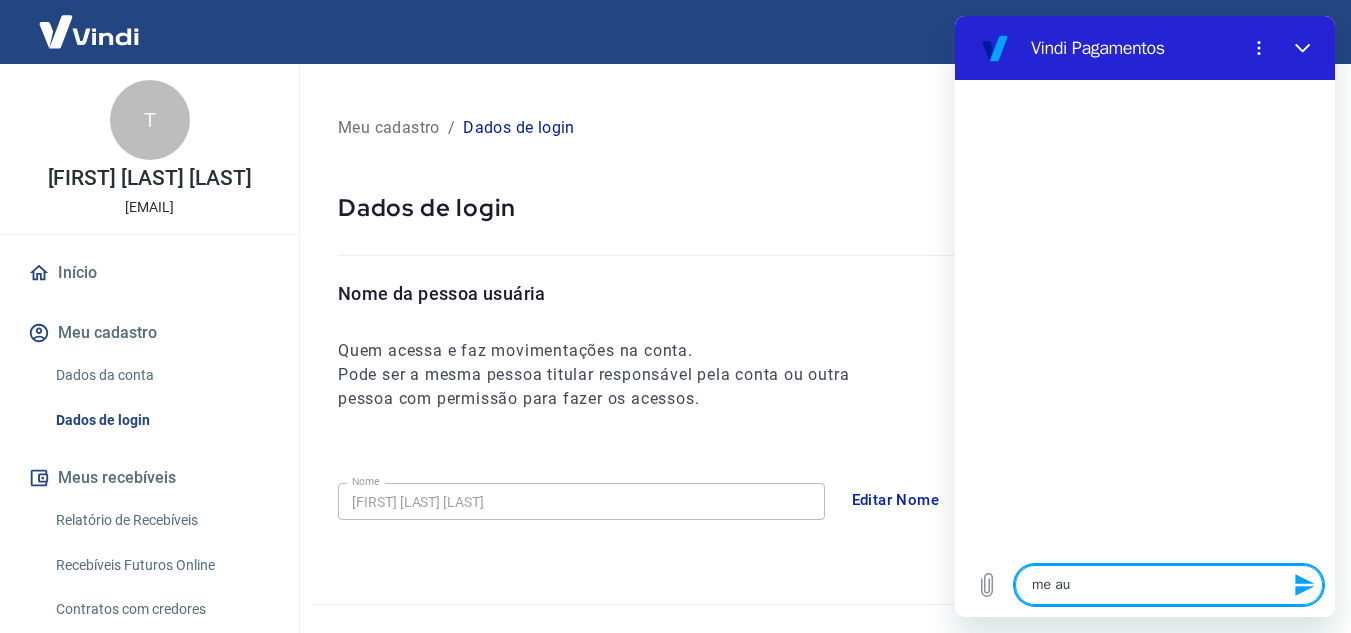 type on "me aud" 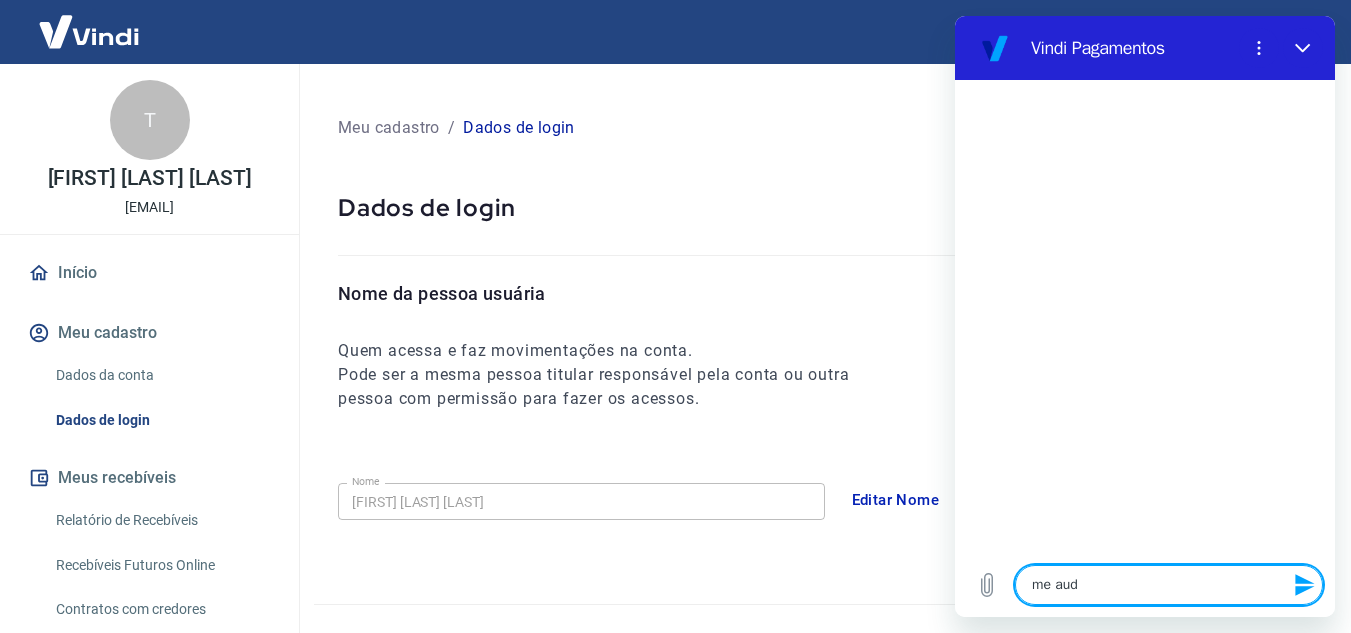 type on "me auda" 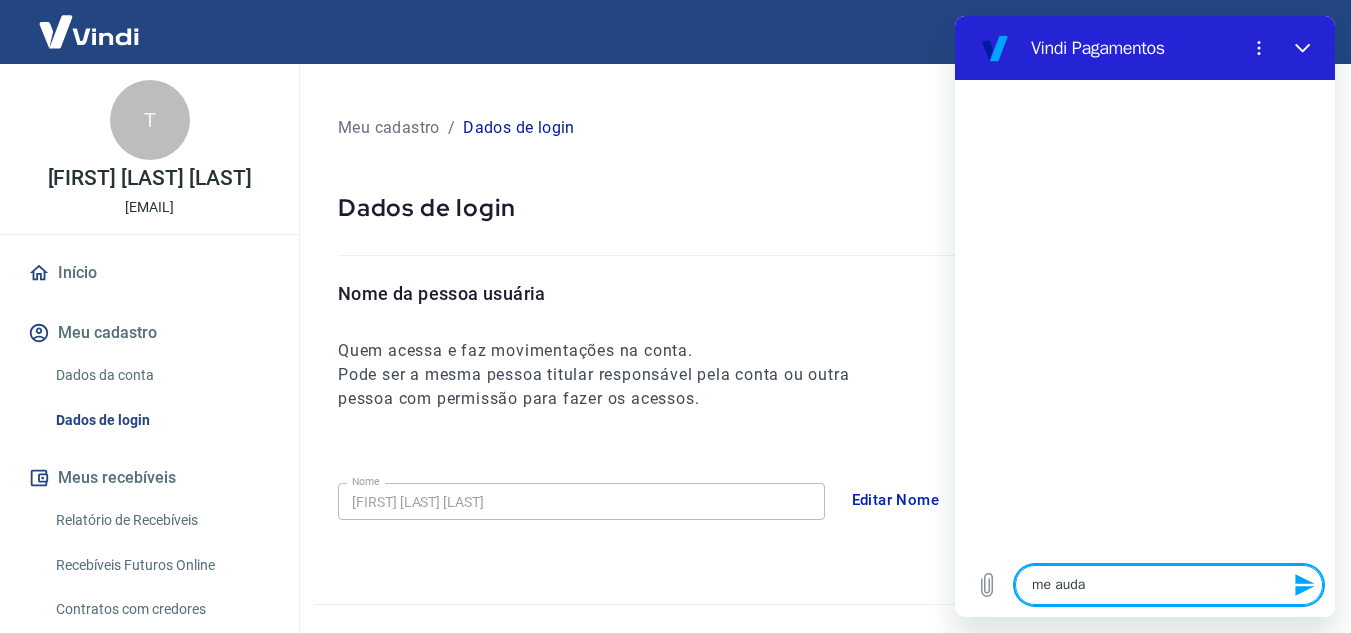 type 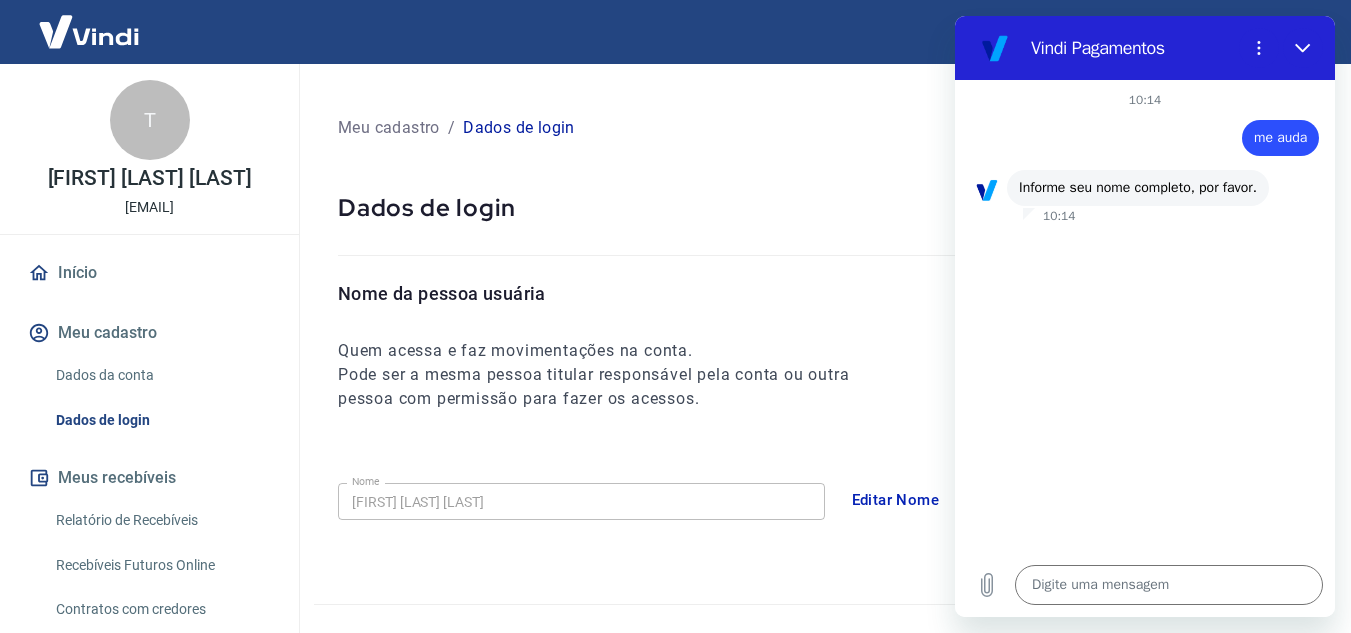 type on "x" 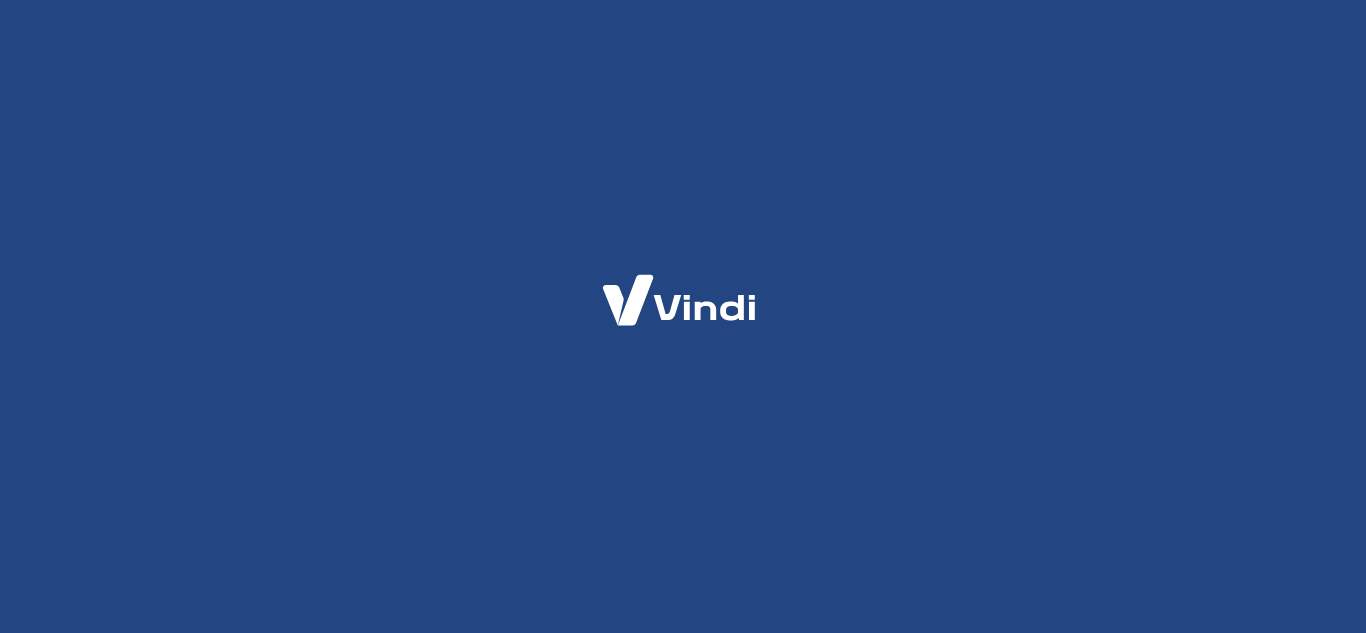 scroll, scrollTop: 0, scrollLeft: 0, axis: both 